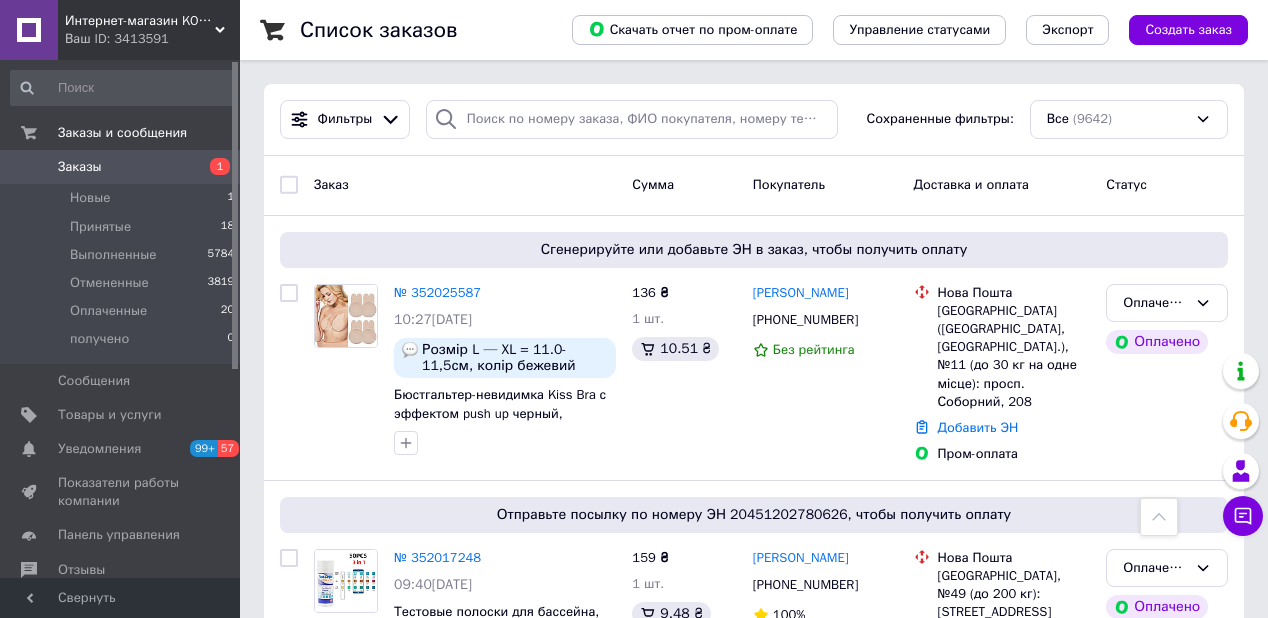 scroll, scrollTop: 0, scrollLeft: 0, axis: both 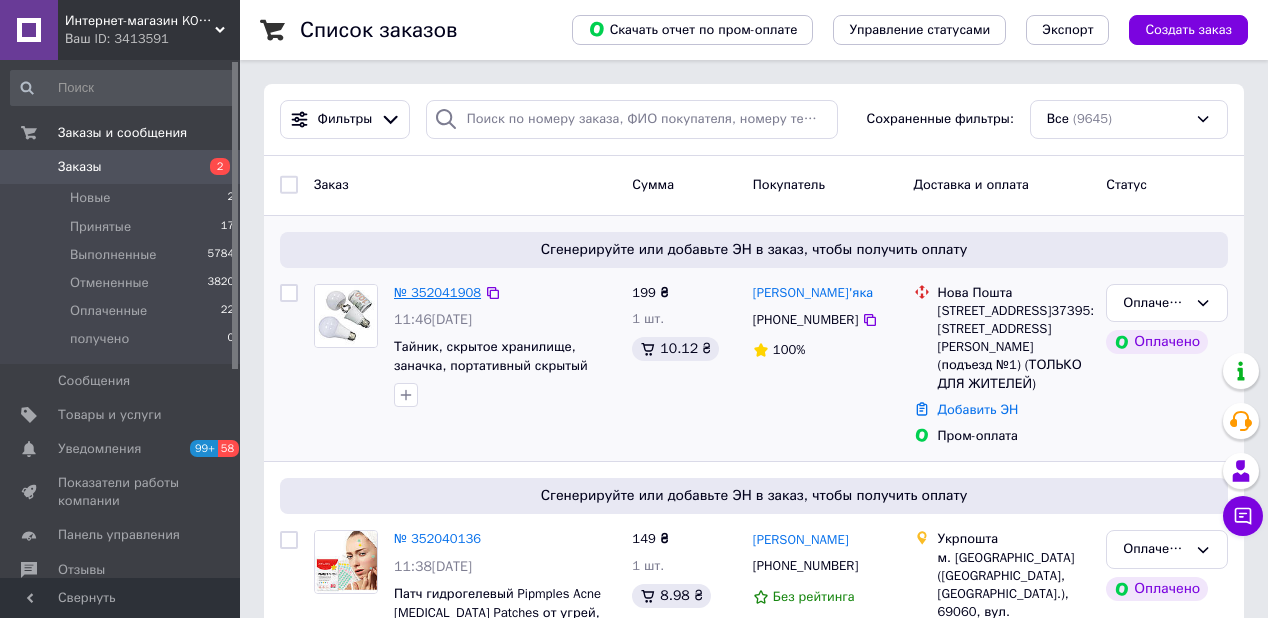 click on "№ 352041908" at bounding box center (437, 292) 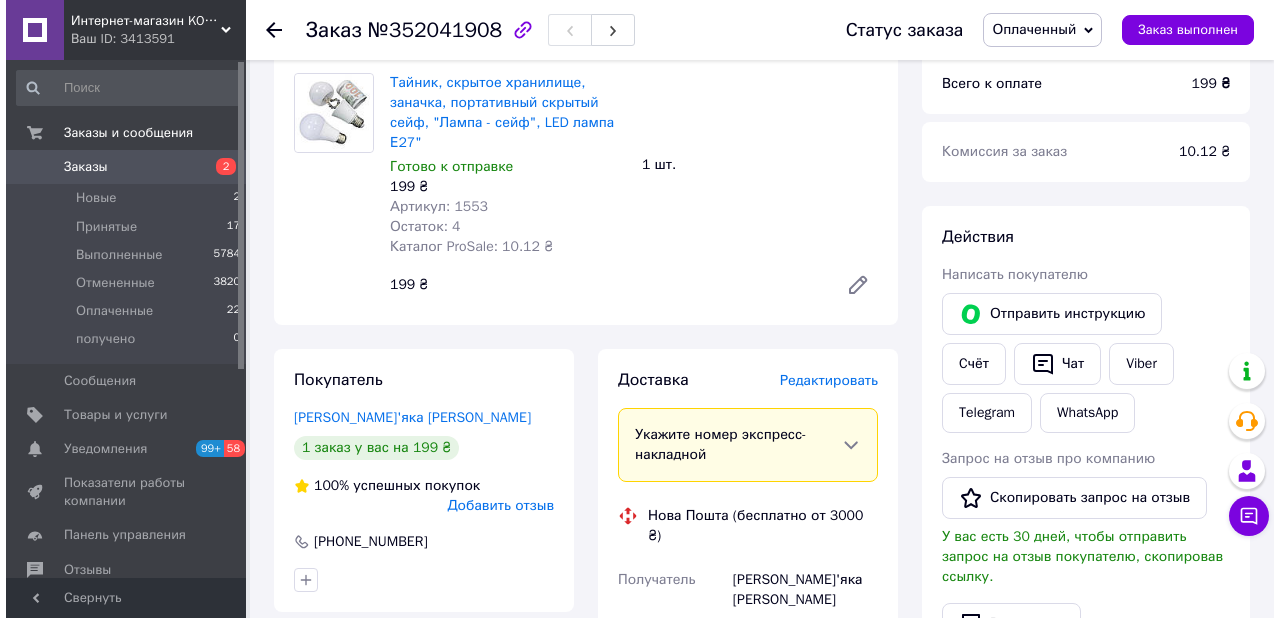 scroll, scrollTop: 880, scrollLeft: 0, axis: vertical 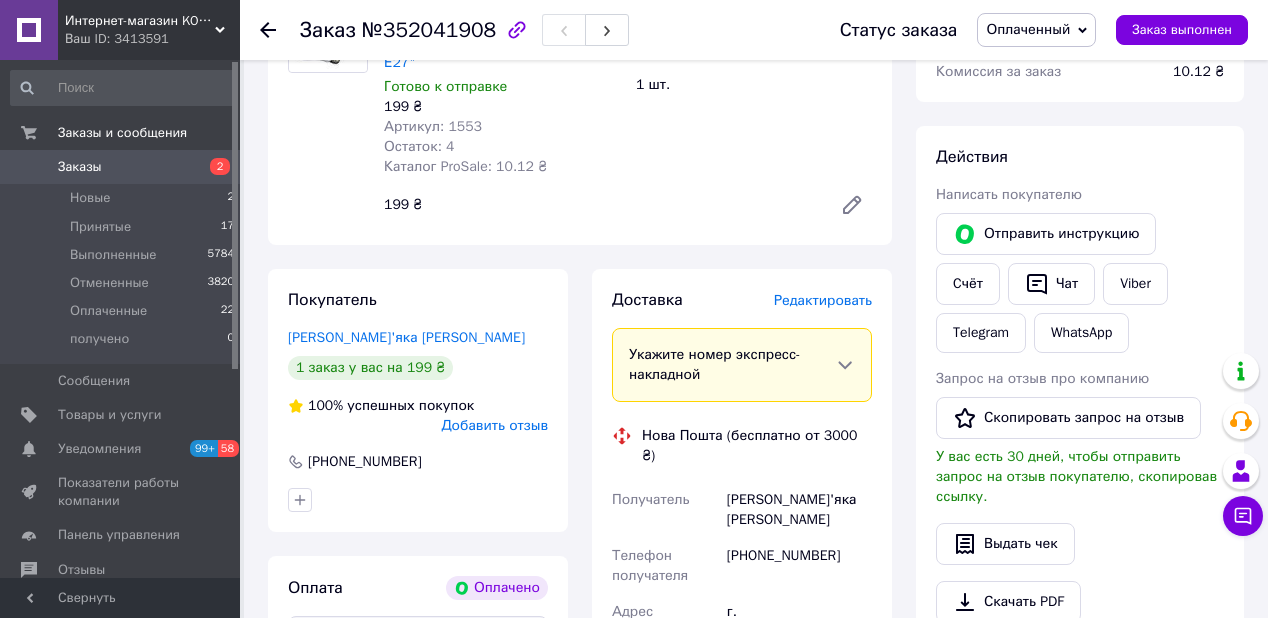 click on "Редактировать" at bounding box center (823, 300) 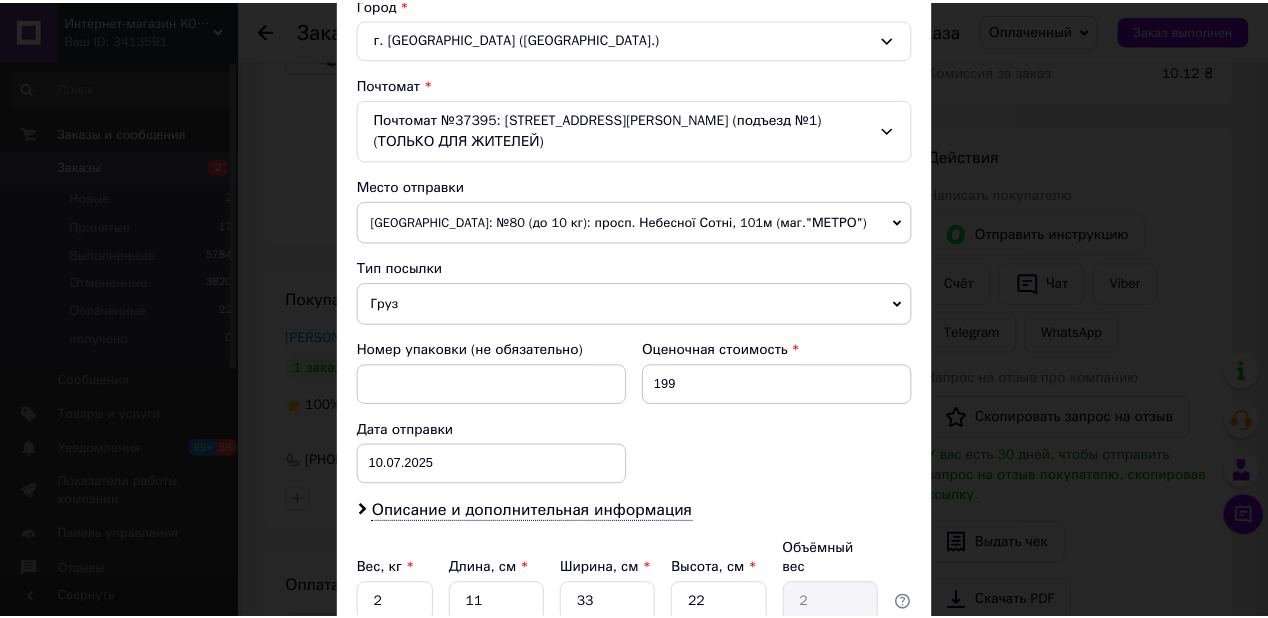 scroll, scrollTop: 720, scrollLeft: 0, axis: vertical 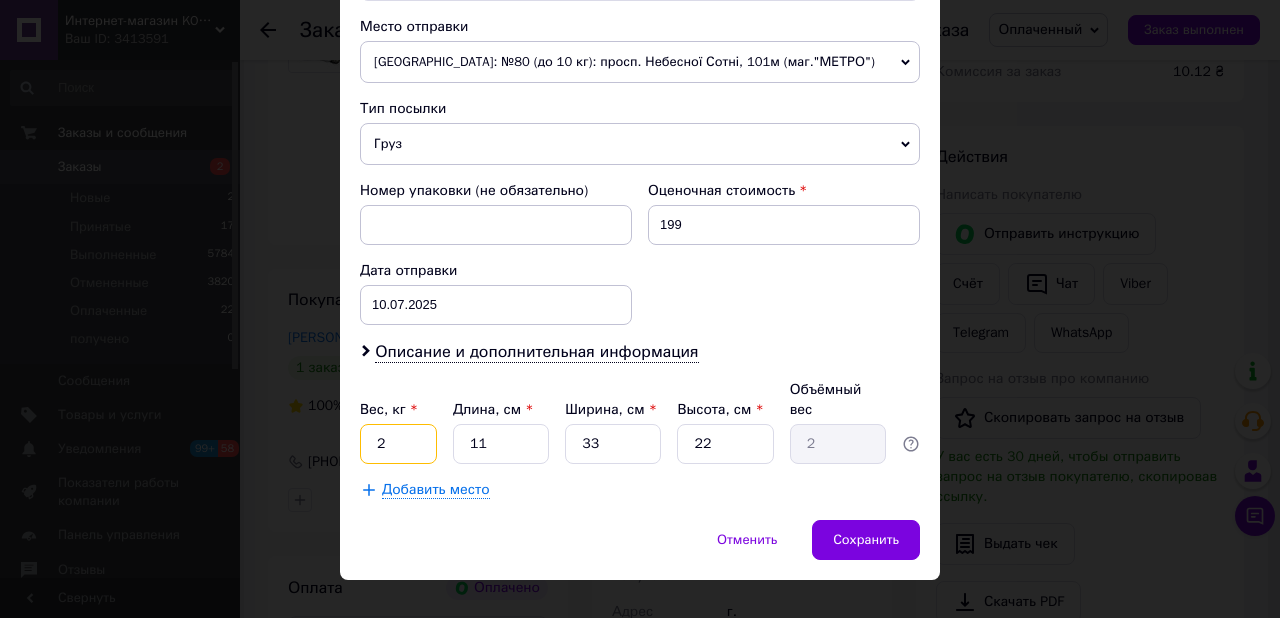 click on "2" at bounding box center (398, 444) 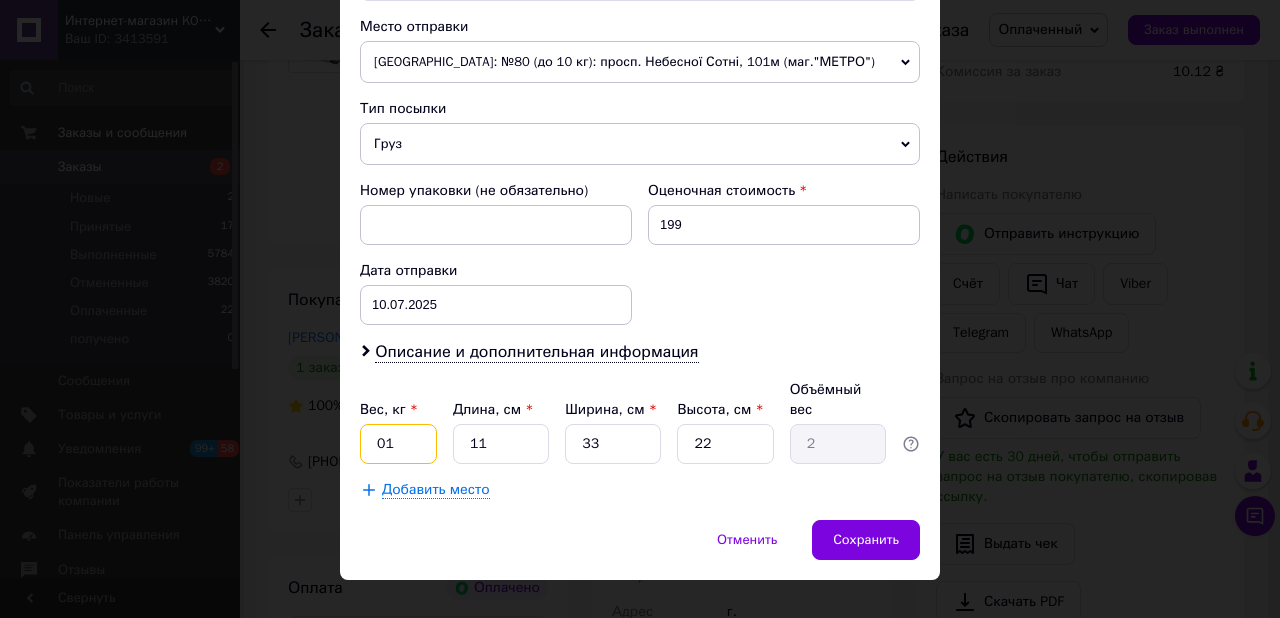 type on "01" 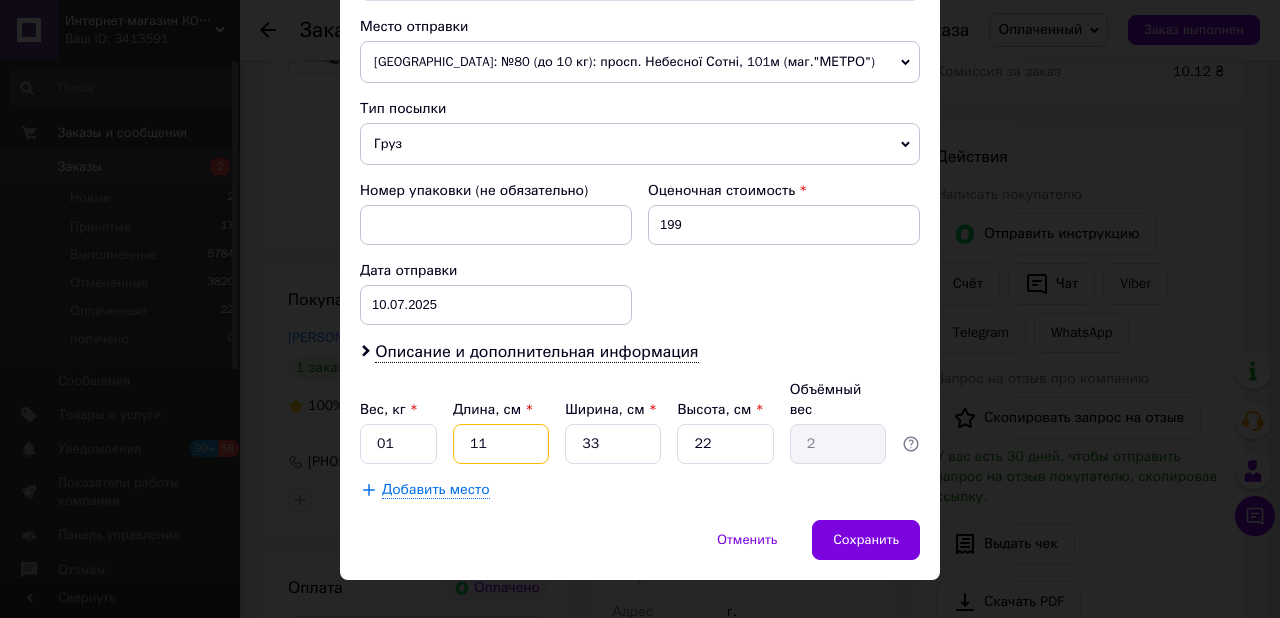 click on "11" at bounding box center [501, 444] 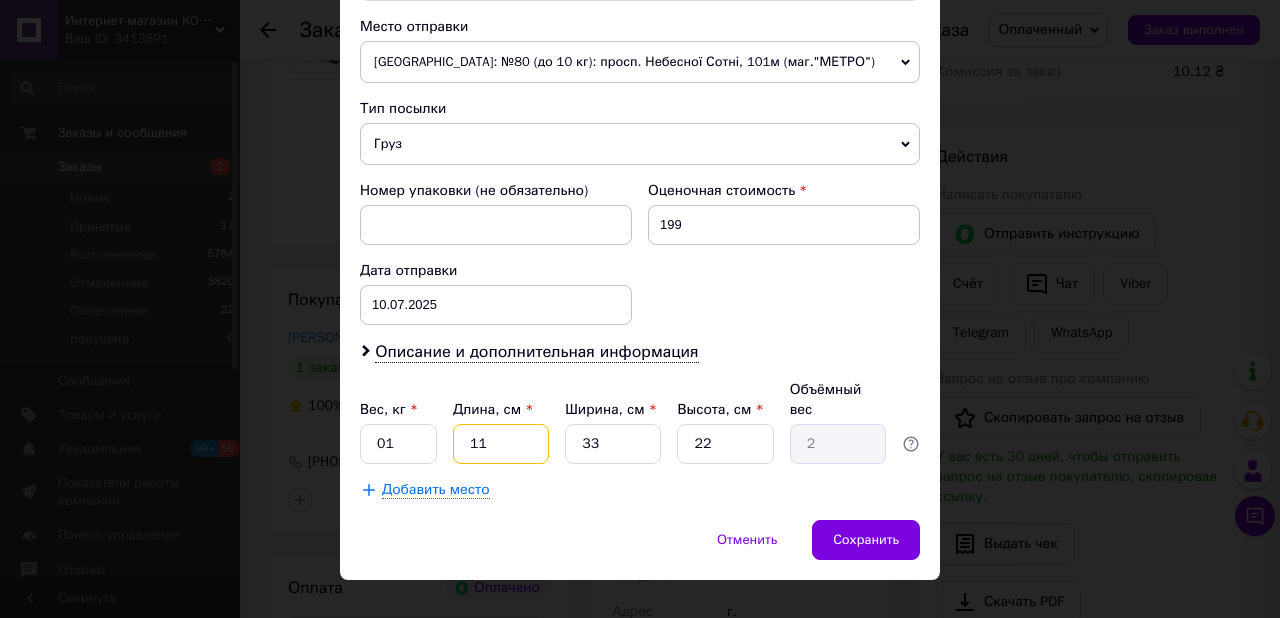 type on "1" 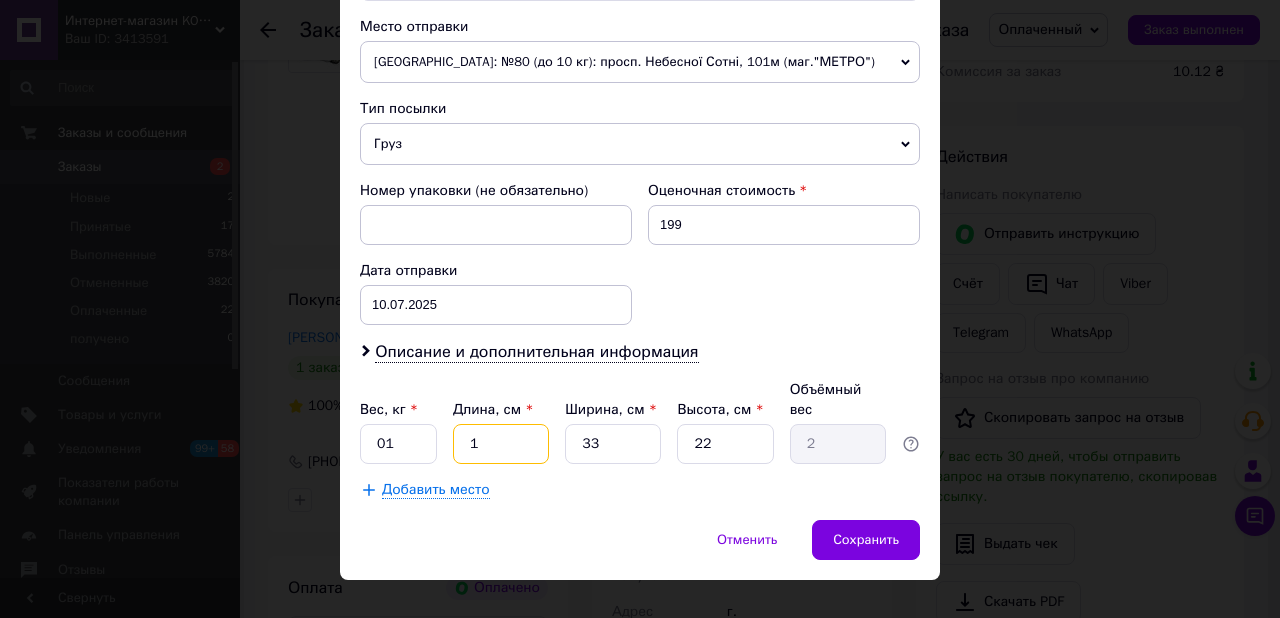 type on "0.18" 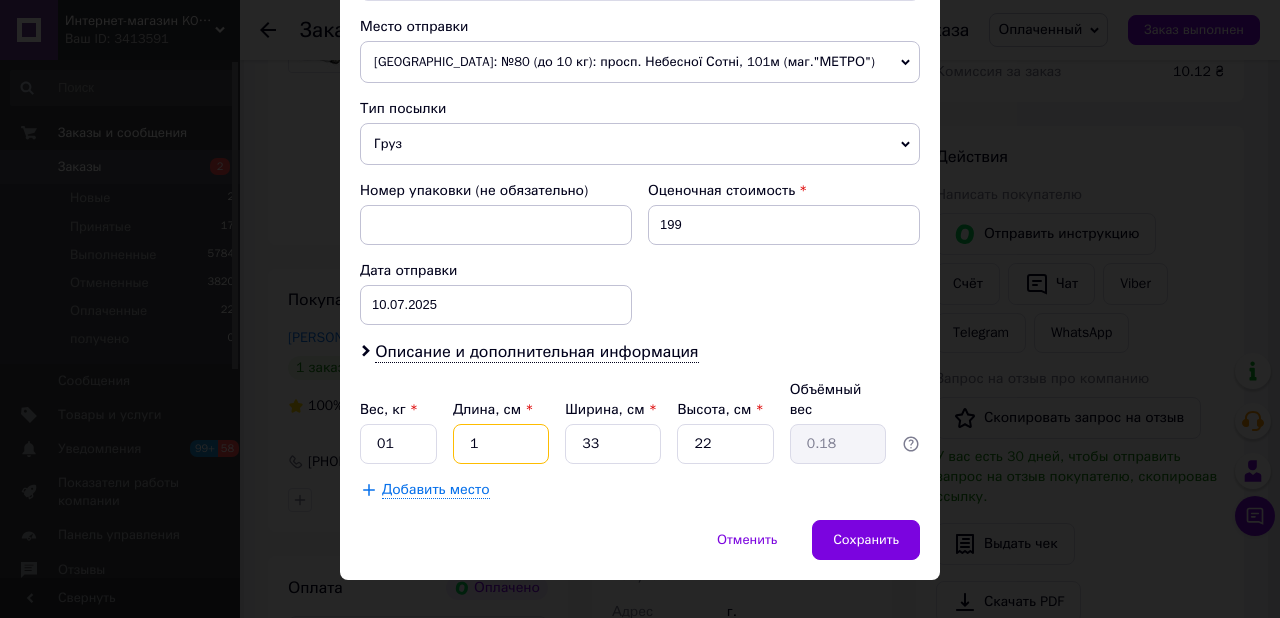 type on "10" 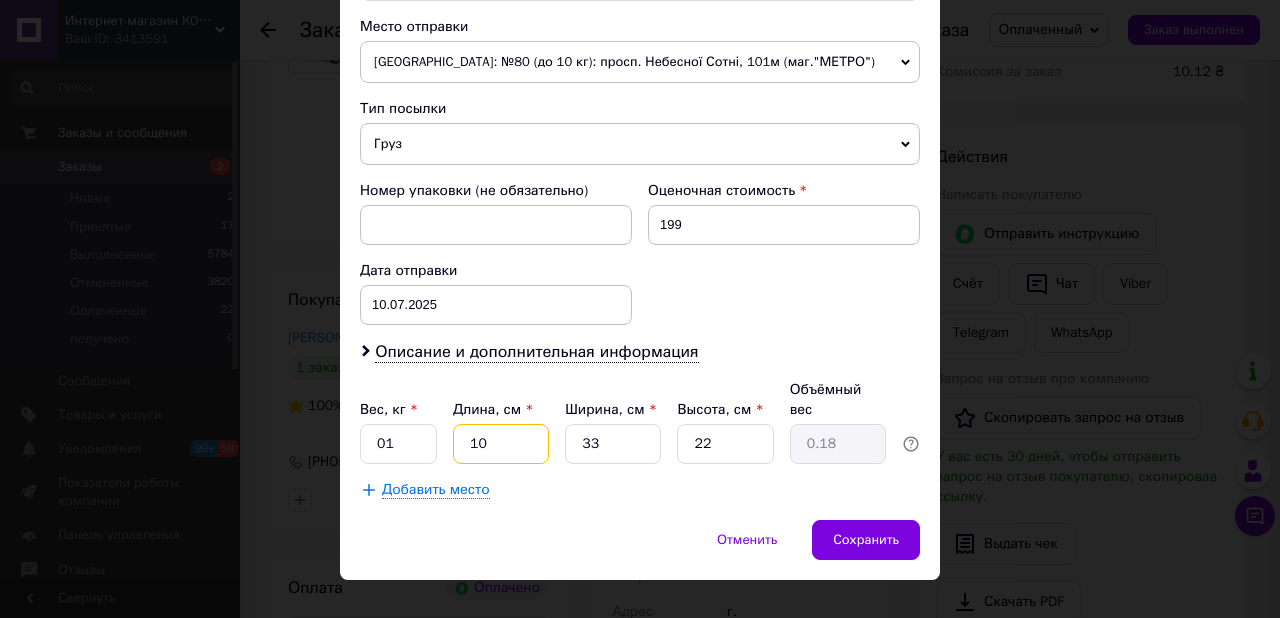type on "1.82" 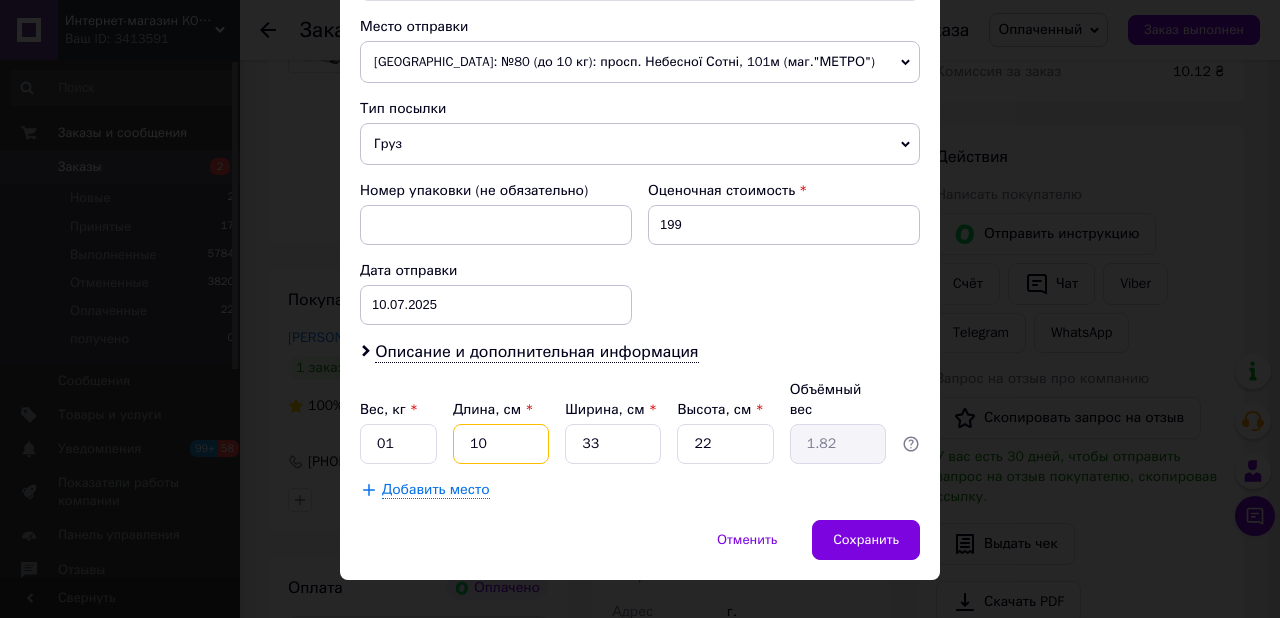 type on "10" 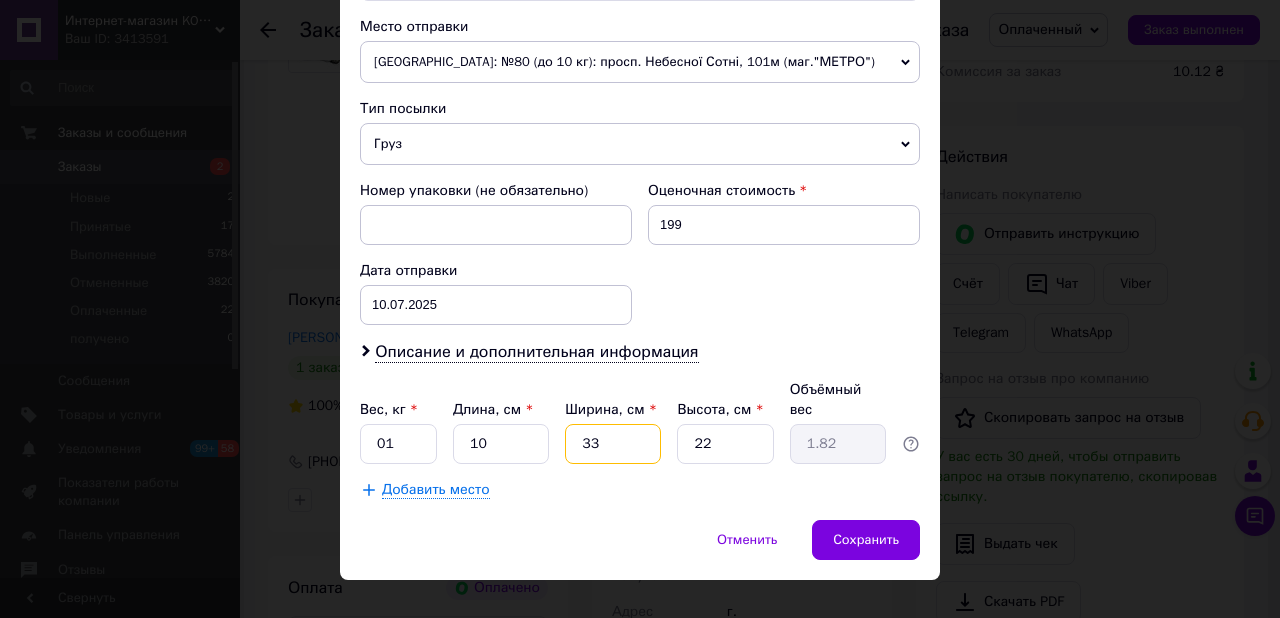 click on "33" at bounding box center (613, 444) 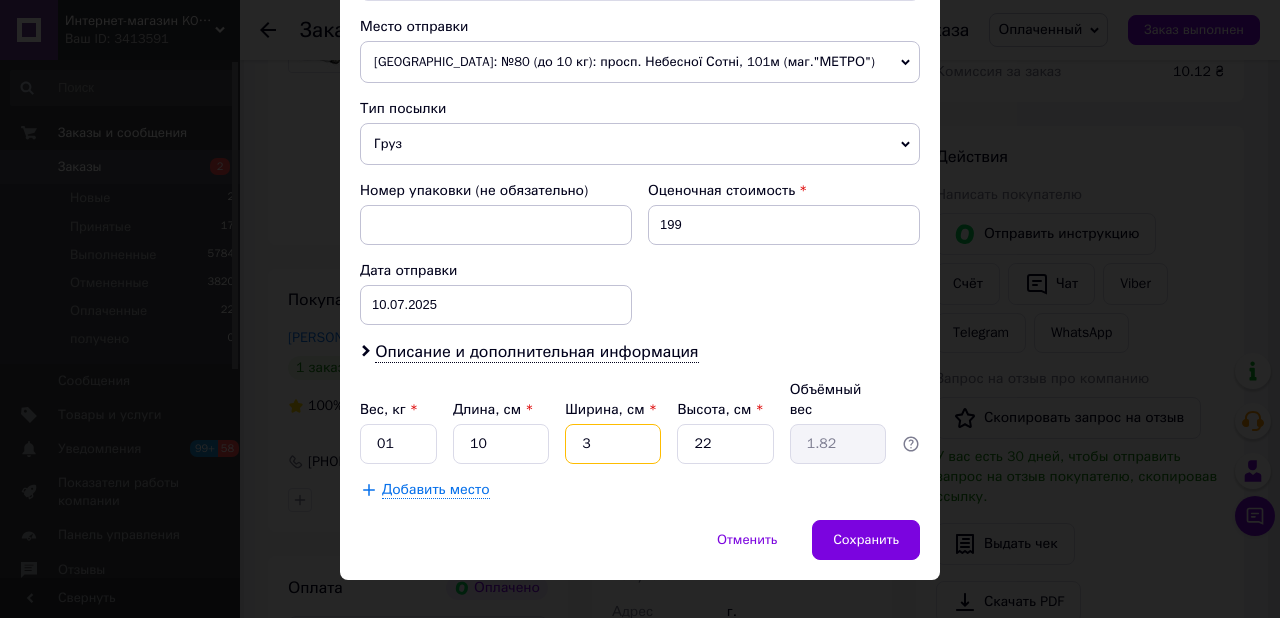 type on "0.17" 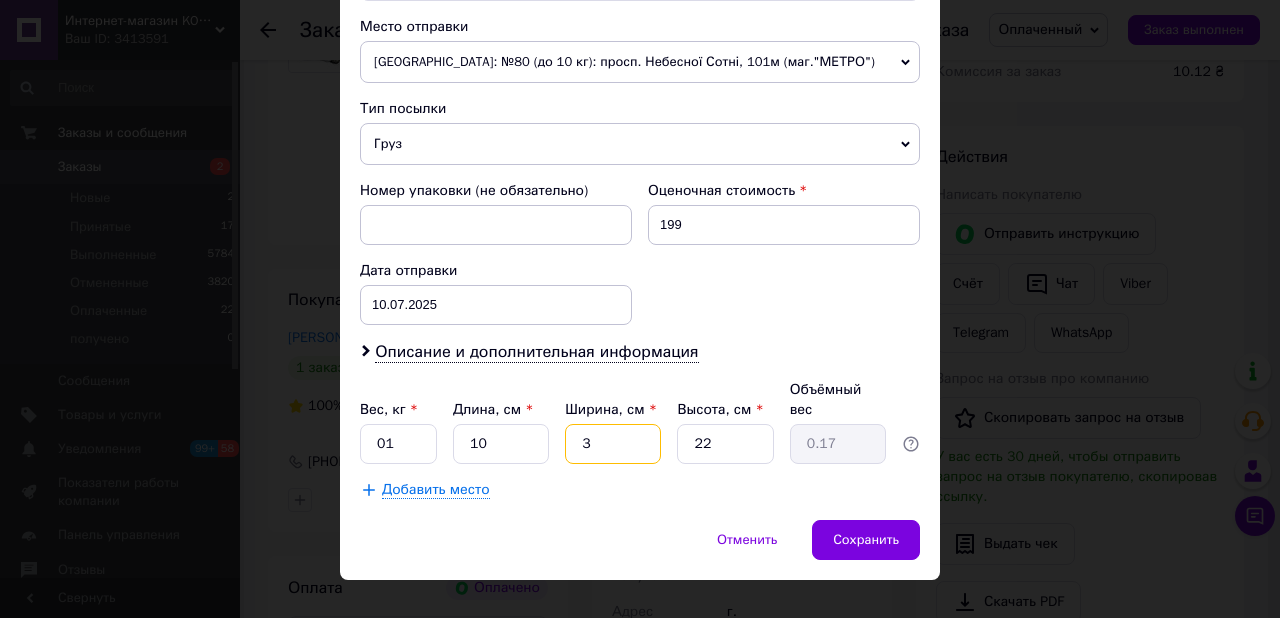 type 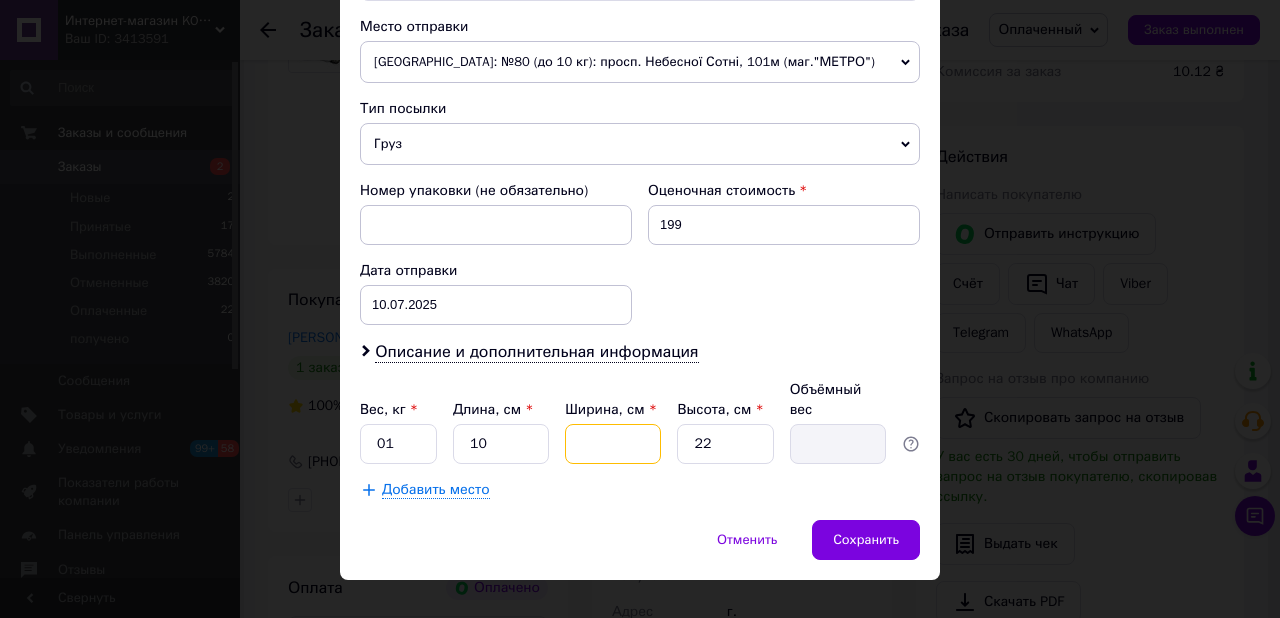 type on "6" 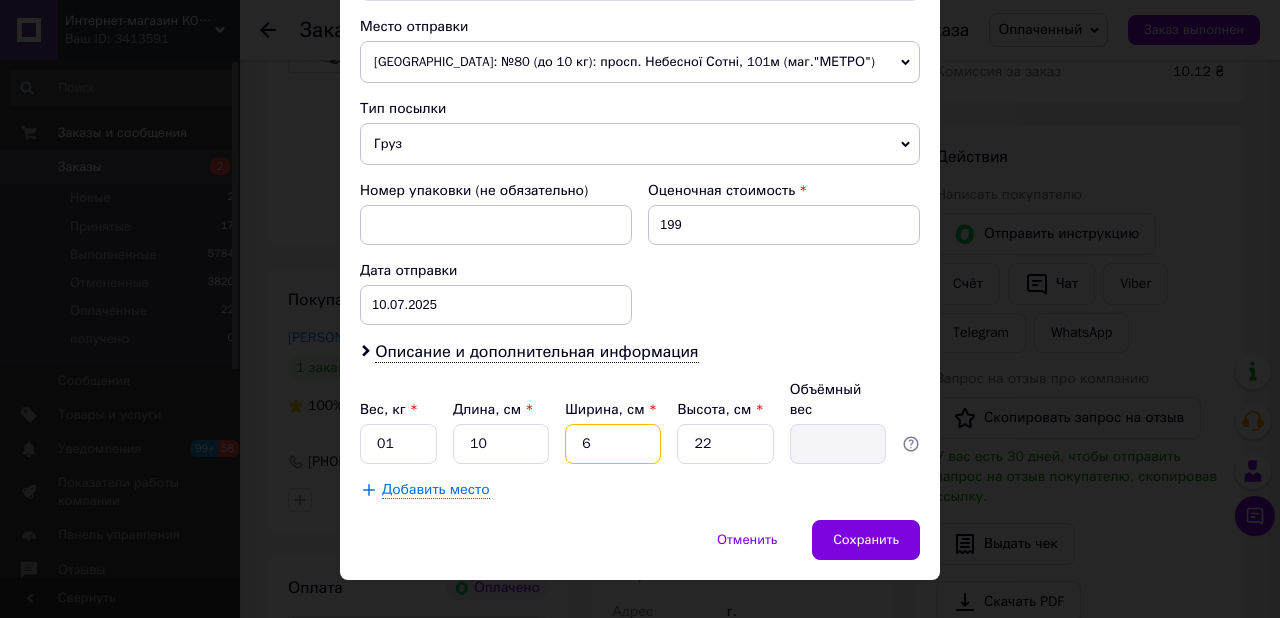 type on "0.33" 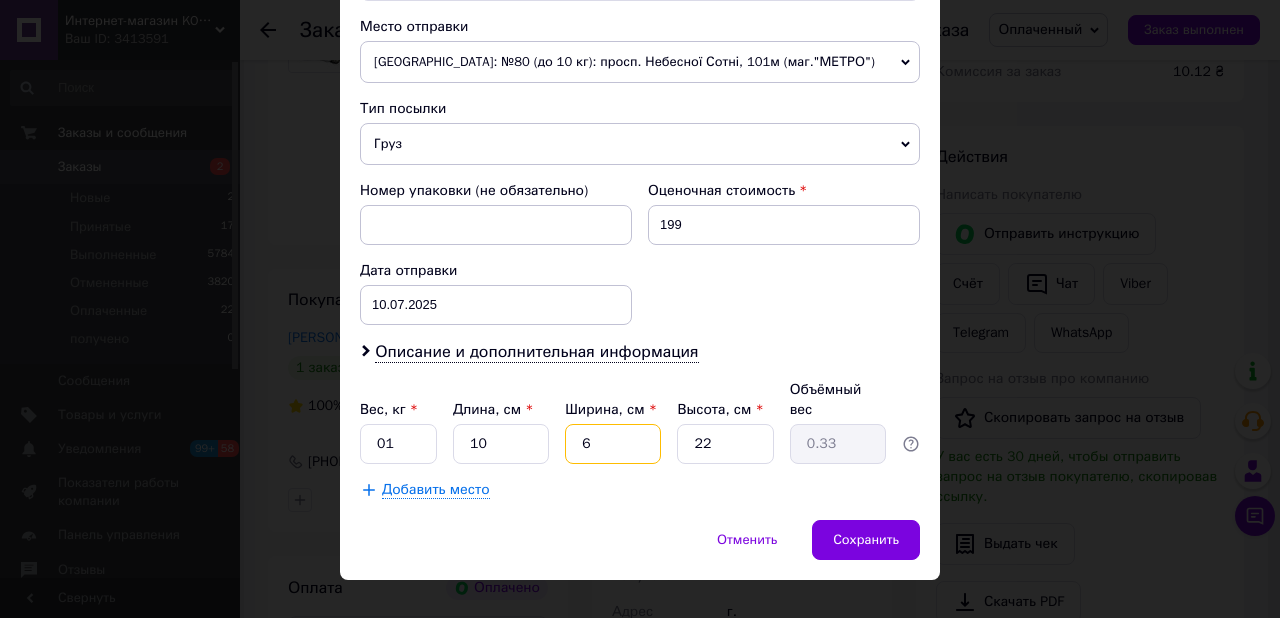 type on "6" 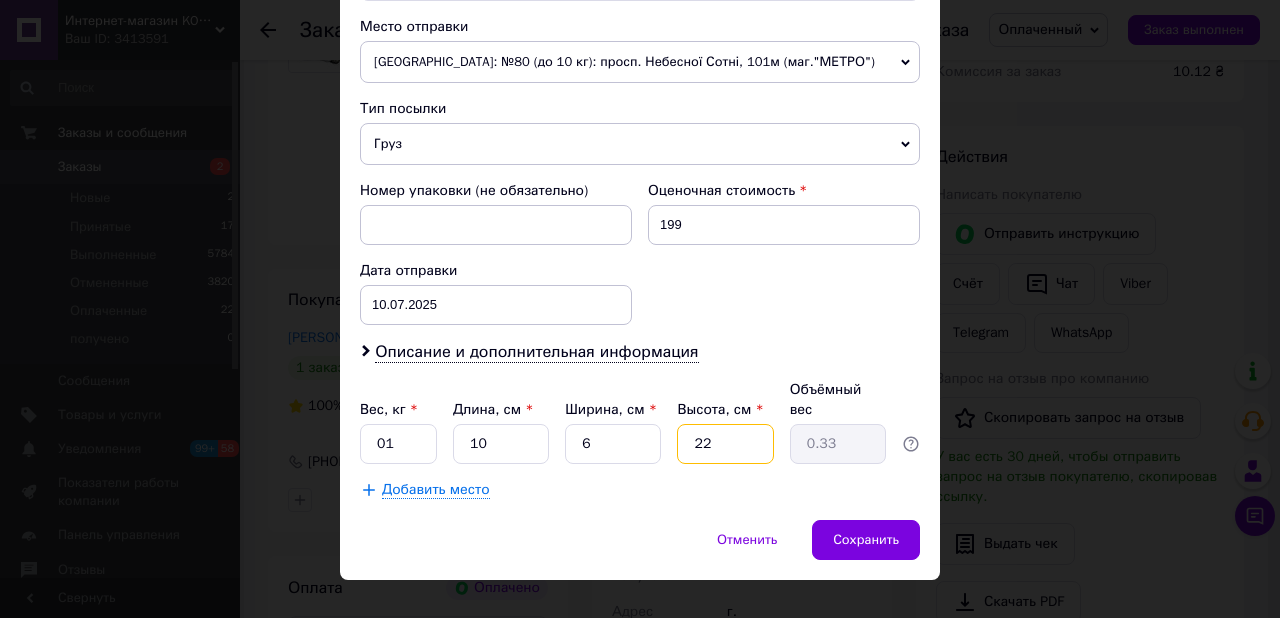 click on "22" at bounding box center (725, 444) 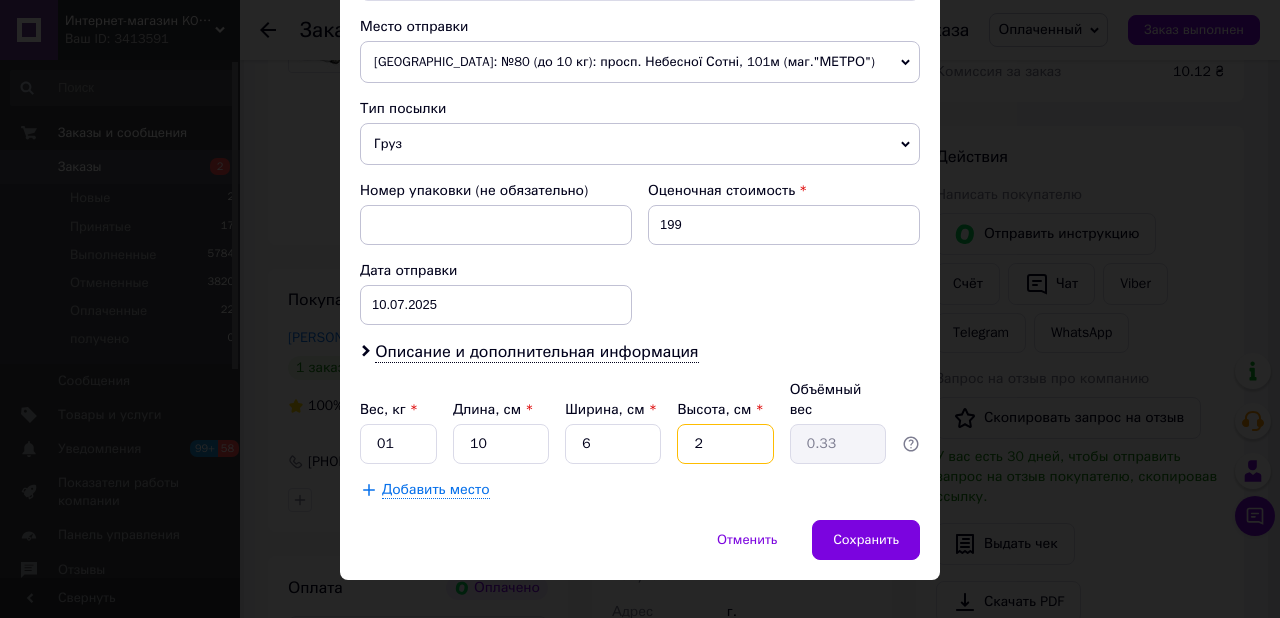 type on "0.1" 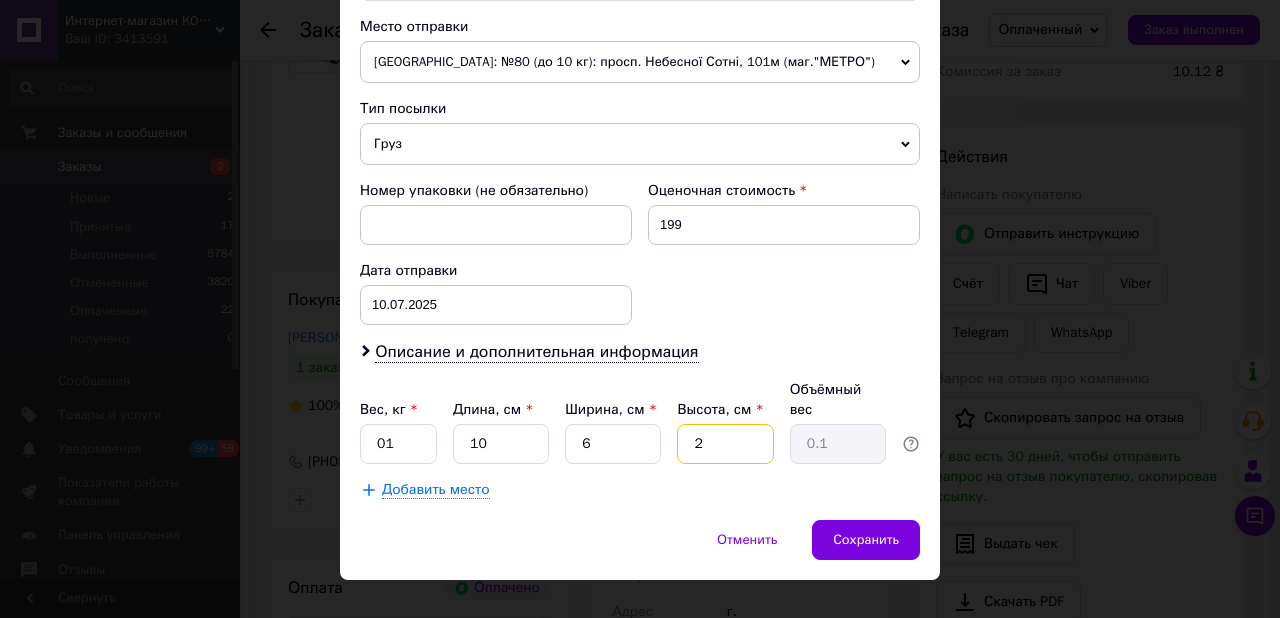 type 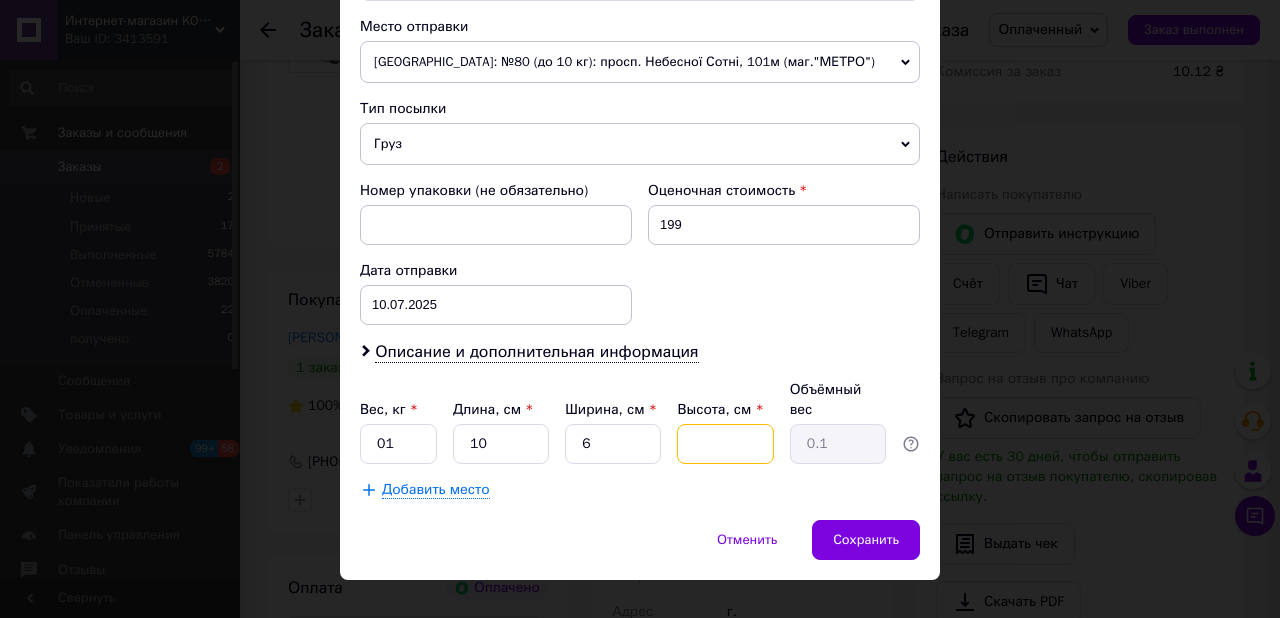 type 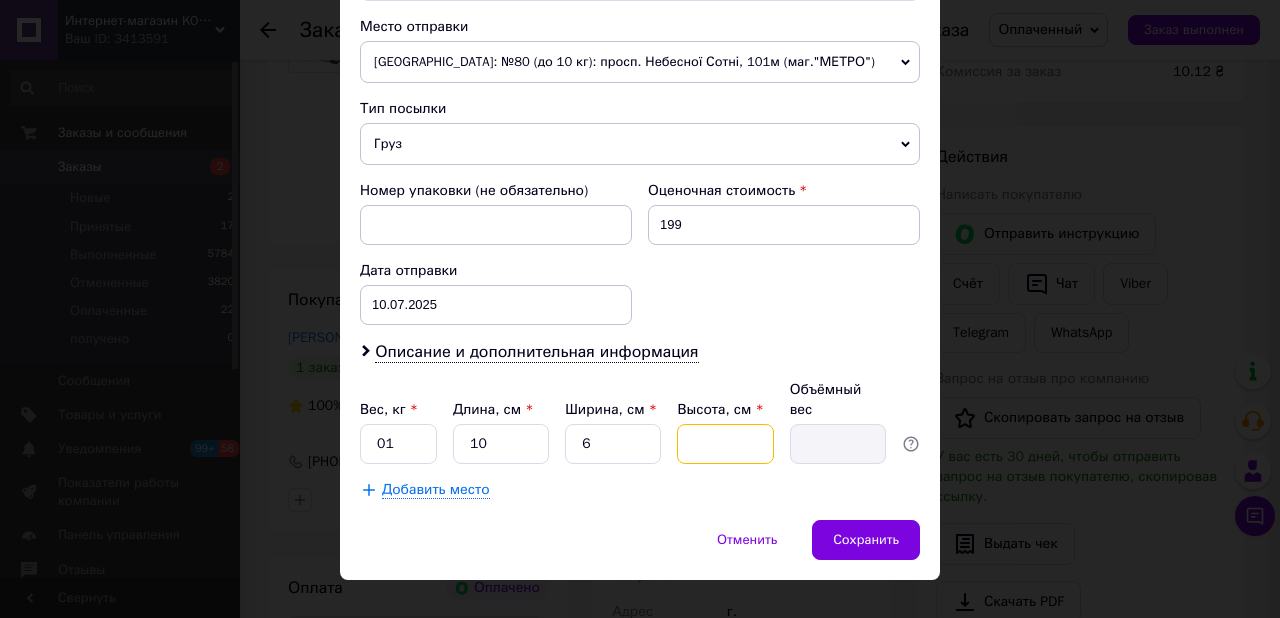 type on "7" 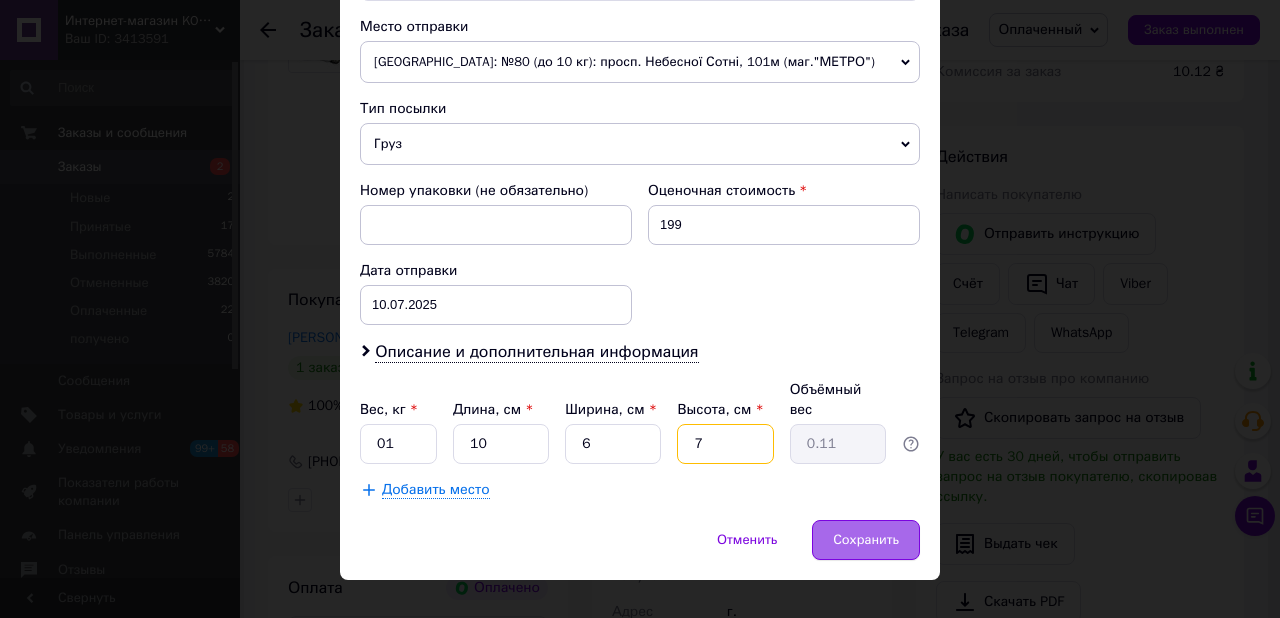 type on "7" 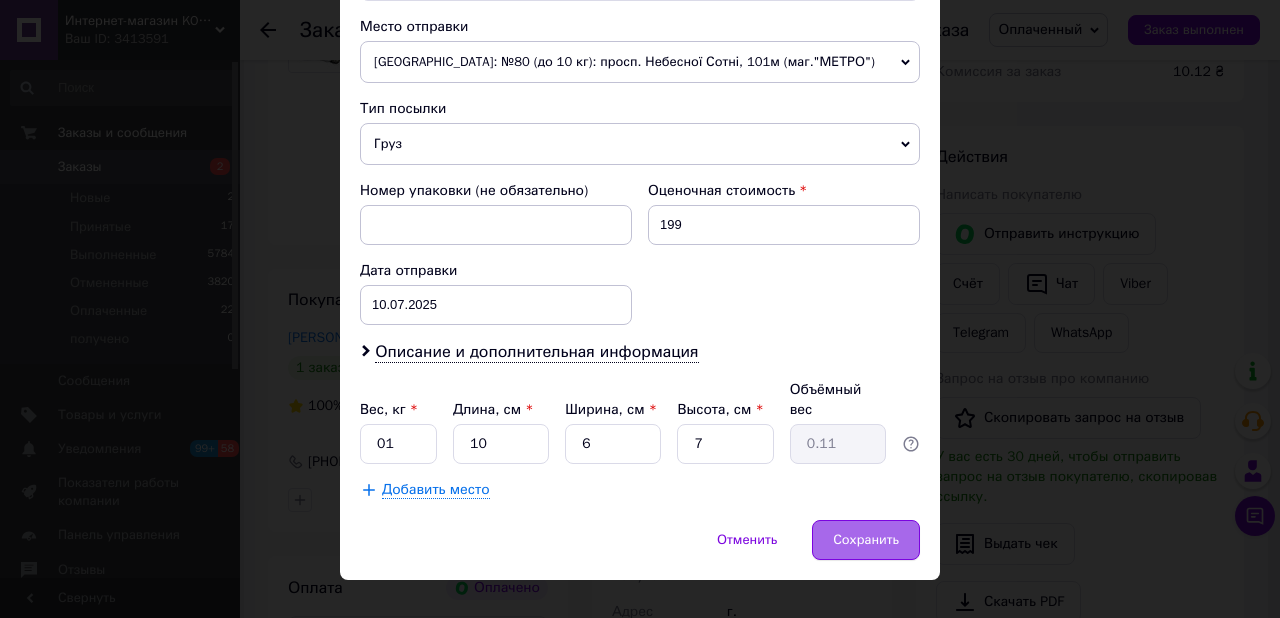 click on "Сохранить" at bounding box center [866, 540] 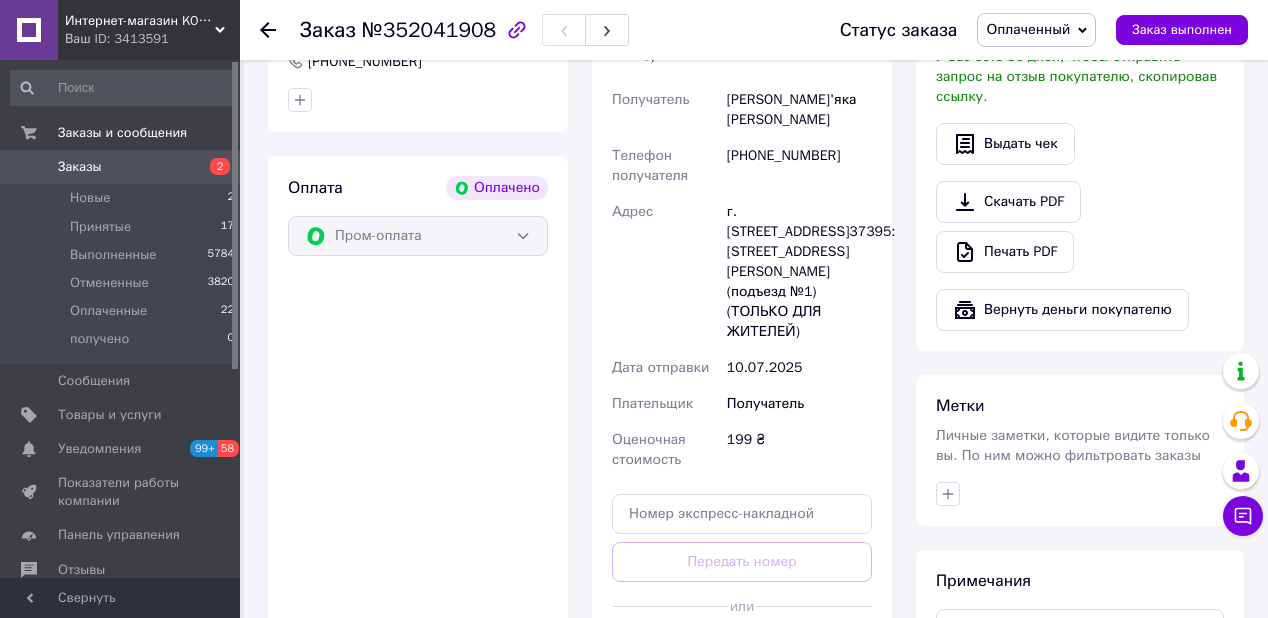 scroll, scrollTop: 1440, scrollLeft: 0, axis: vertical 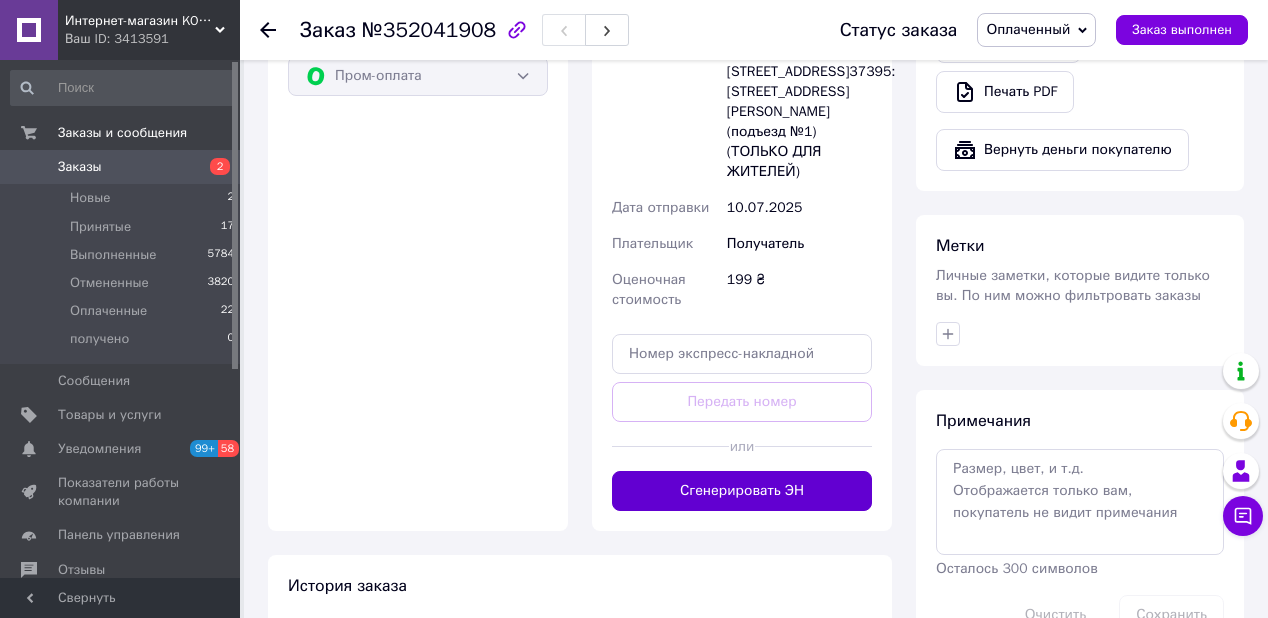 click on "Сгенерировать ЭН" at bounding box center [742, 491] 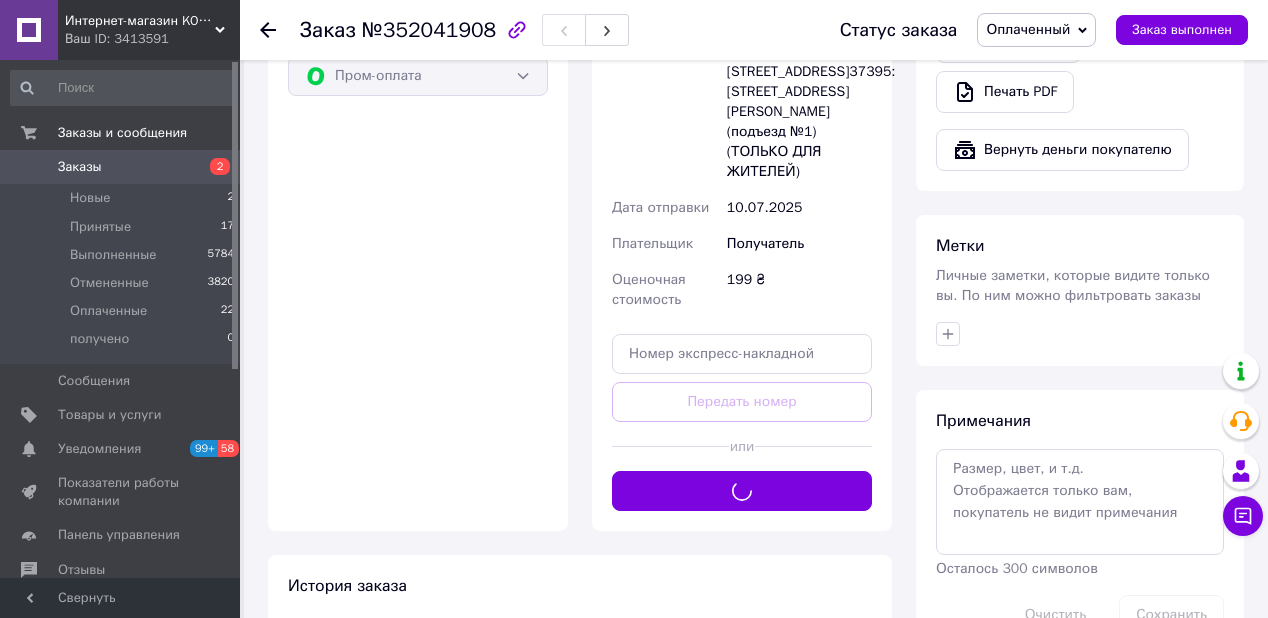 click 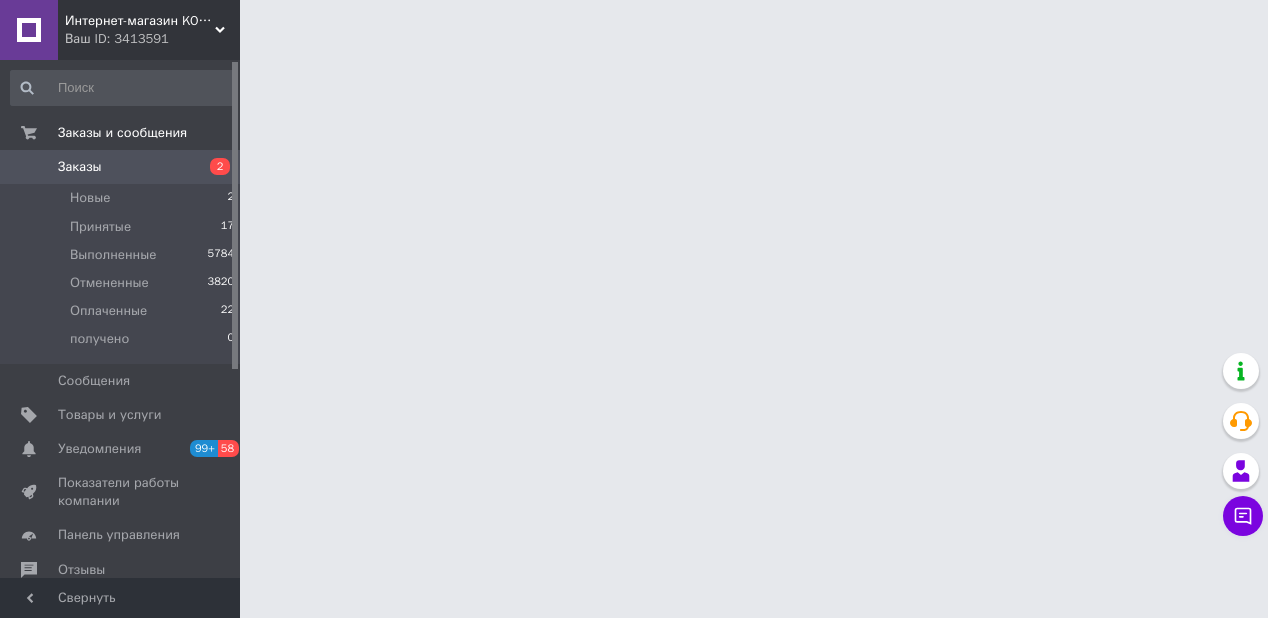 scroll, scrollTop: 0, scrollLeft: 0, axis: both 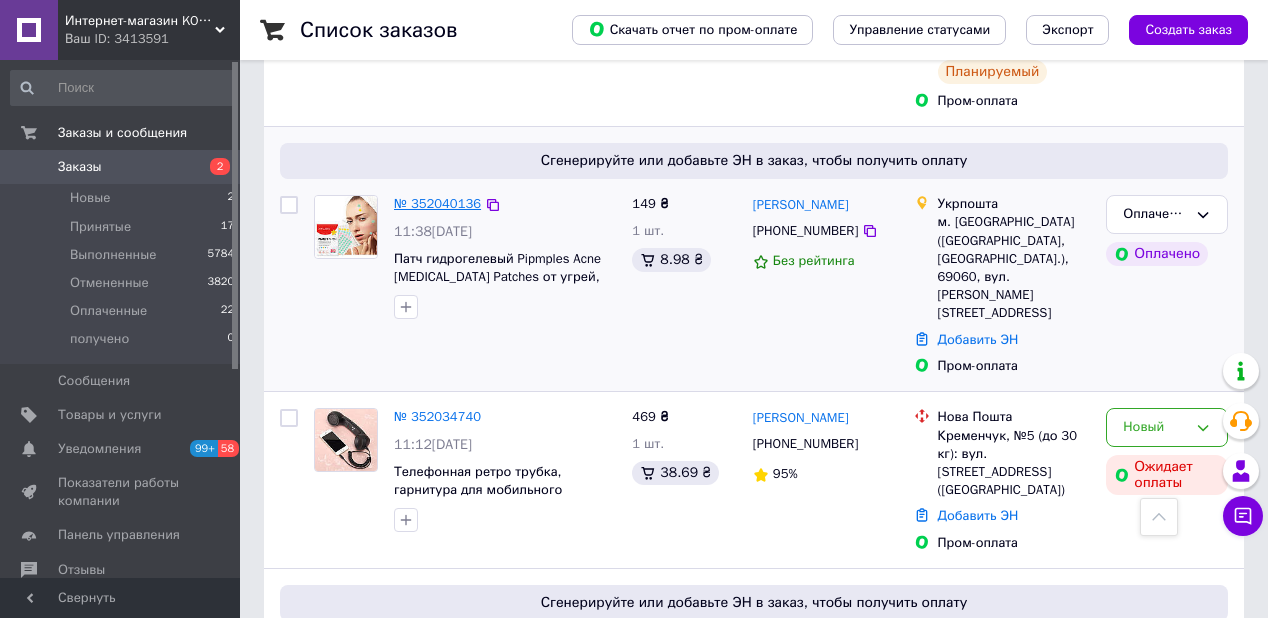 click on "№ 352040136" at bounding box center (437, 203) 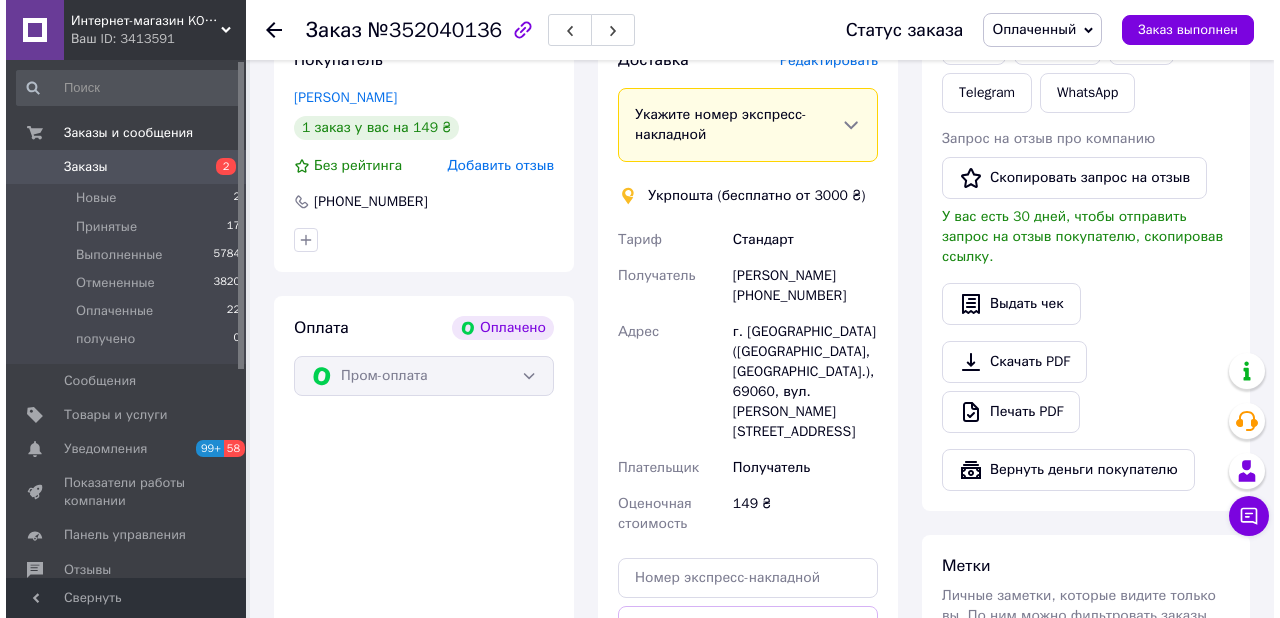 scroll, scrollTop: 1040, scrollLeft: 0, axis: vertical 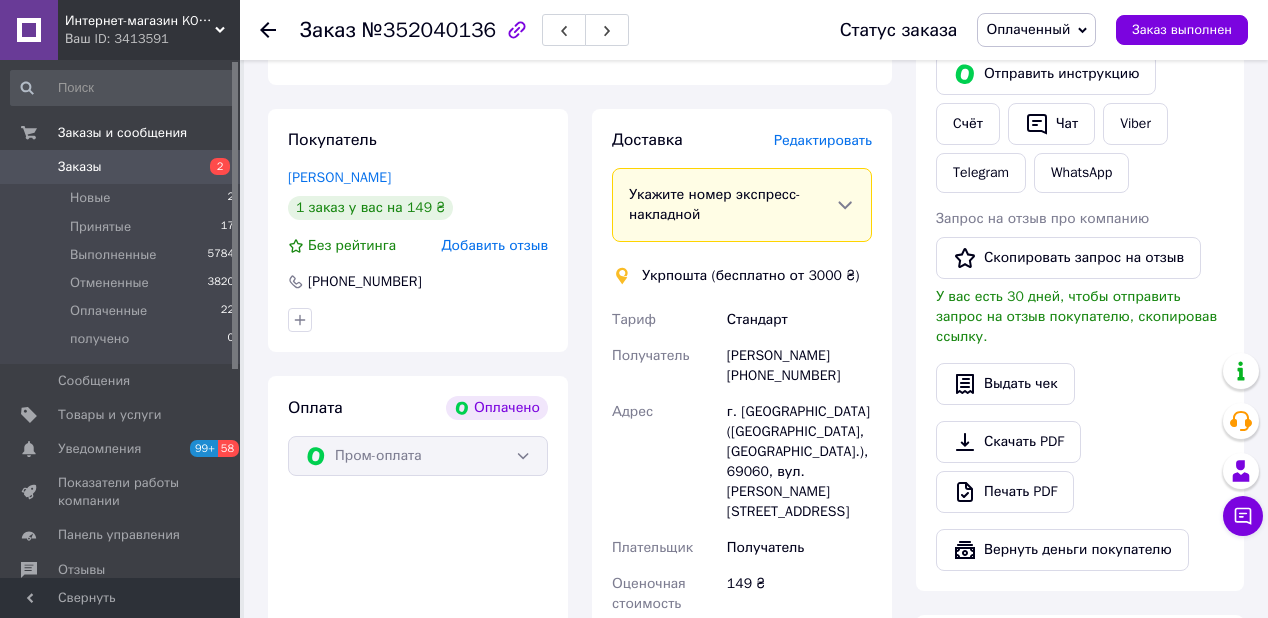 click on "Редактировать" at bounding box center [823, 140] 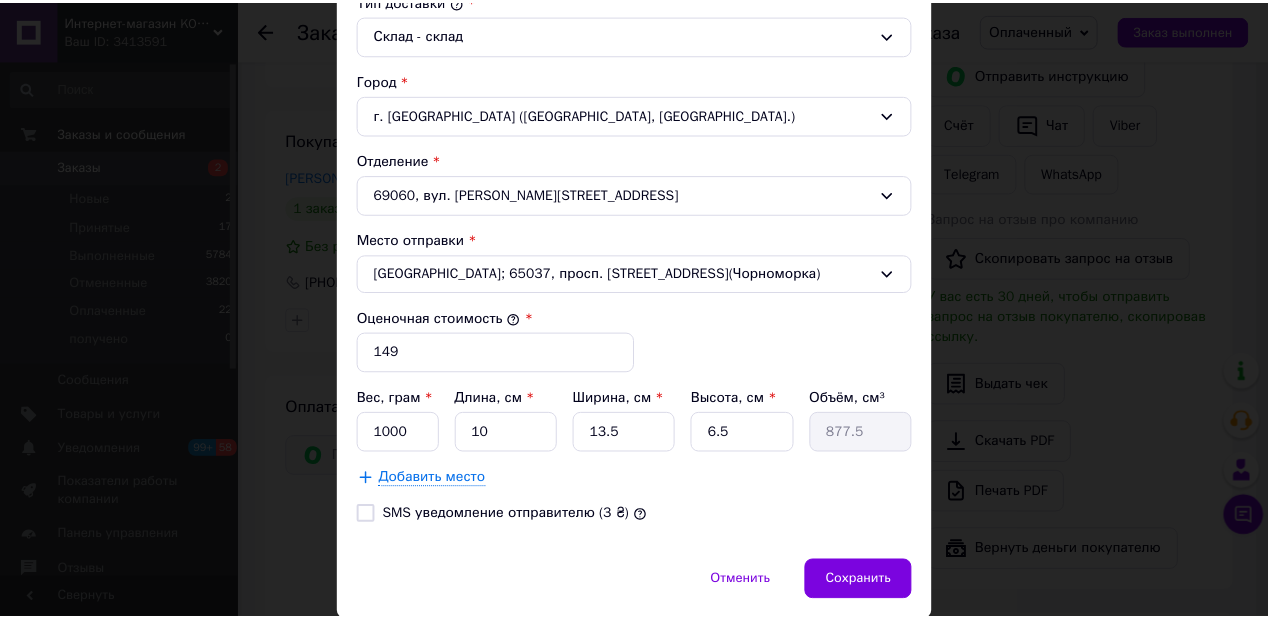 scroll, scrollTop: 628, scrollLeft: 0, axis: vertical 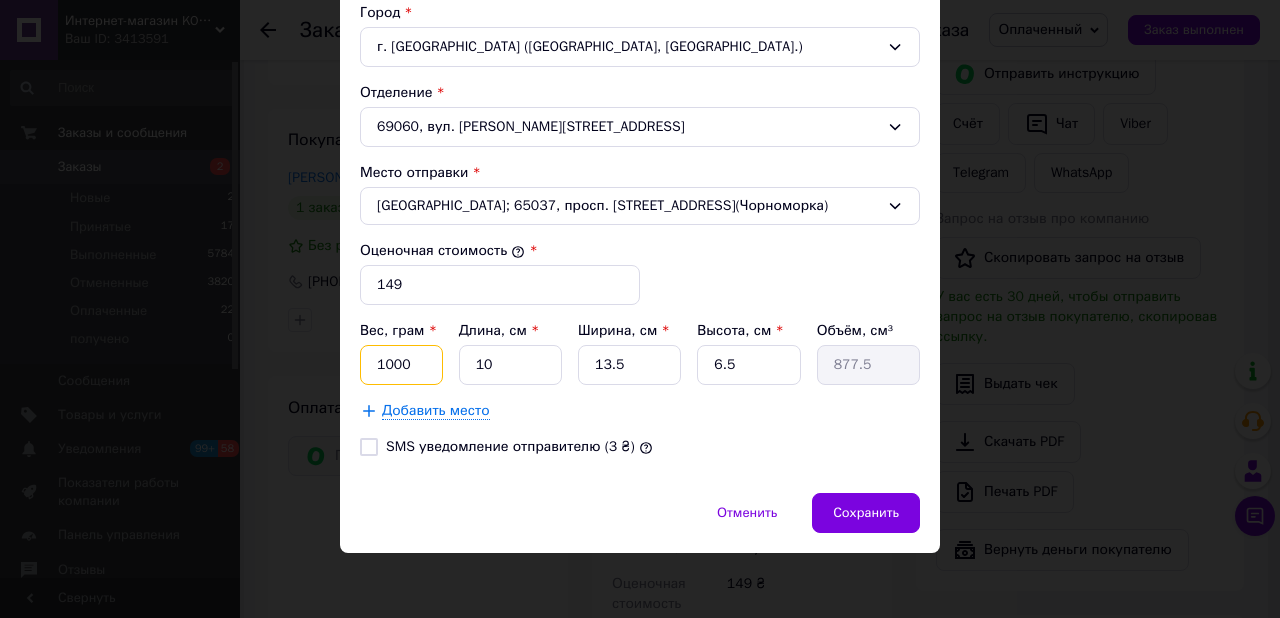 click on "1000" at bounding box center (401, 365) 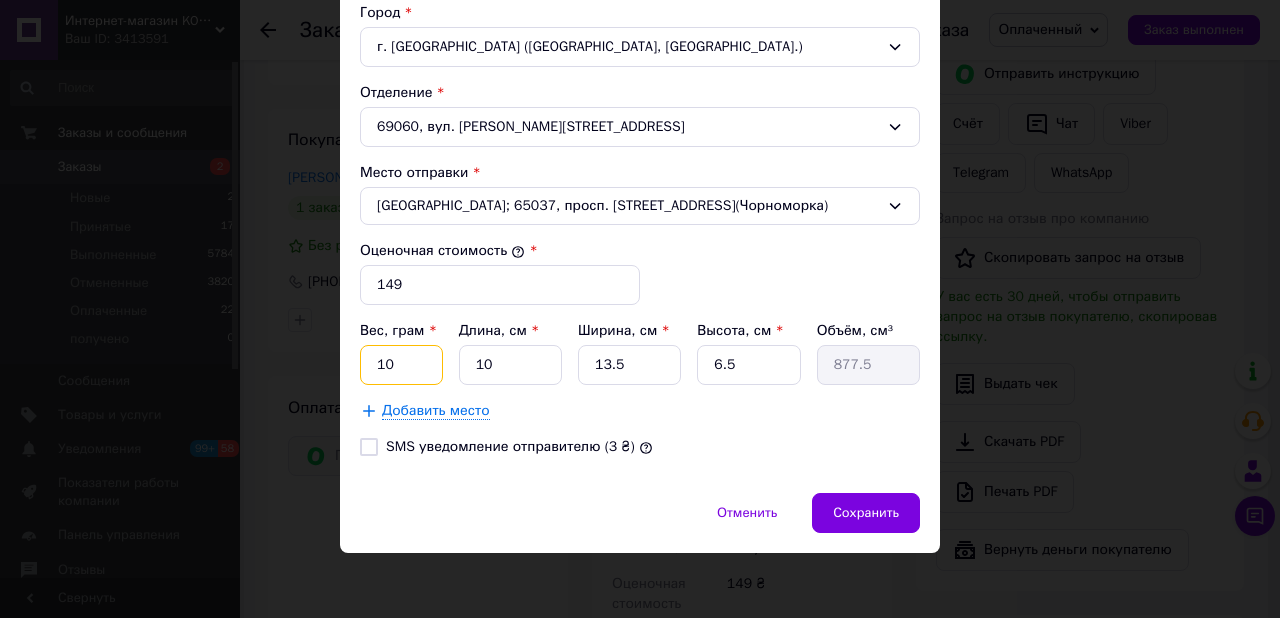 type on "1" 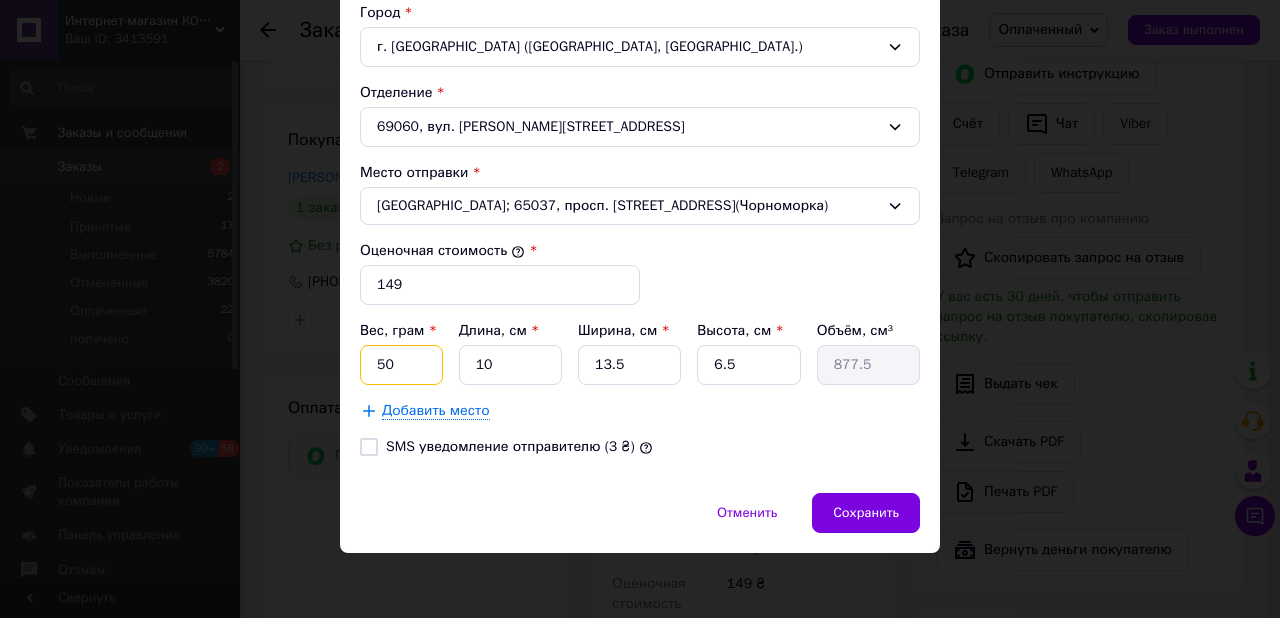 type on "50" 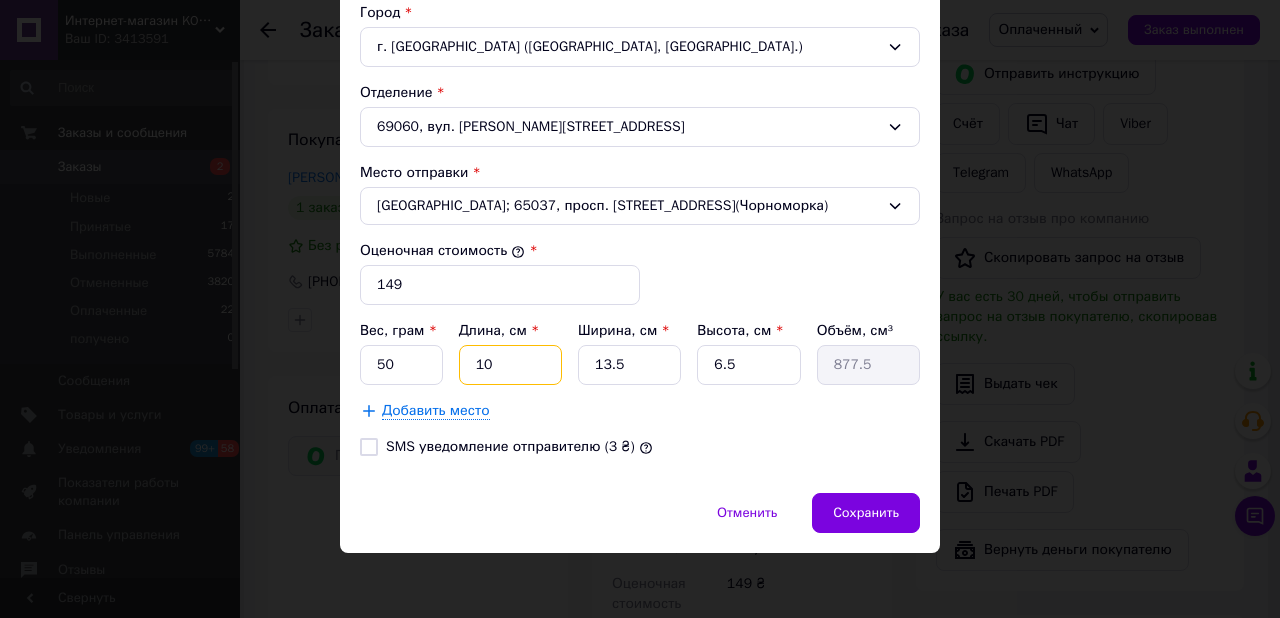 click on "10" at bounding box center (510, 365) 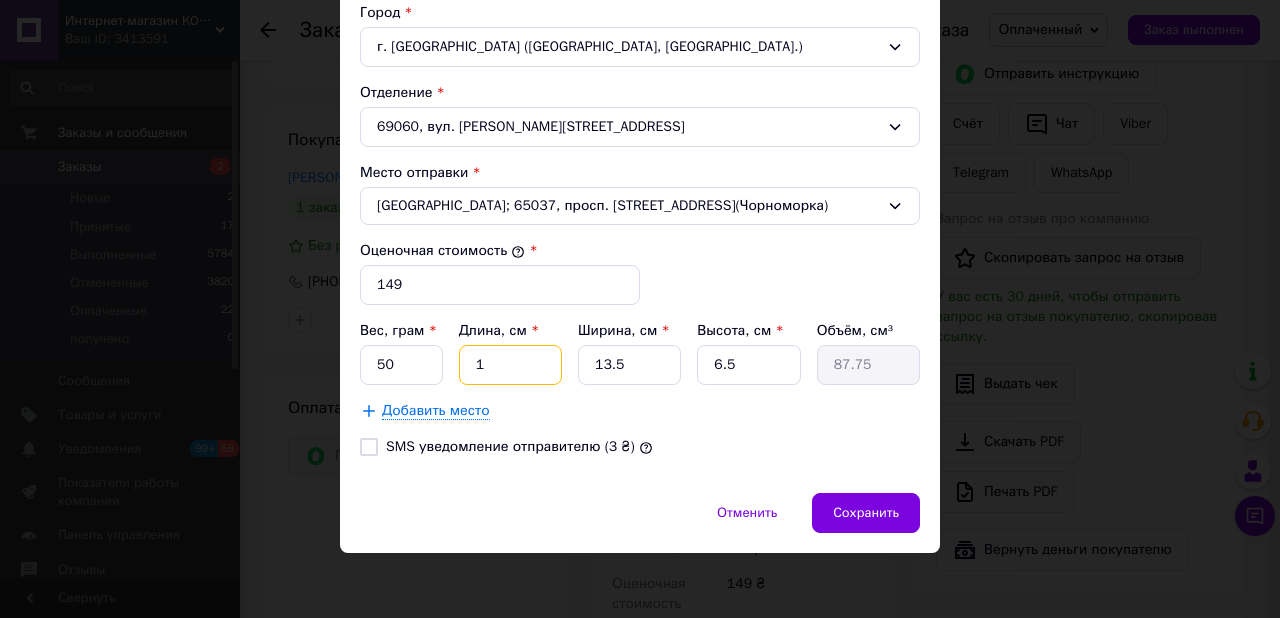 type 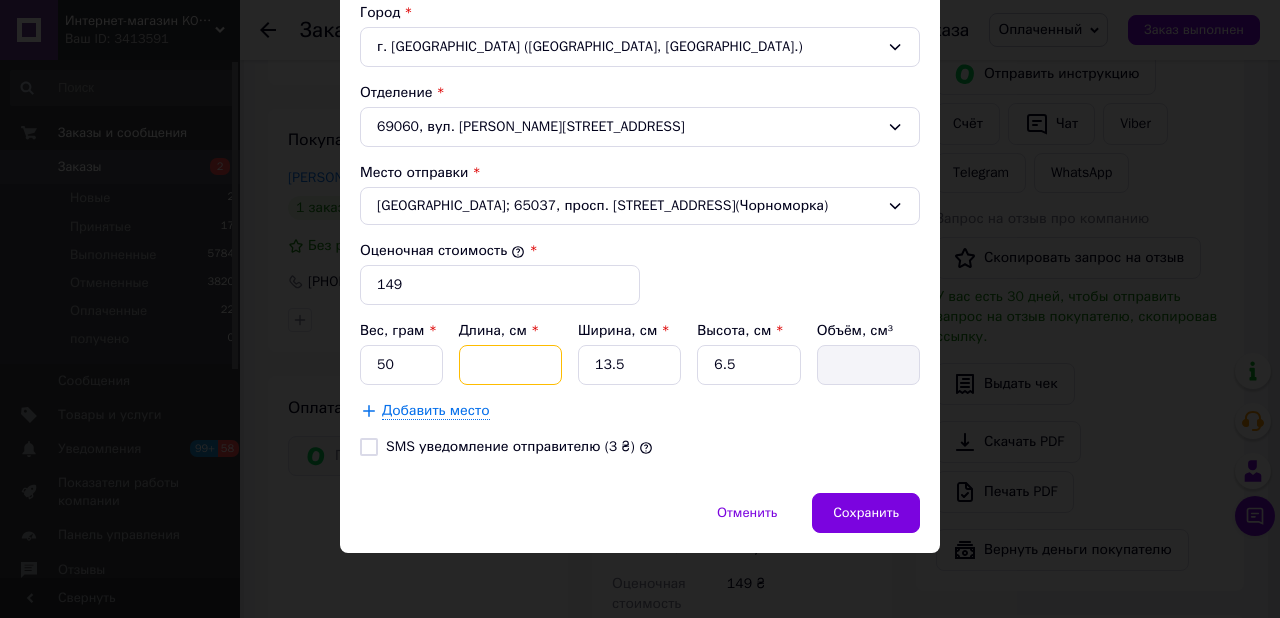 type on "8" 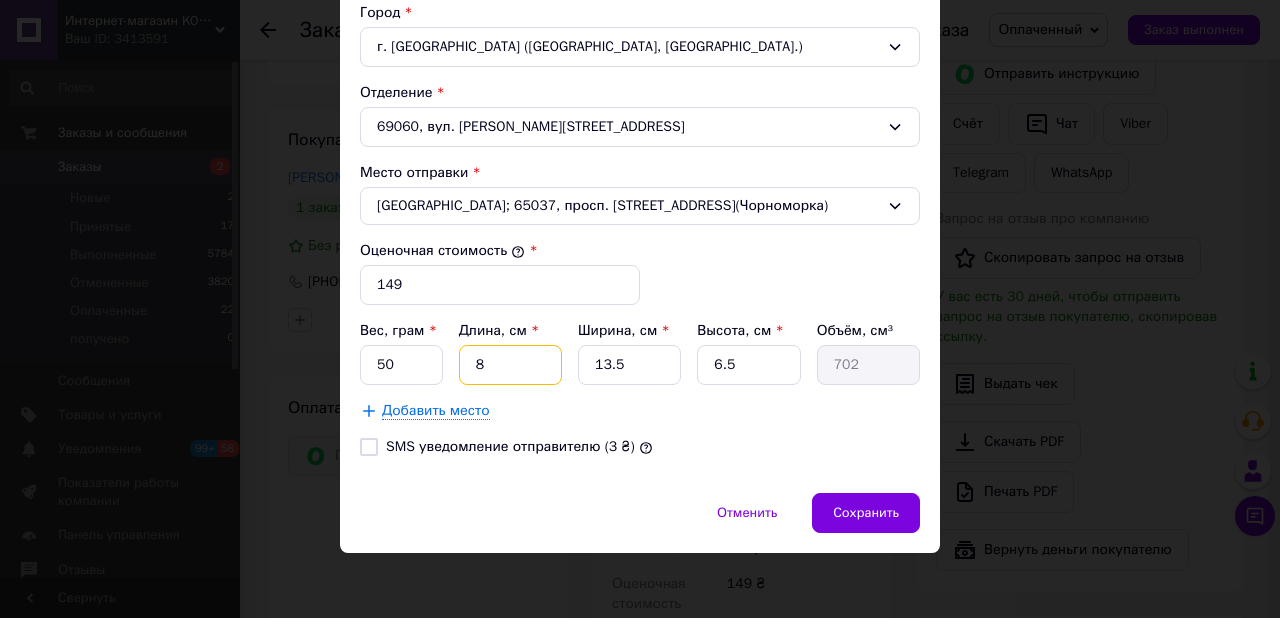 type on "8" 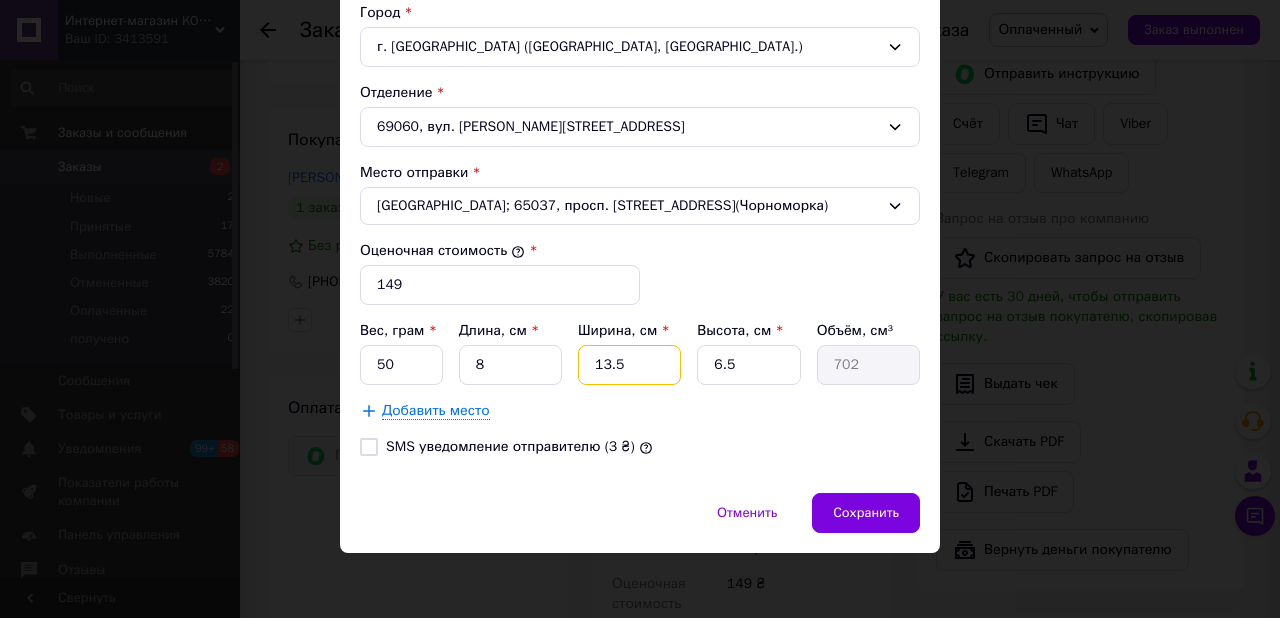 click on "13.5" at bounding box center (629, 365) 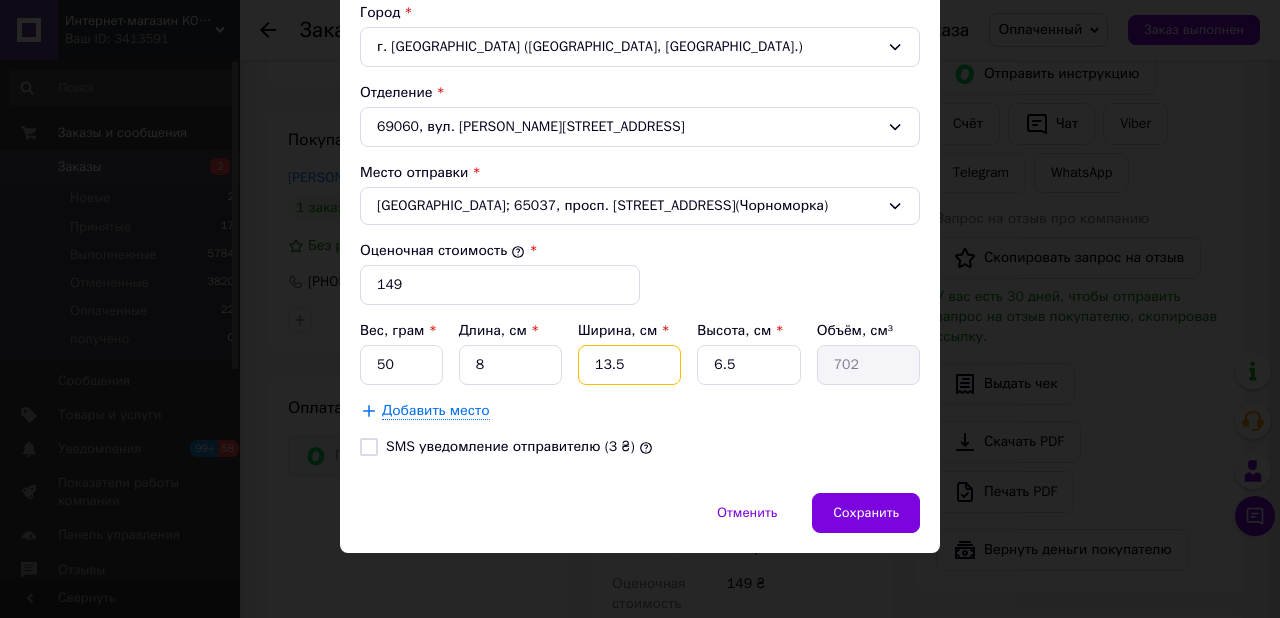 type on "13." 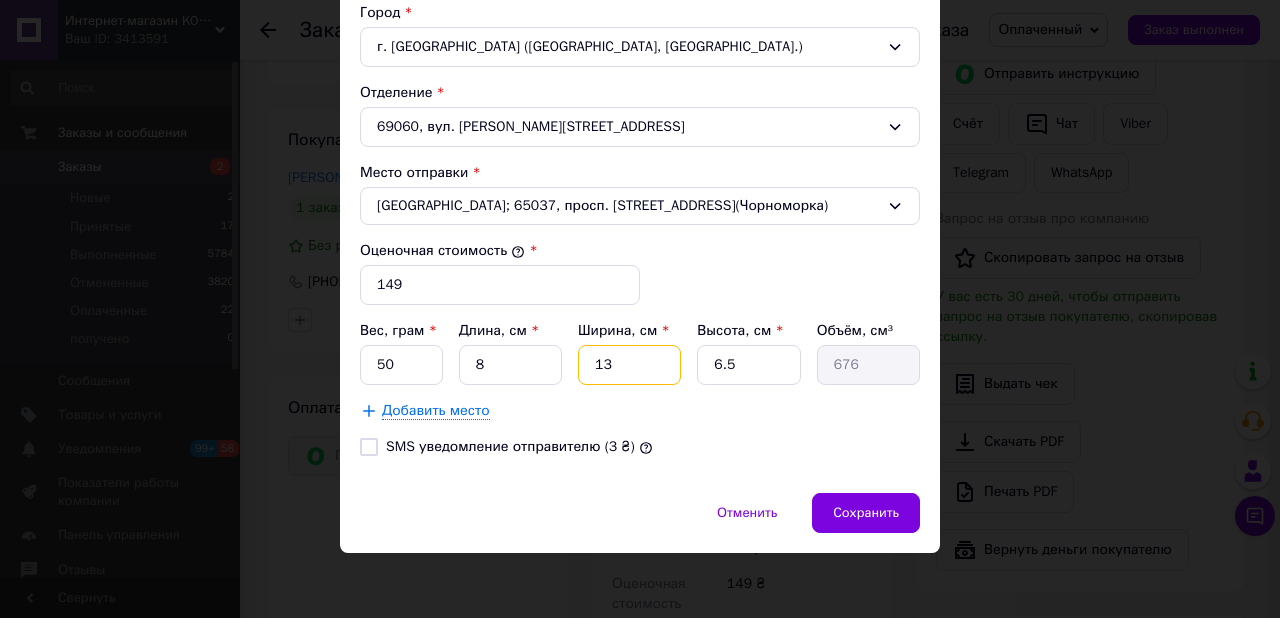 type on "1" 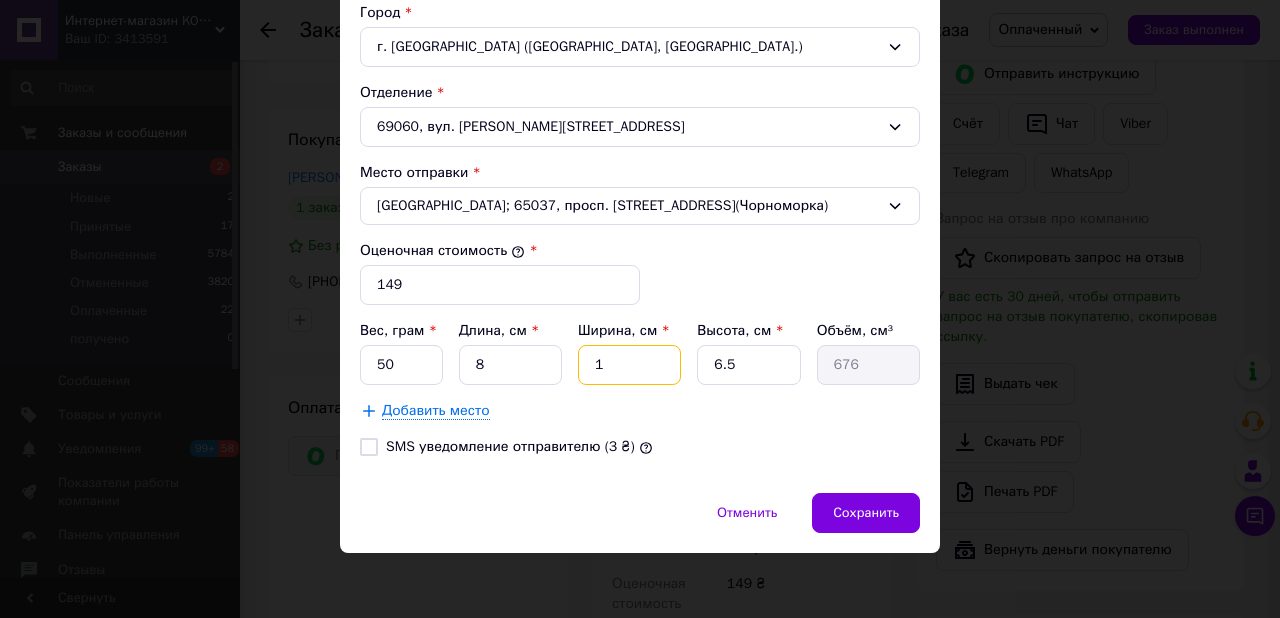 type on "52" 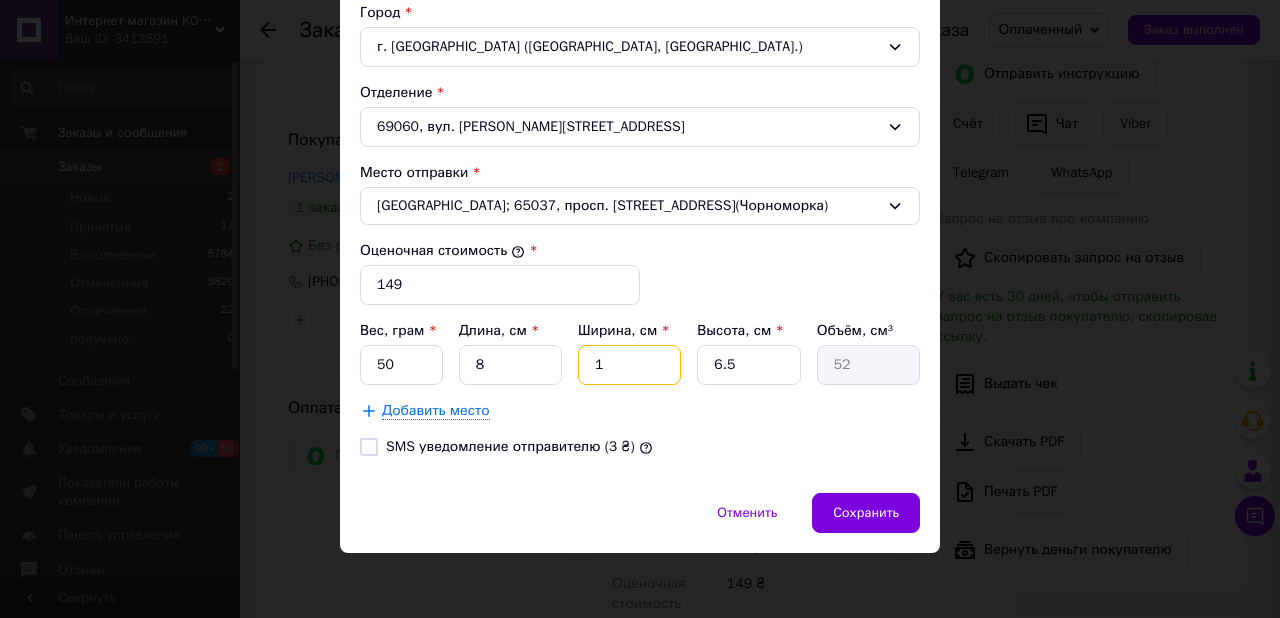 type 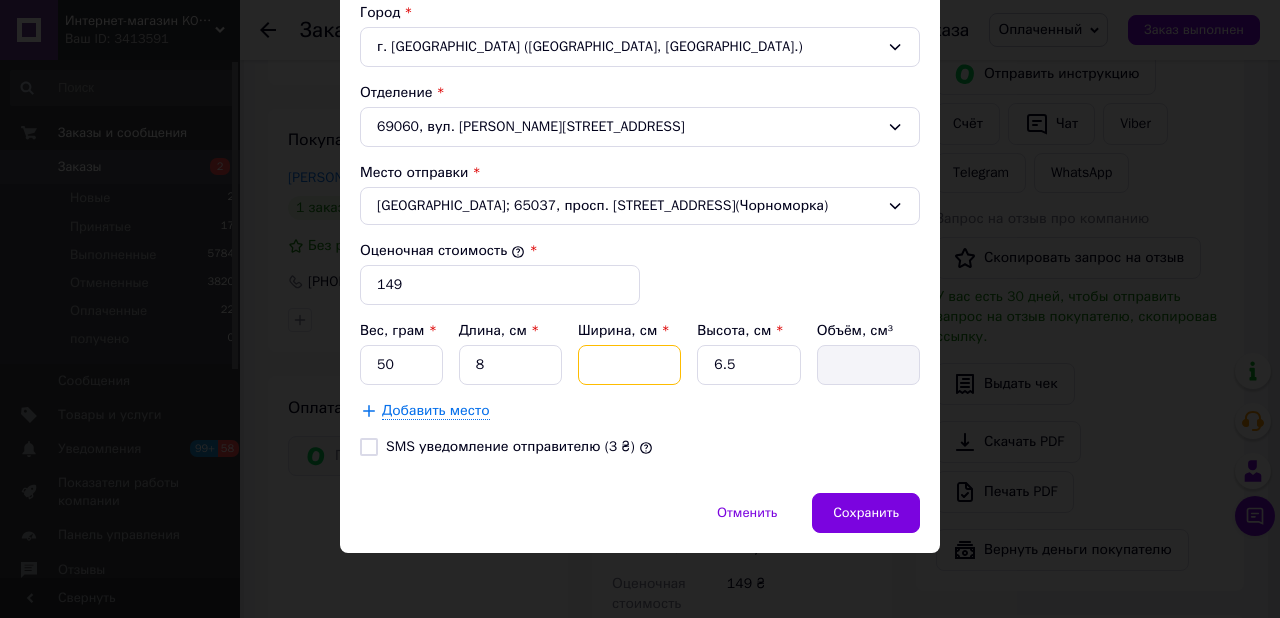 type on "5" 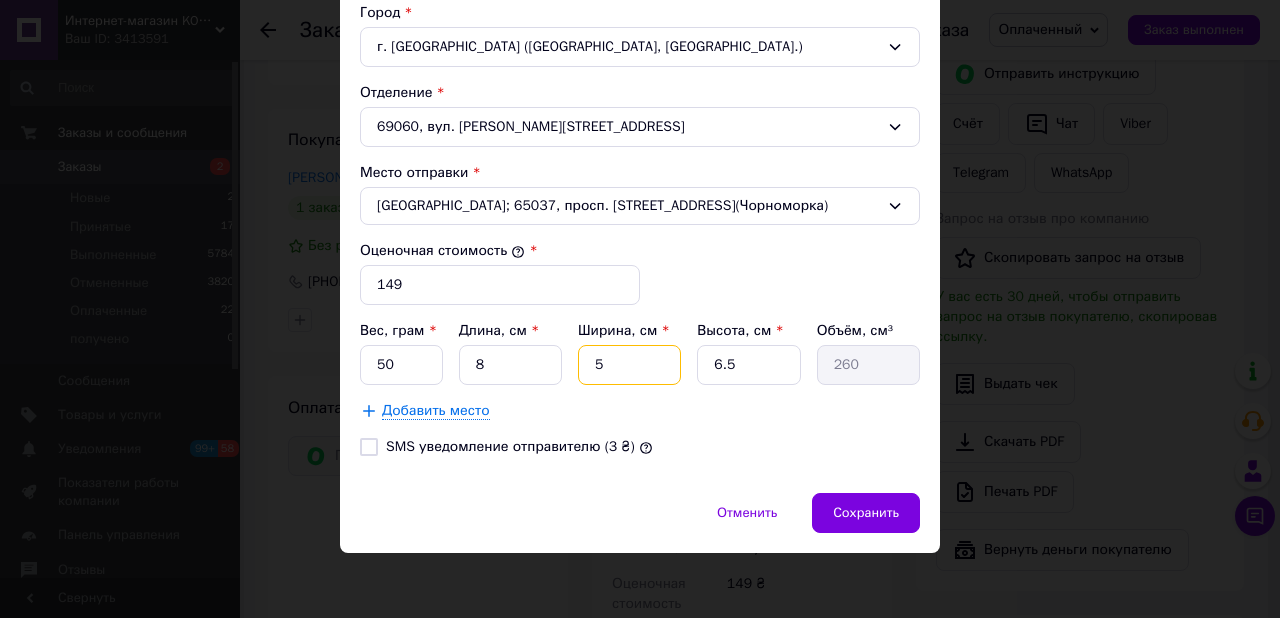 type on "5" 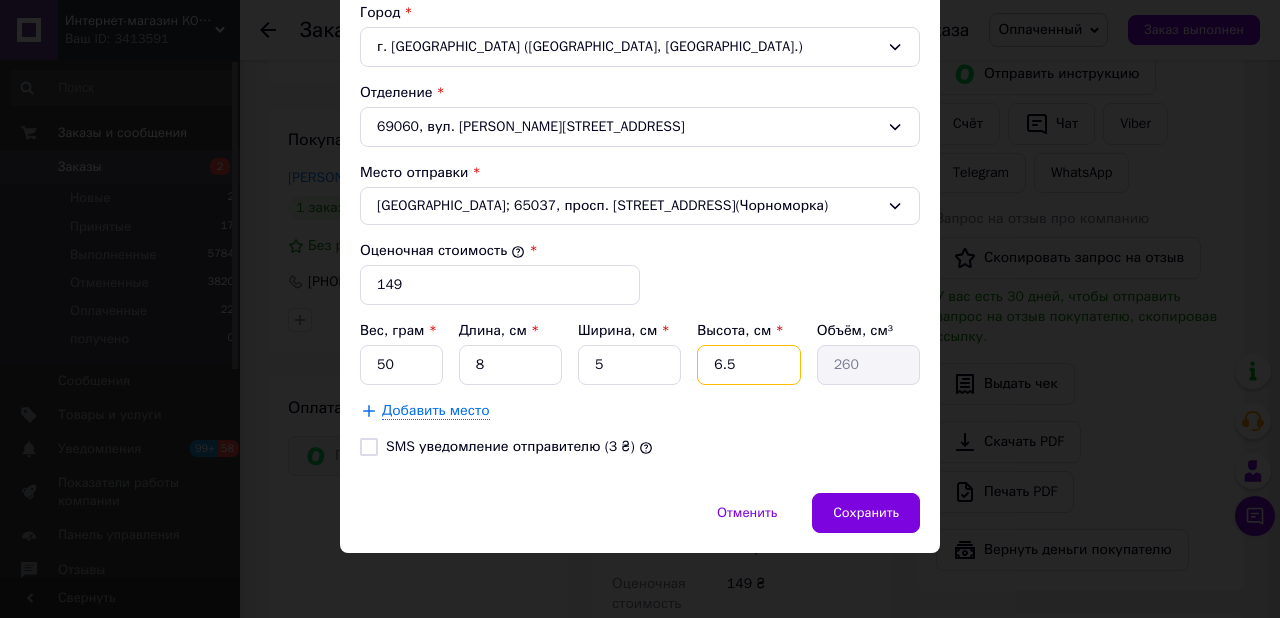 click on "6.5" at bounding box center (748, 365) 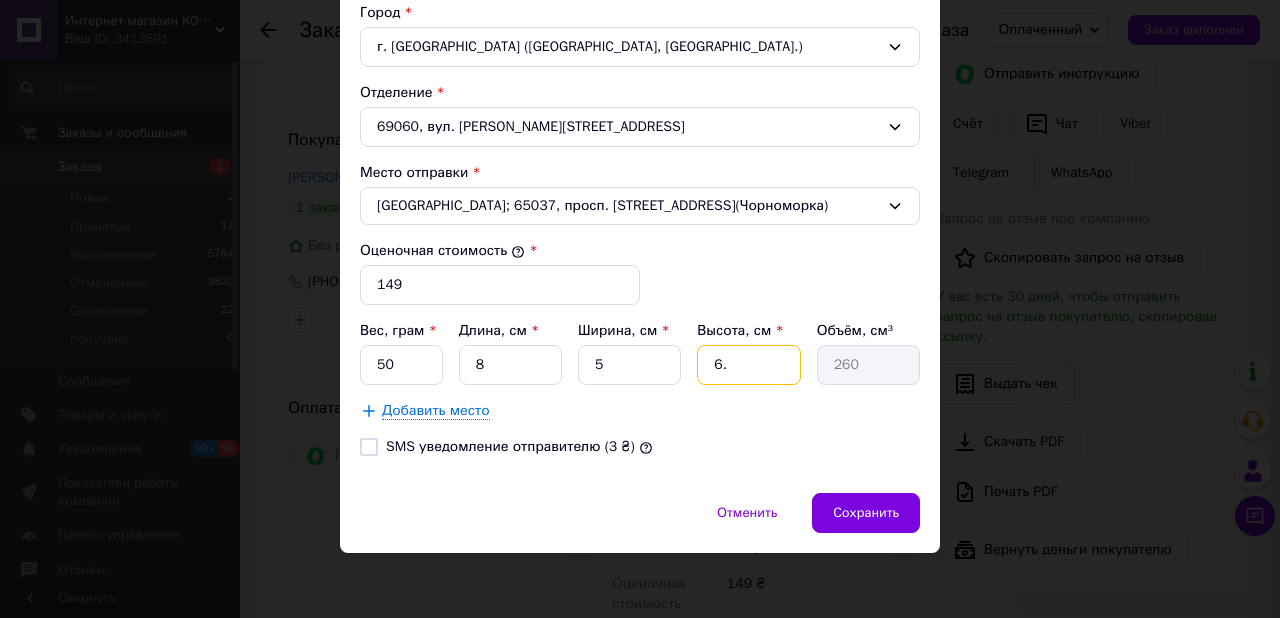 type on "240" 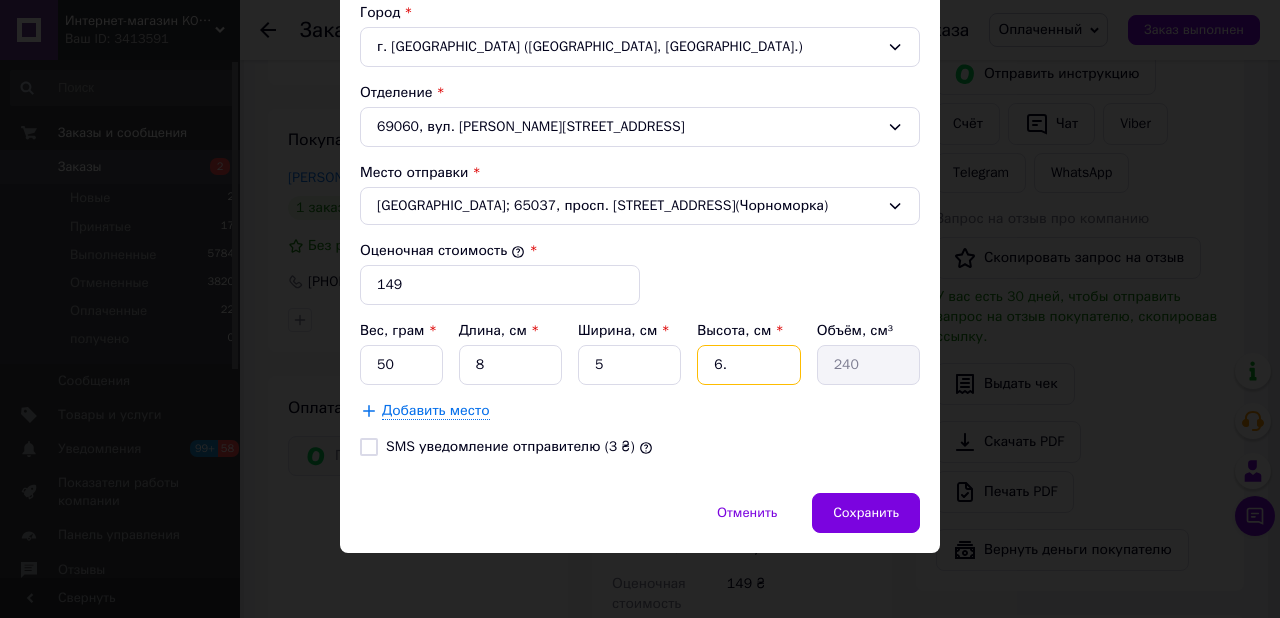 type on "6" 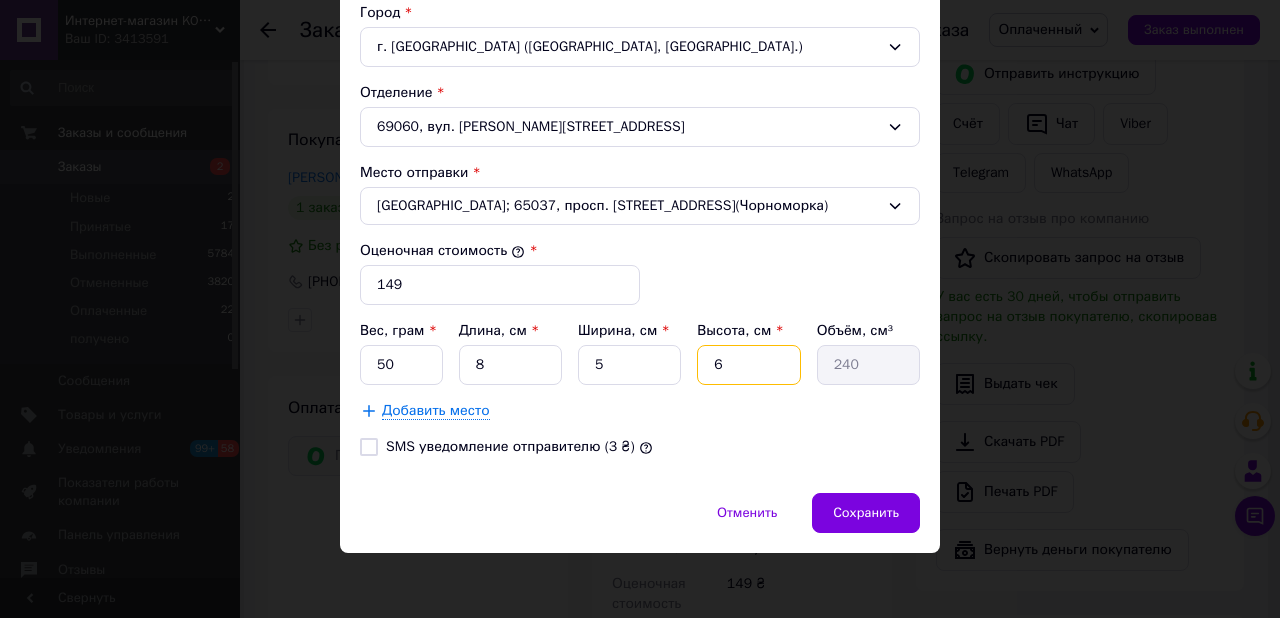 type 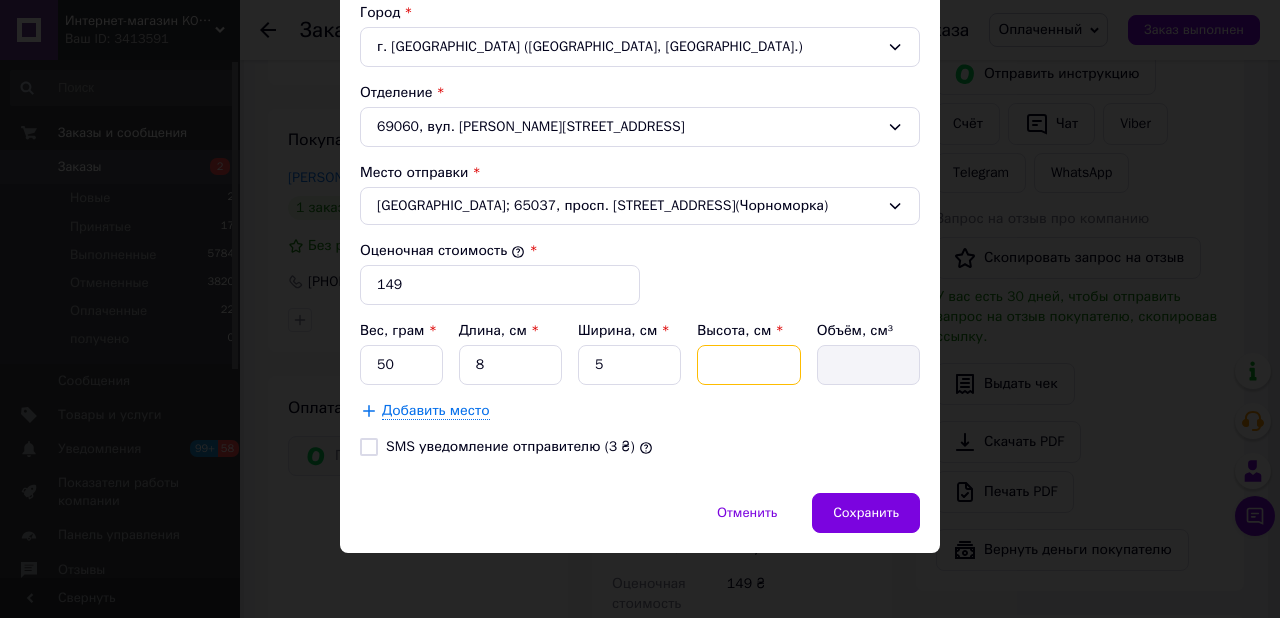 type on "2" 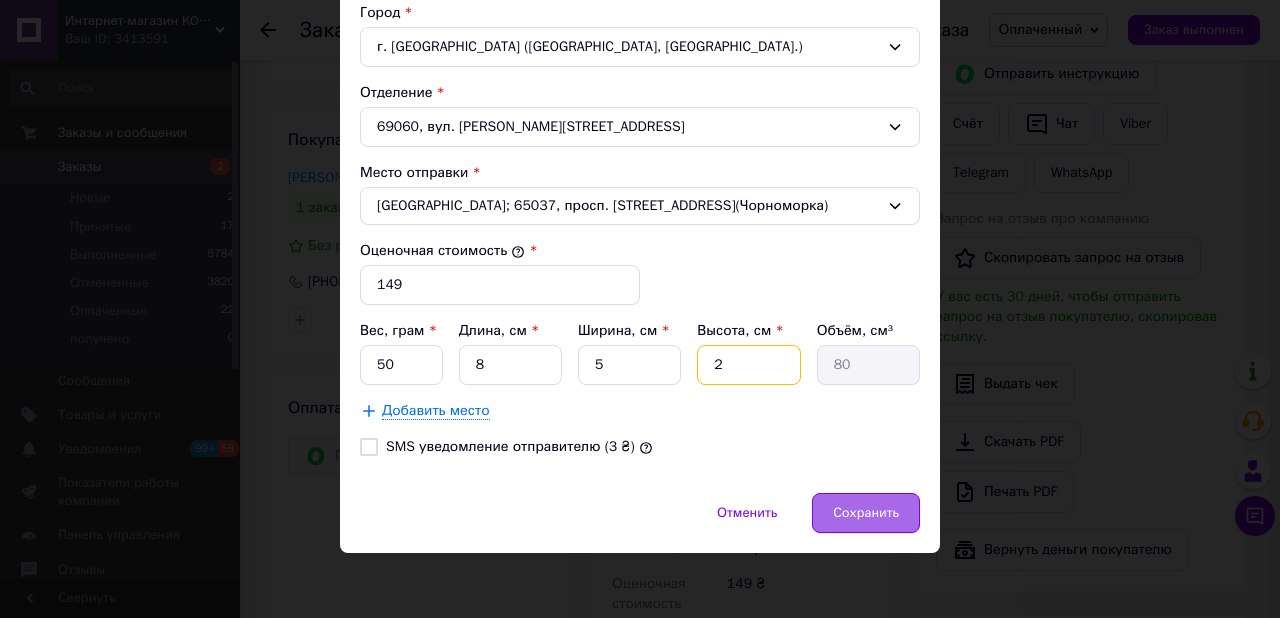 type on "2" 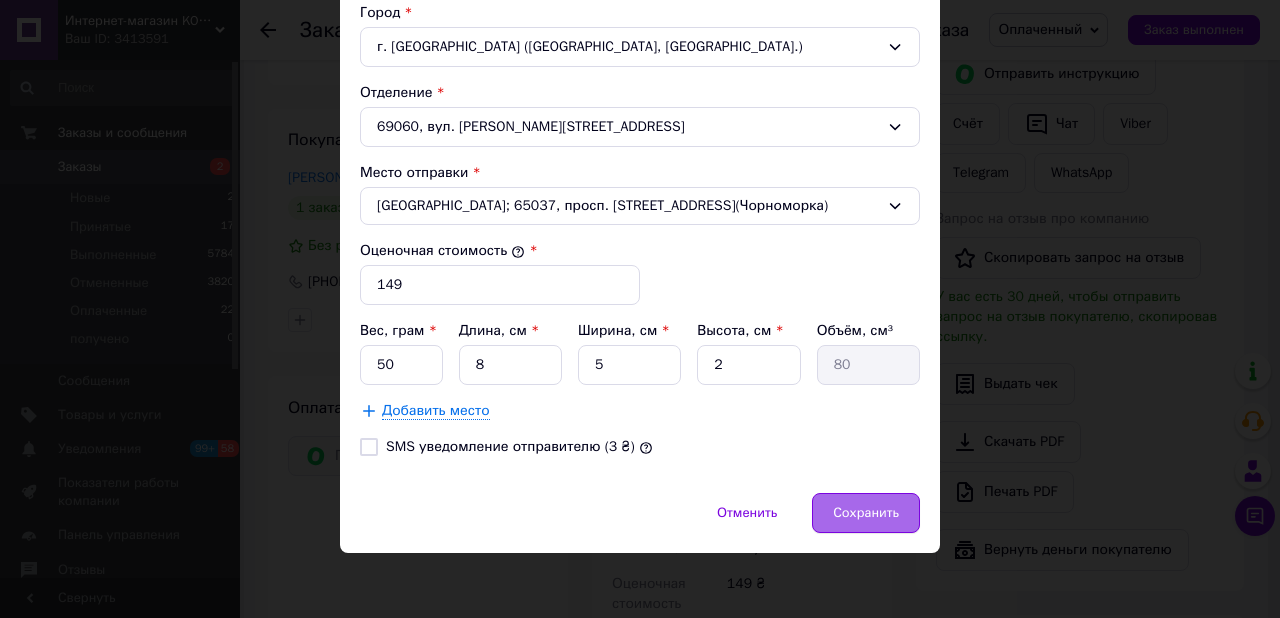 click on "Сохранить" at bounding box center (866, 513) 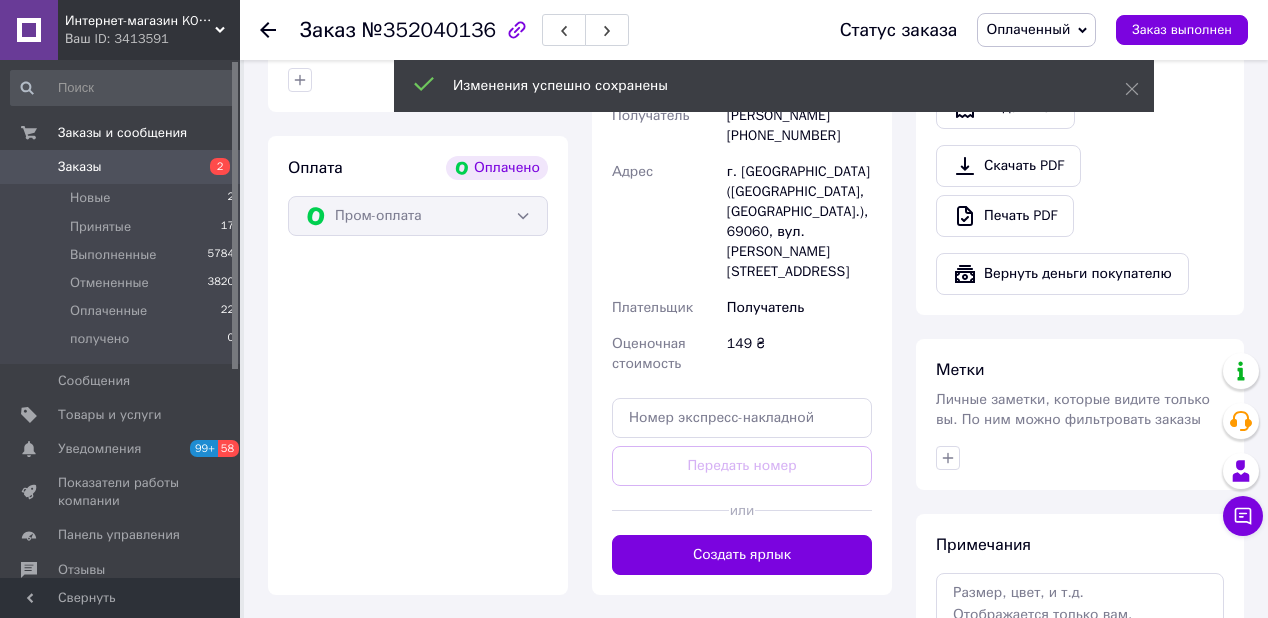 scroll, scrollTop: 1360, scrollLeft: 0, axis: vertical 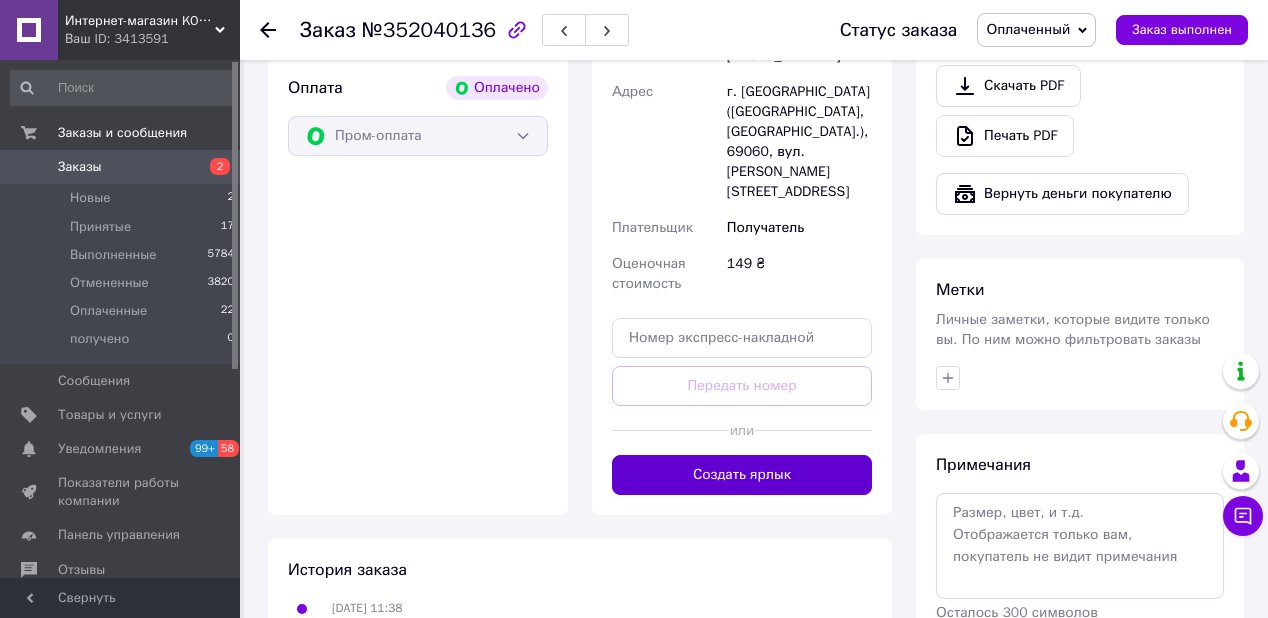 click on "Создать ярлык" at bounding box center [742, 475] 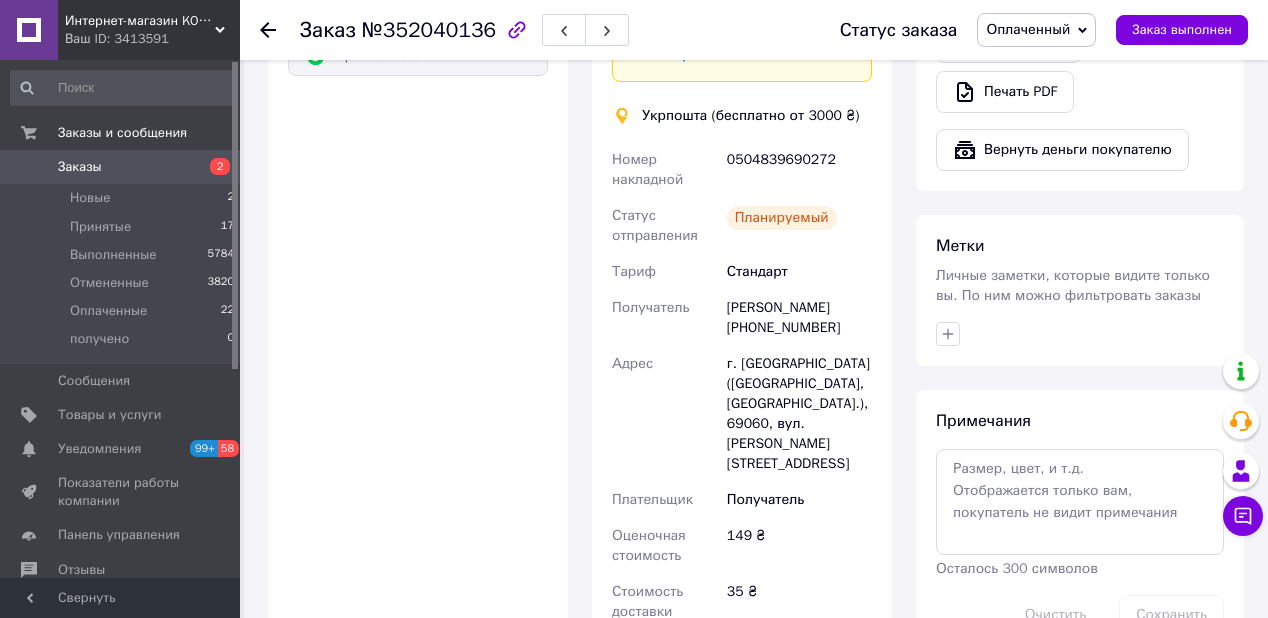 scroll, scrollTop: 1360, scrollLeft: 0, axis: vertical 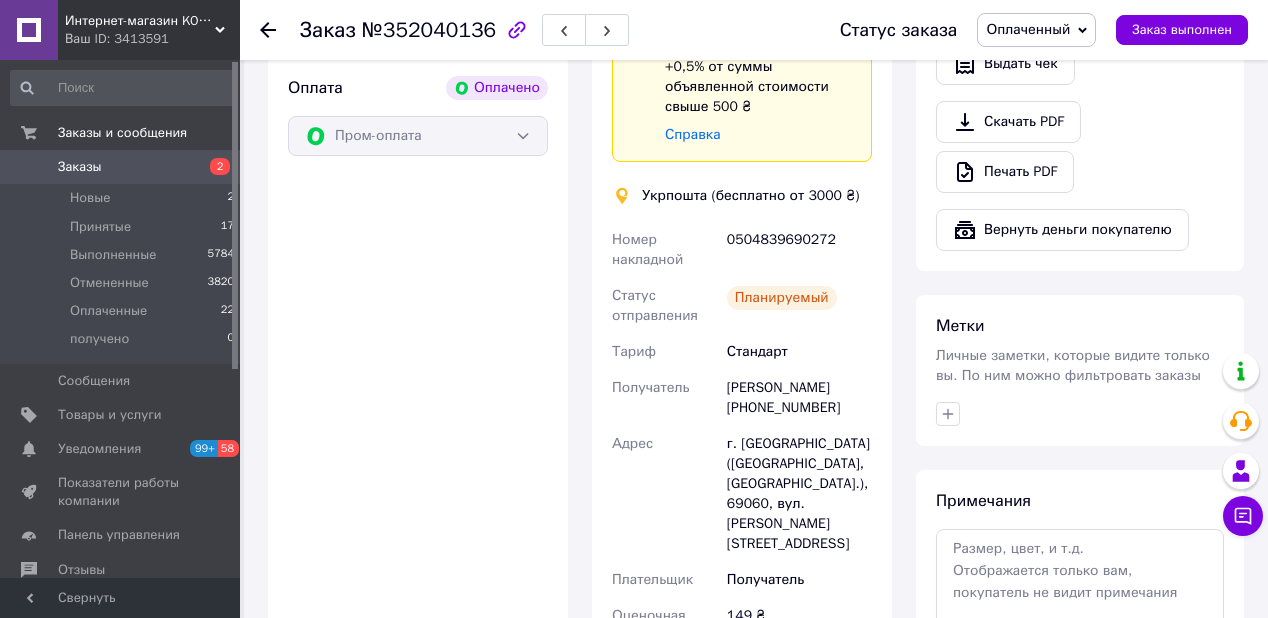 click 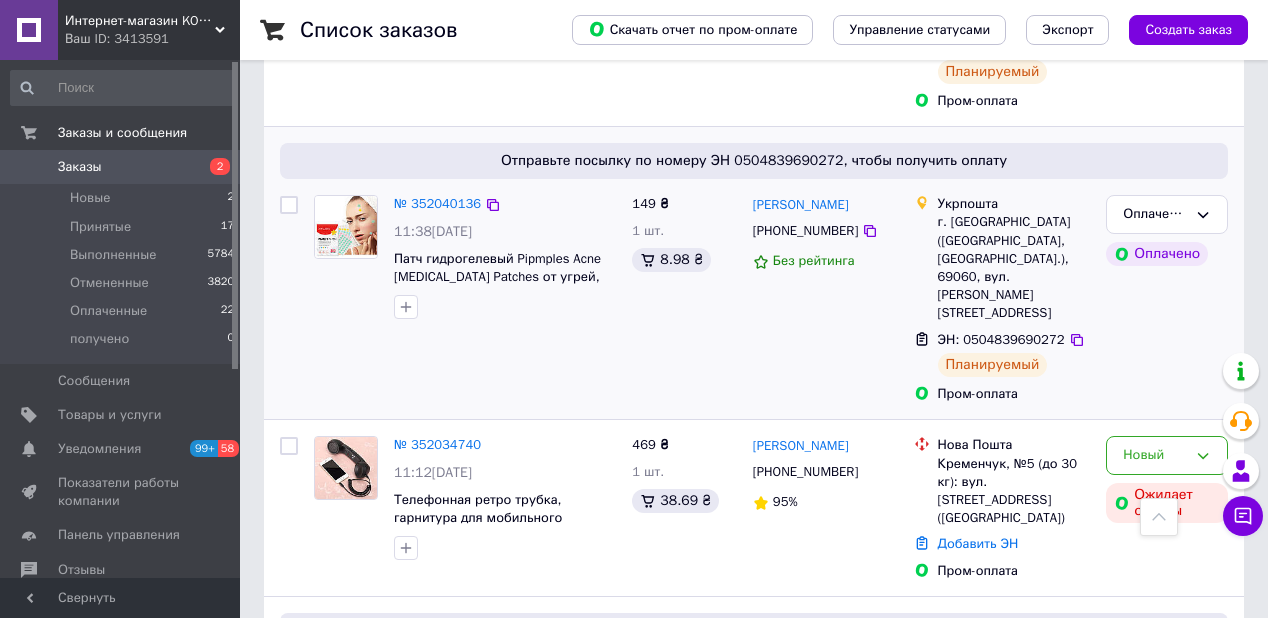 scroll, scrollTop: 584, scrollLeft: 0, axis: vertical 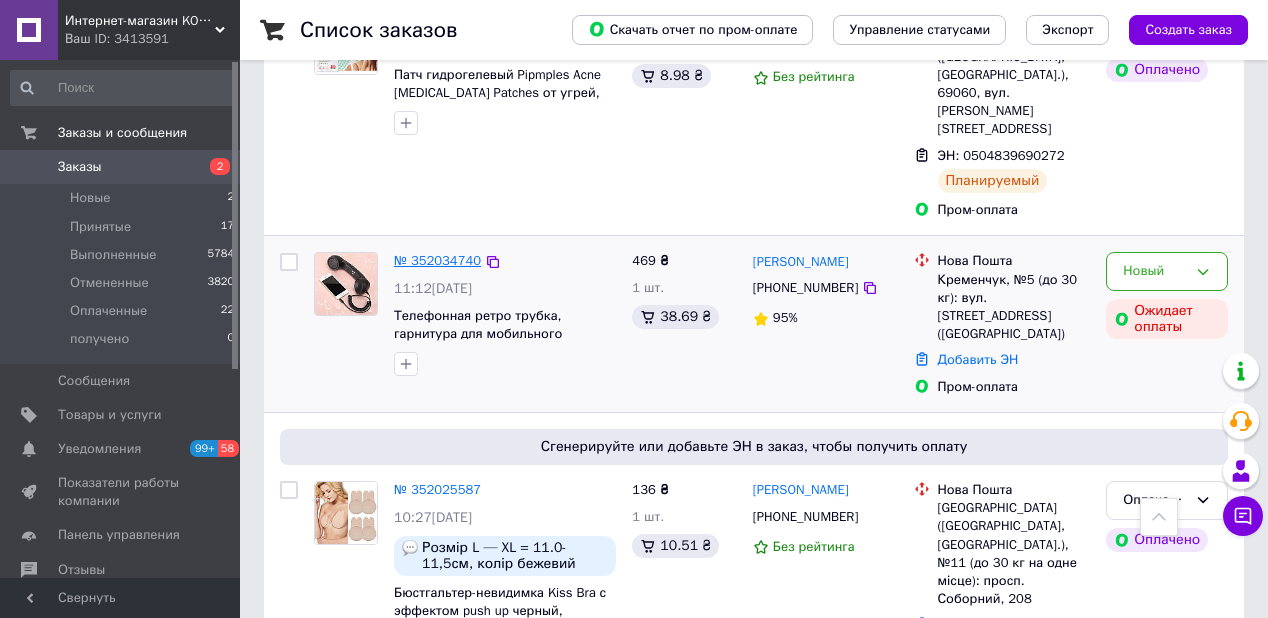click on "№ 352034740" at bounding box center [437, 260] 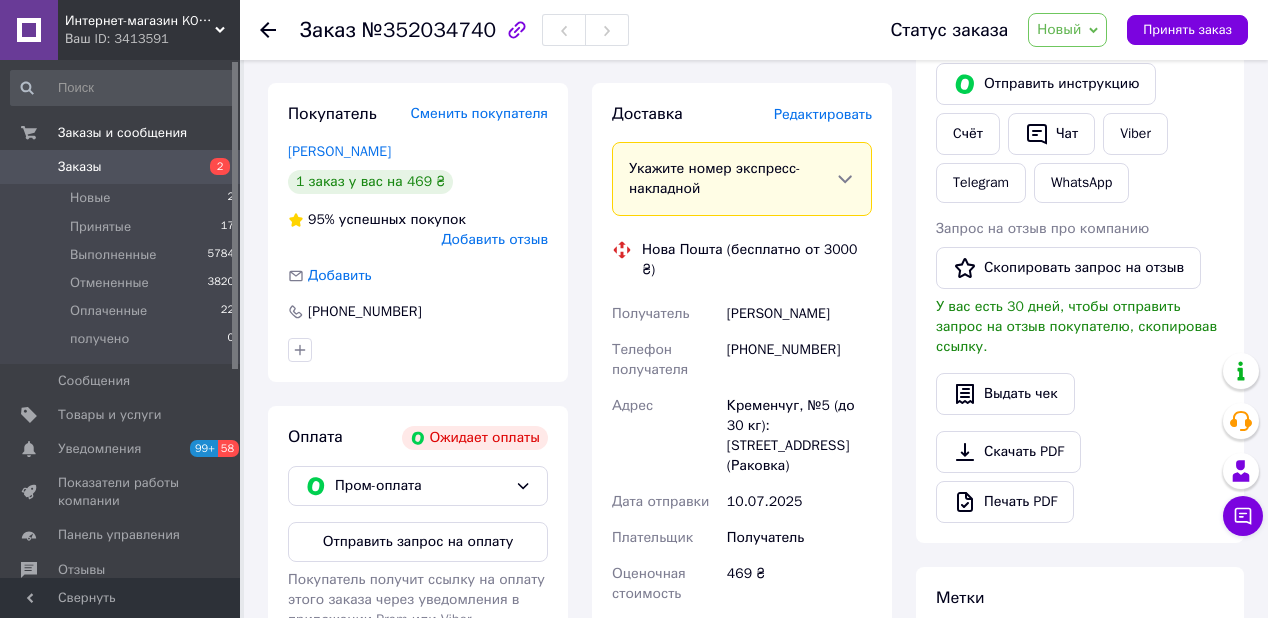 scroll, scrollTop: 344, scrollLeft: 0, axis: vertical 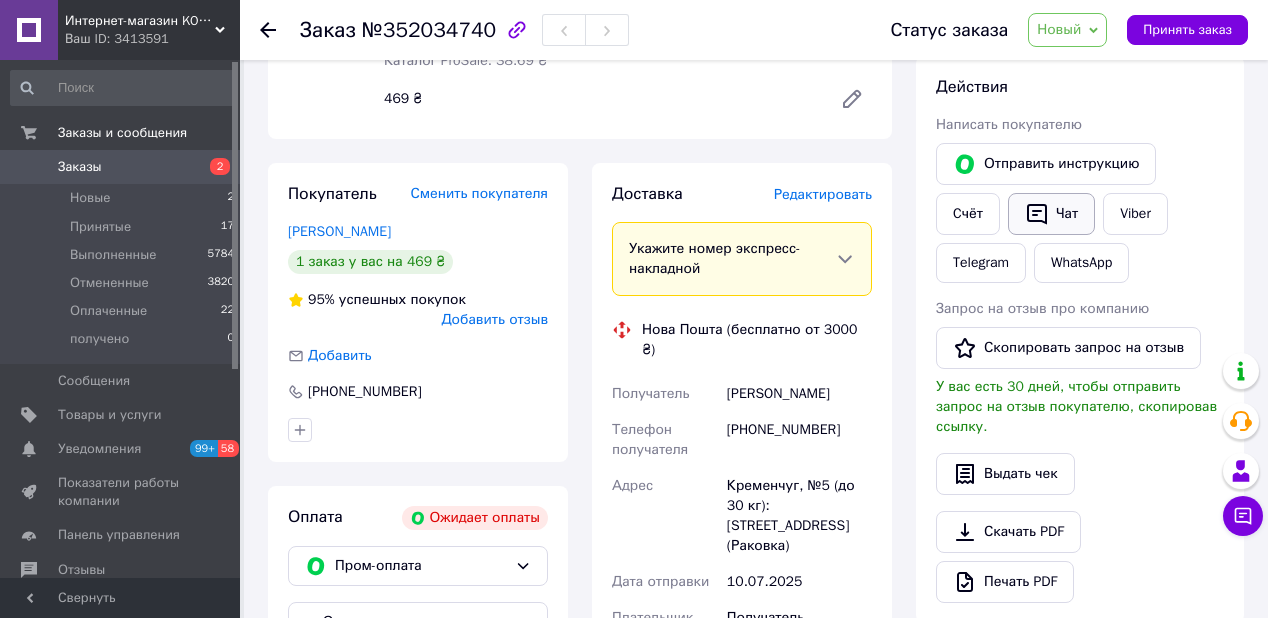 click on "Чат" at bounding box center [1051, 214] 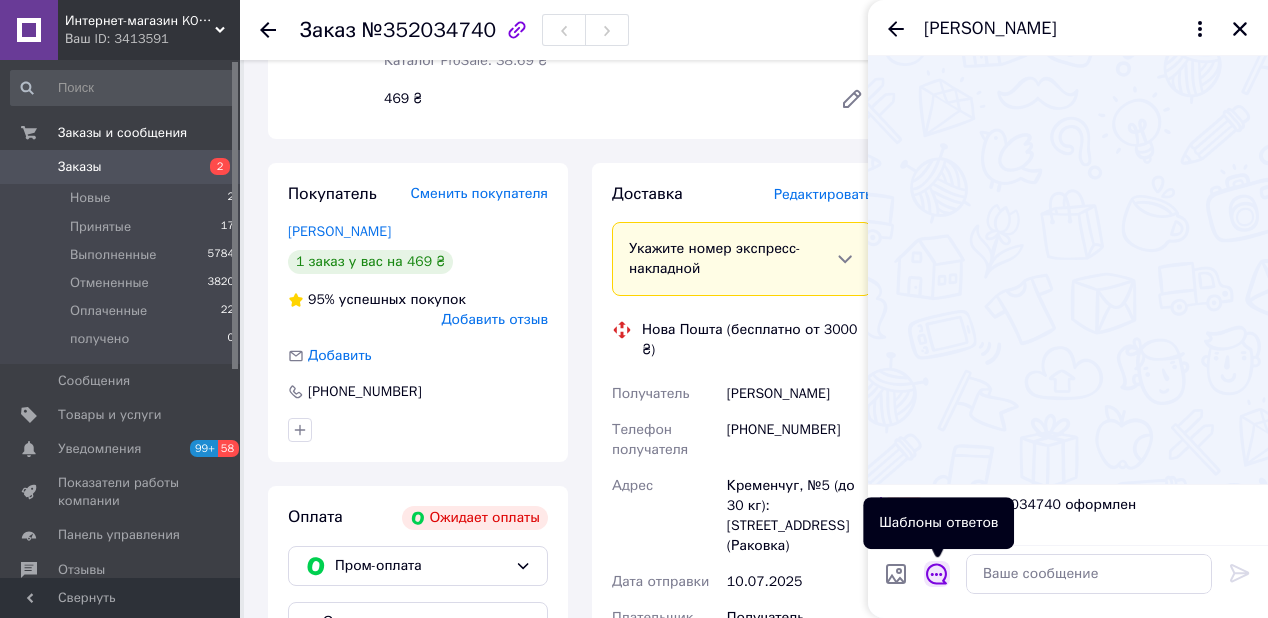 click 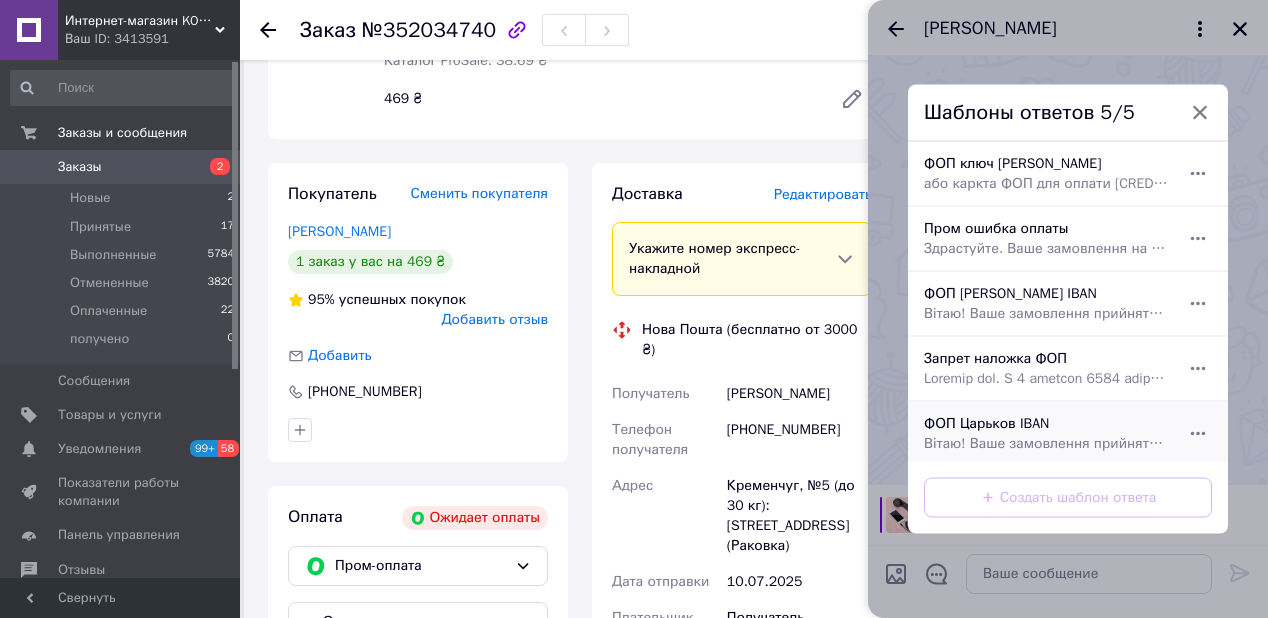 click on "ФОП Царьков IBAN Вітаю! Ваше замовлення прийнято. Товар в наявності. Відправка щоденна після оплати.
Реквізити для оплати (без комісії):
[PERSON_NAME]
[FINANCIAL_ID]
ЄДРПОУ 2731507519
Після оплати відпишіться будь ласка.
З усіх питань звертайтесь за телефоном [PHONE_NUMBER] або на вайбер [PHONE_NUMBER]" at bounding box center (1046, 434) 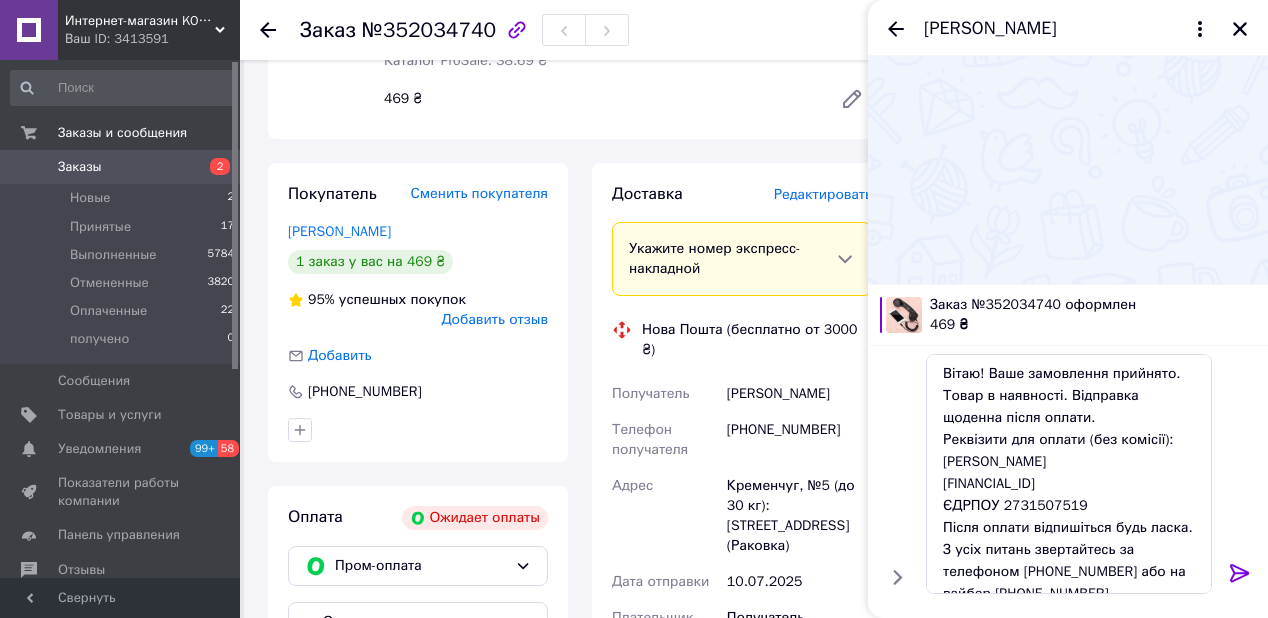 click 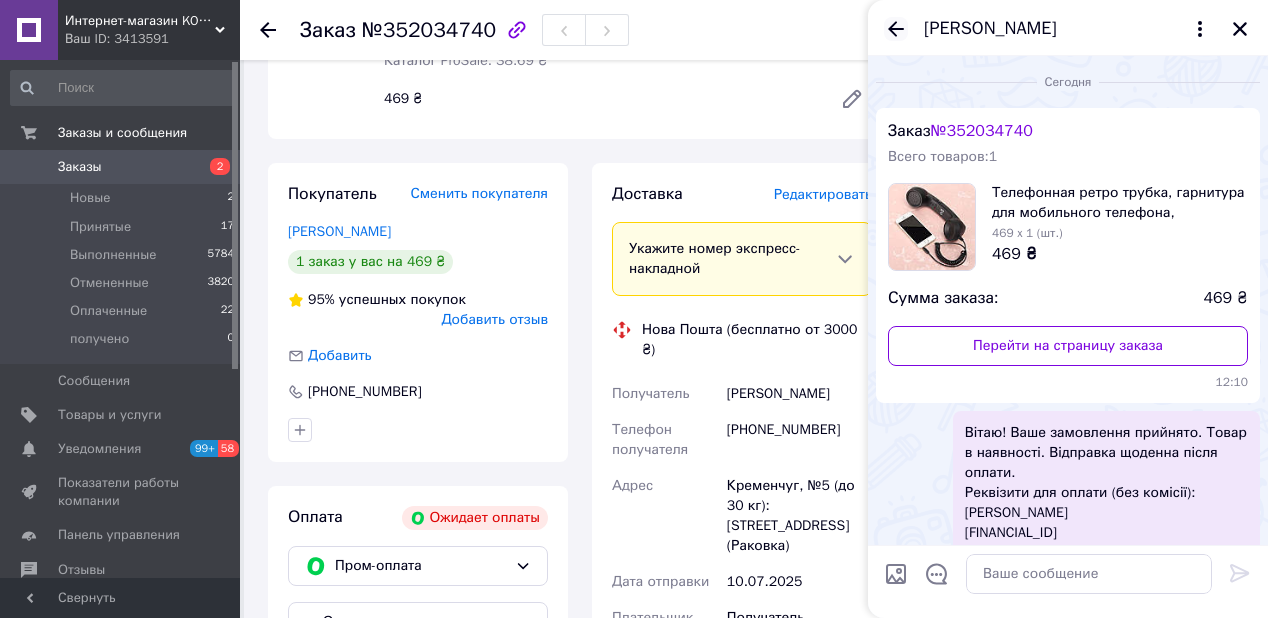 click 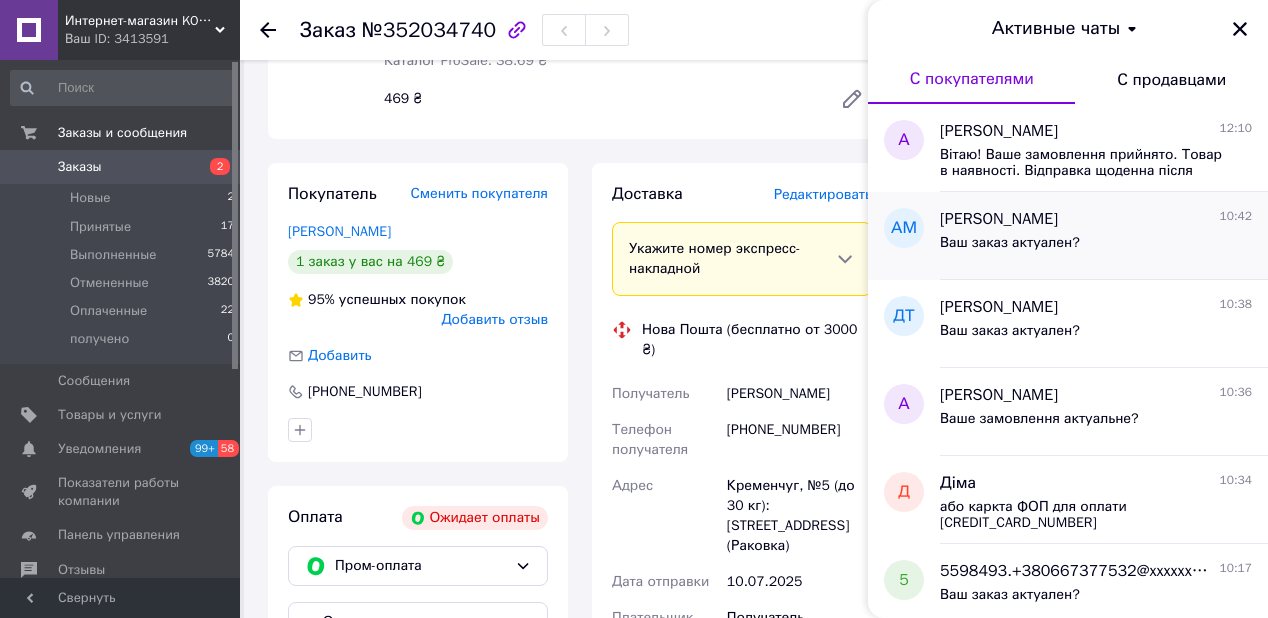 scroll, scrollTop: 80, scrollLeft: 0, axis: vertical 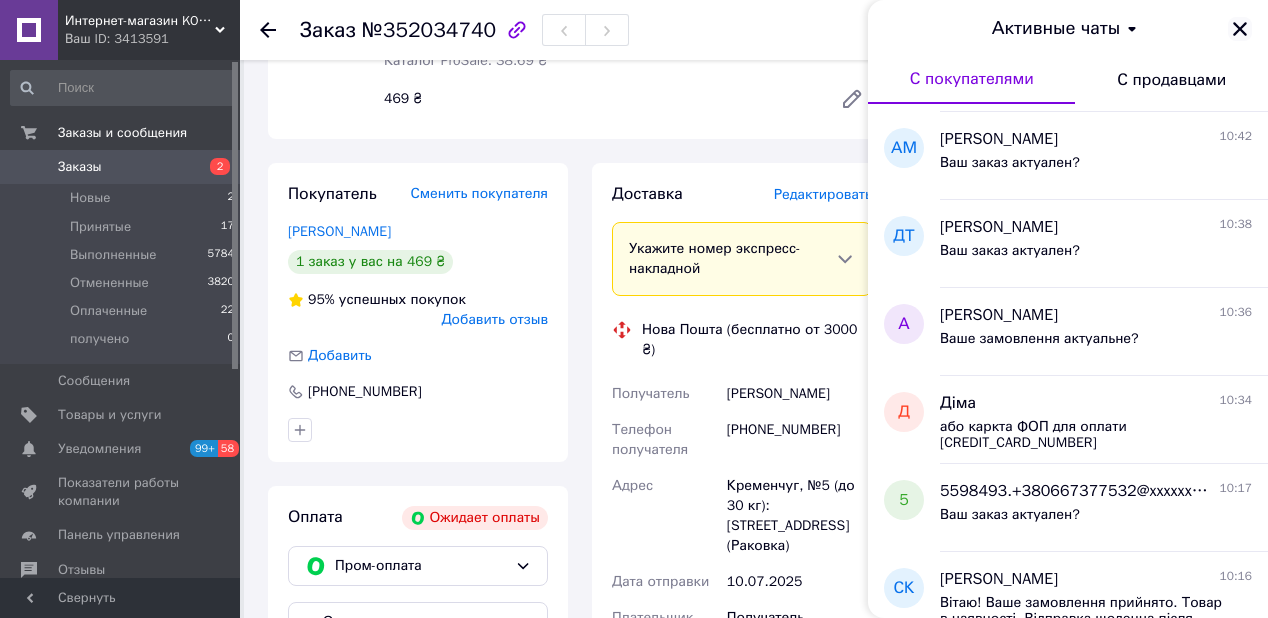 click 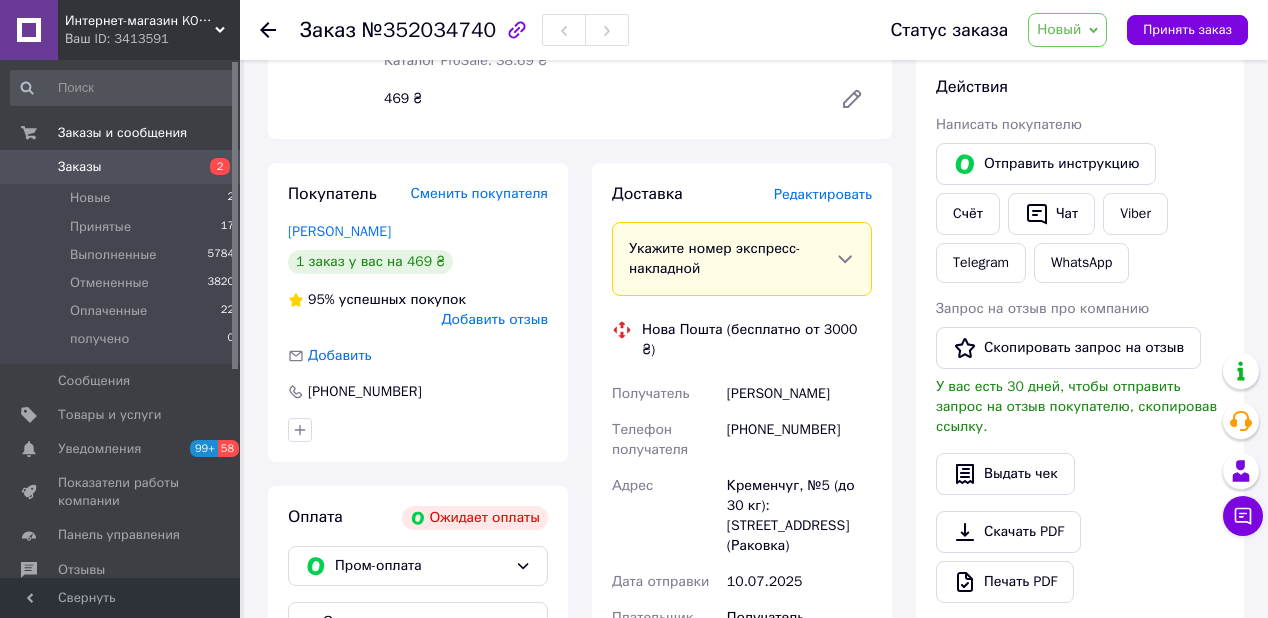 click 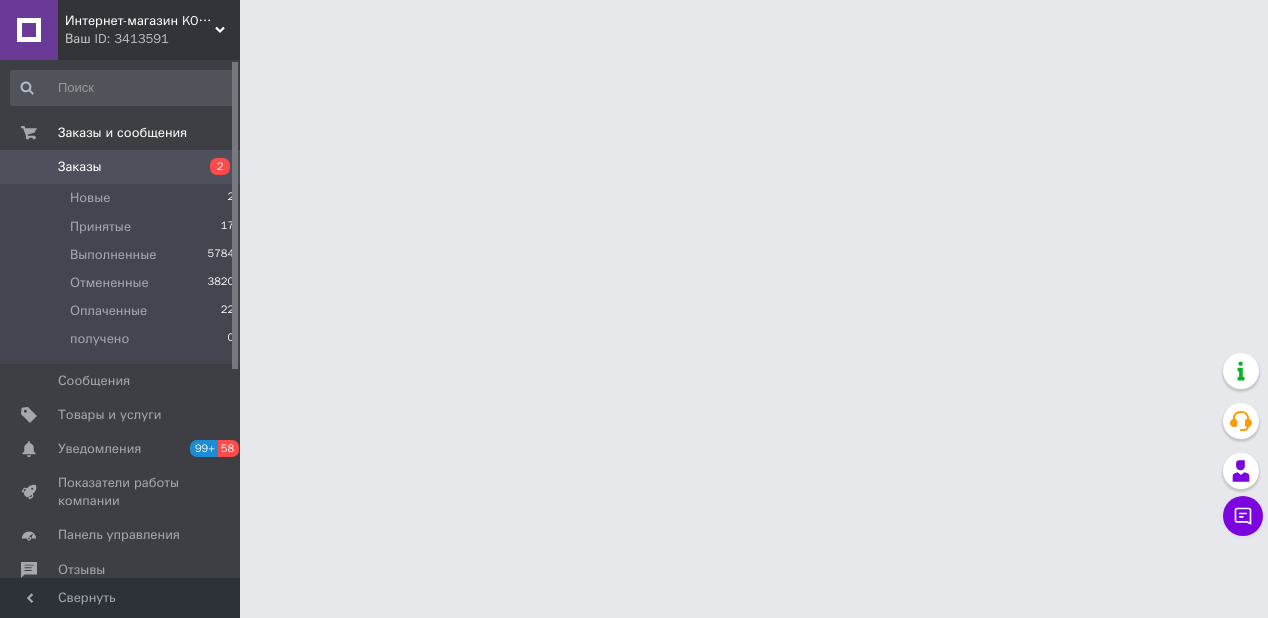 scroll, scrollTop: 0, scrollLeft: 0, axis: both 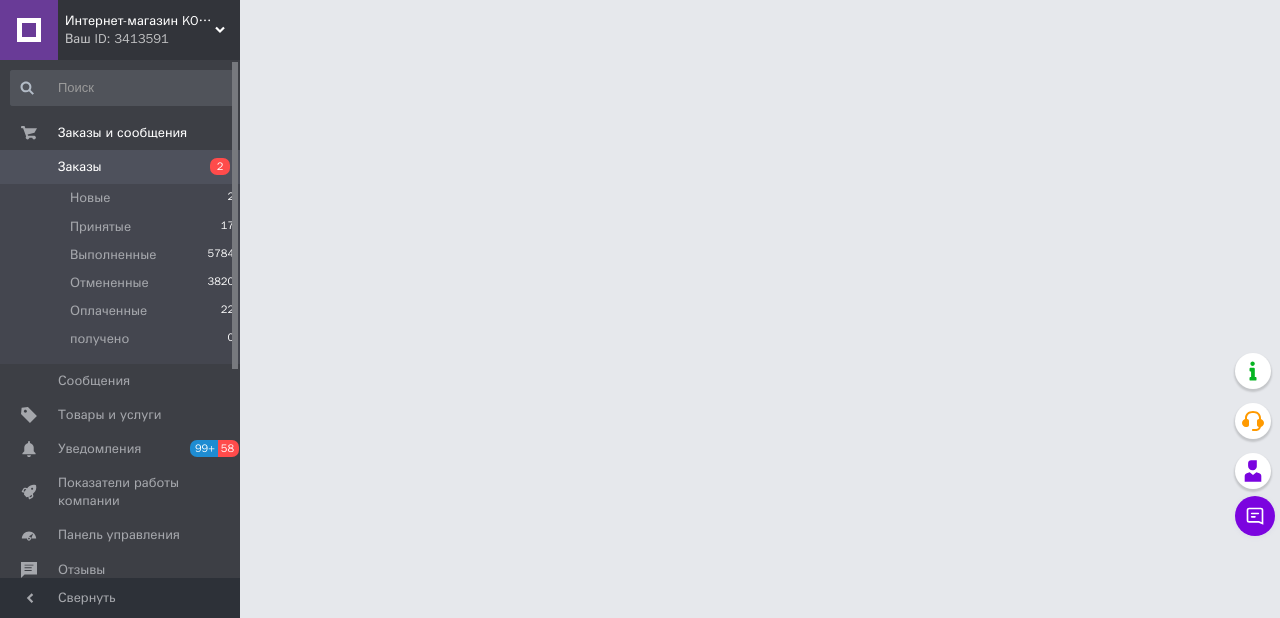 click on "2" at bounding box center (212, 167) 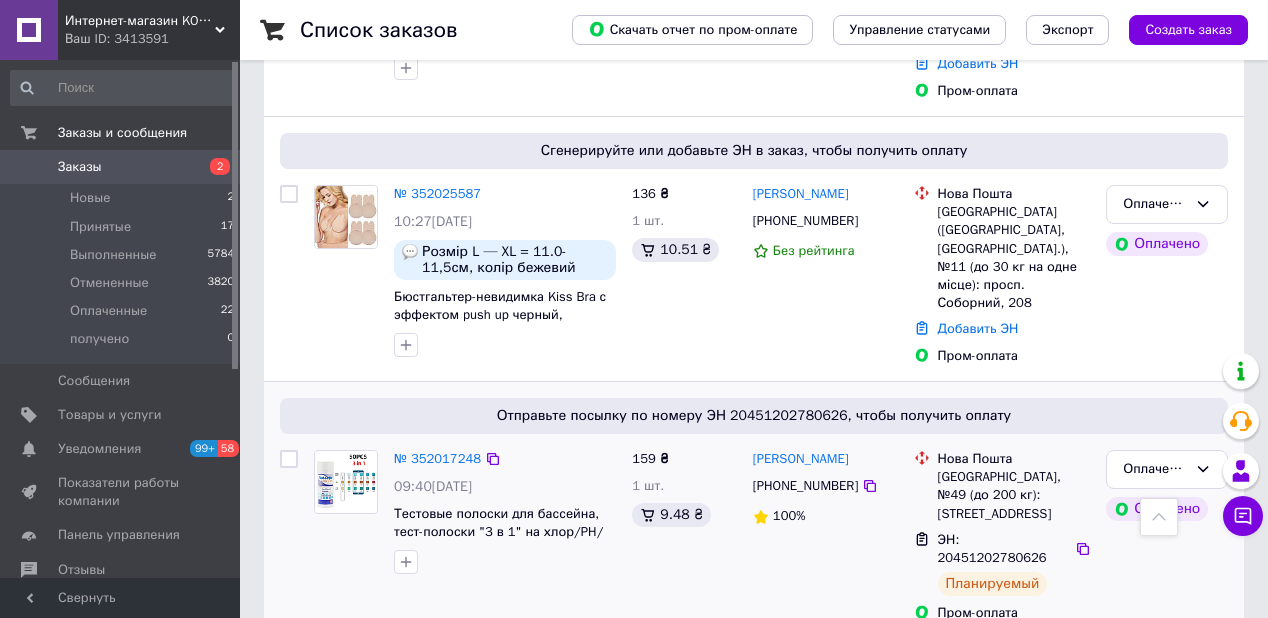 scroll, scrollTop: 800, scrollLeft: 0, axis: vertical 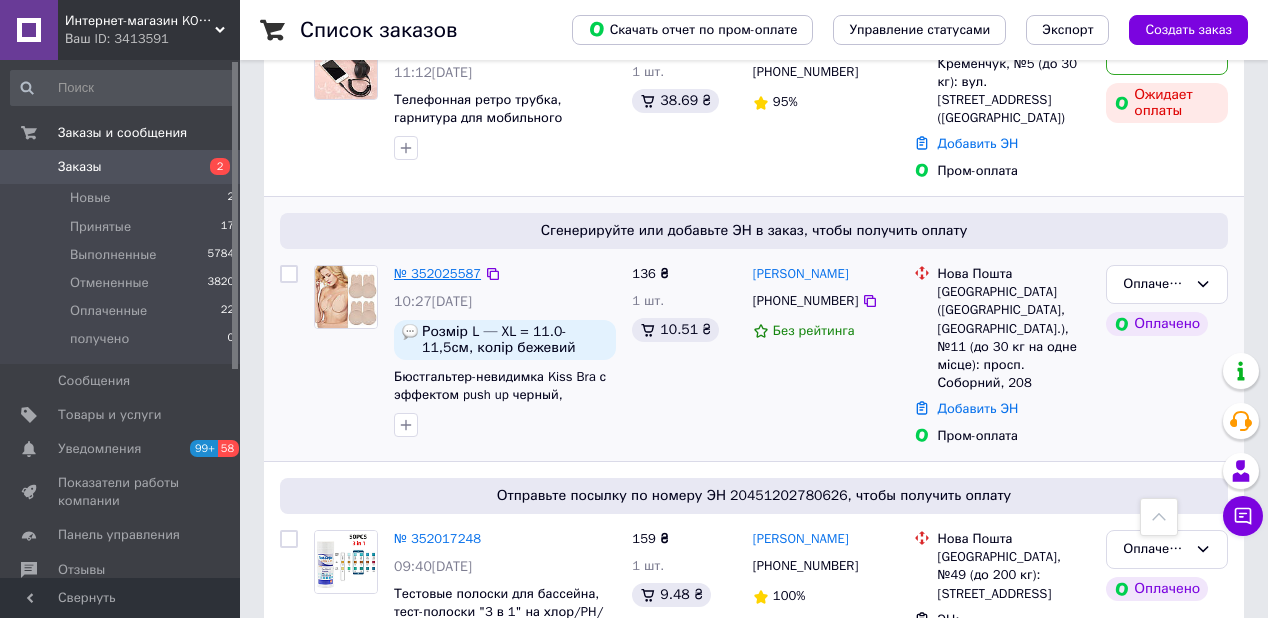 click on "№ 352025587" at bounding box center (437, 273) 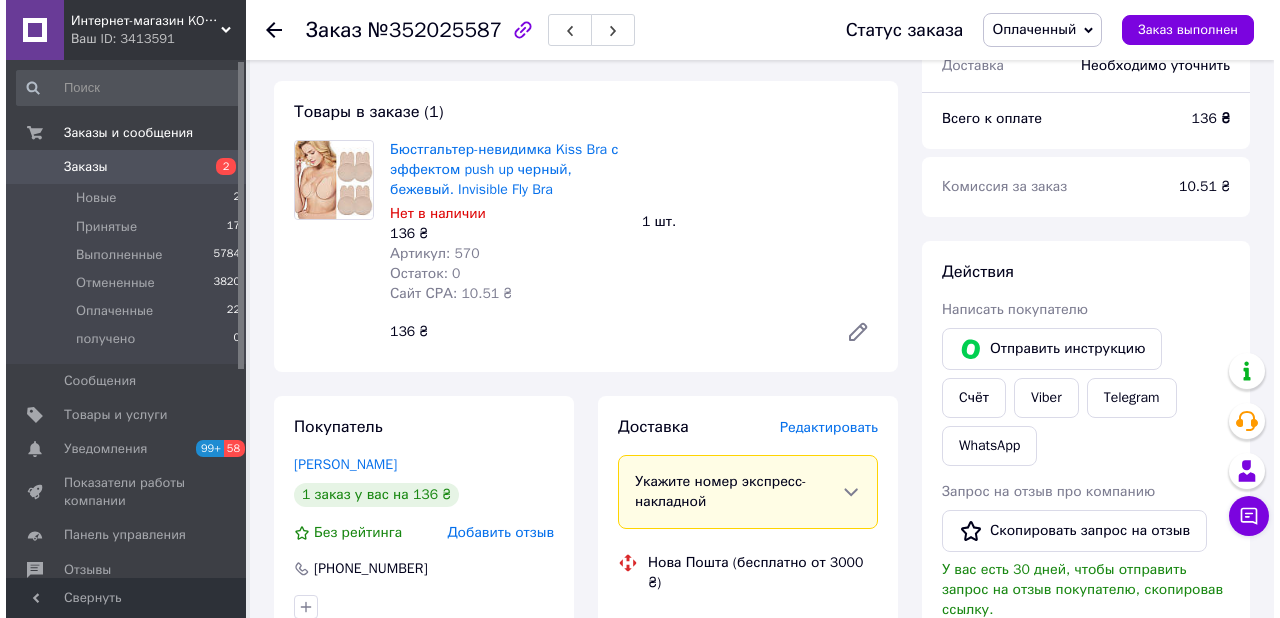 scroll, scrollTop: 880, scrollLeft: 0, axis: vertical 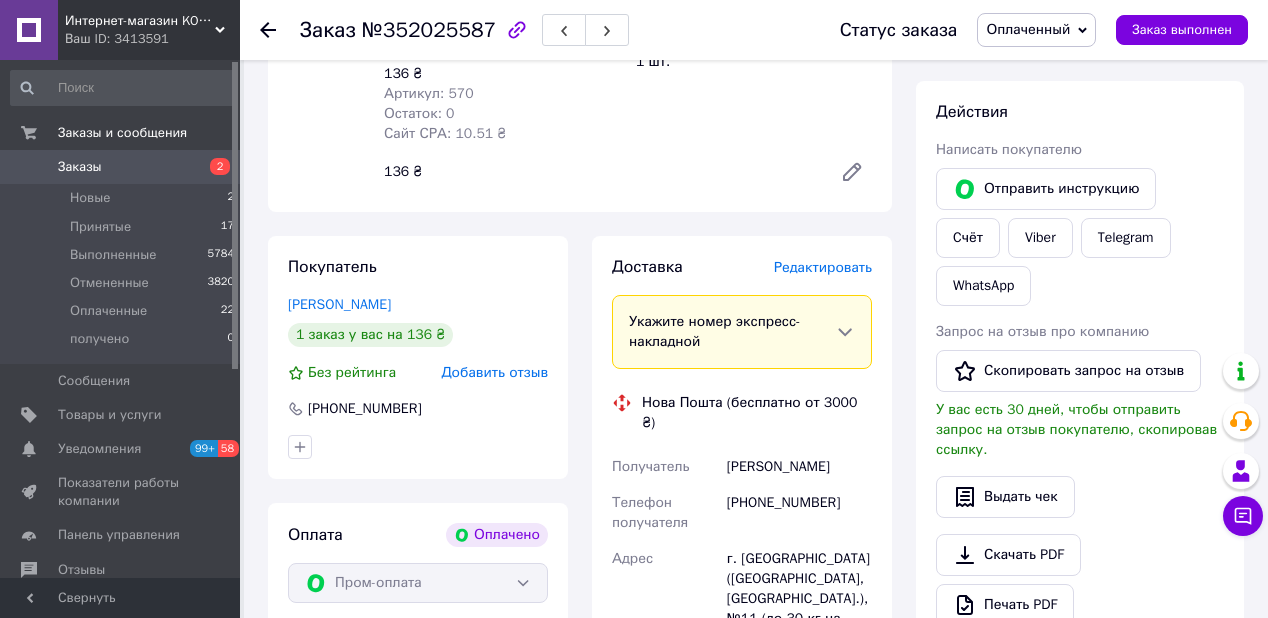 click on "Редактировать" at bounding box center [823, 267] 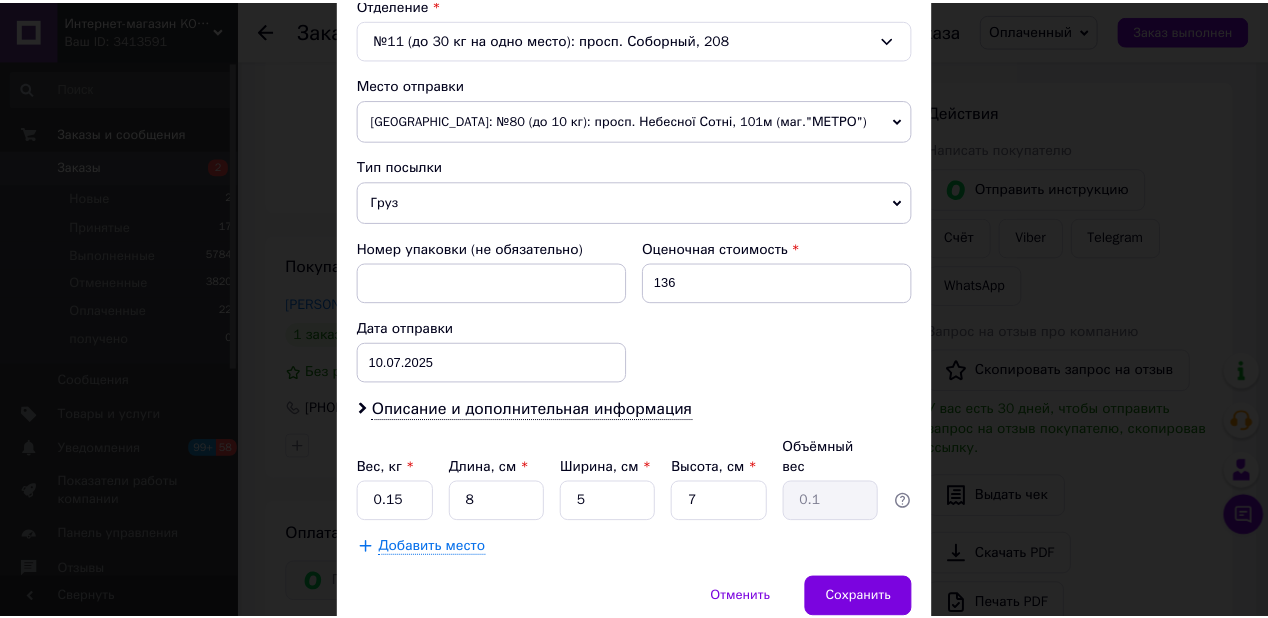 scroll, scrollTop: 704, scrollLeft: 0, axis: vertical 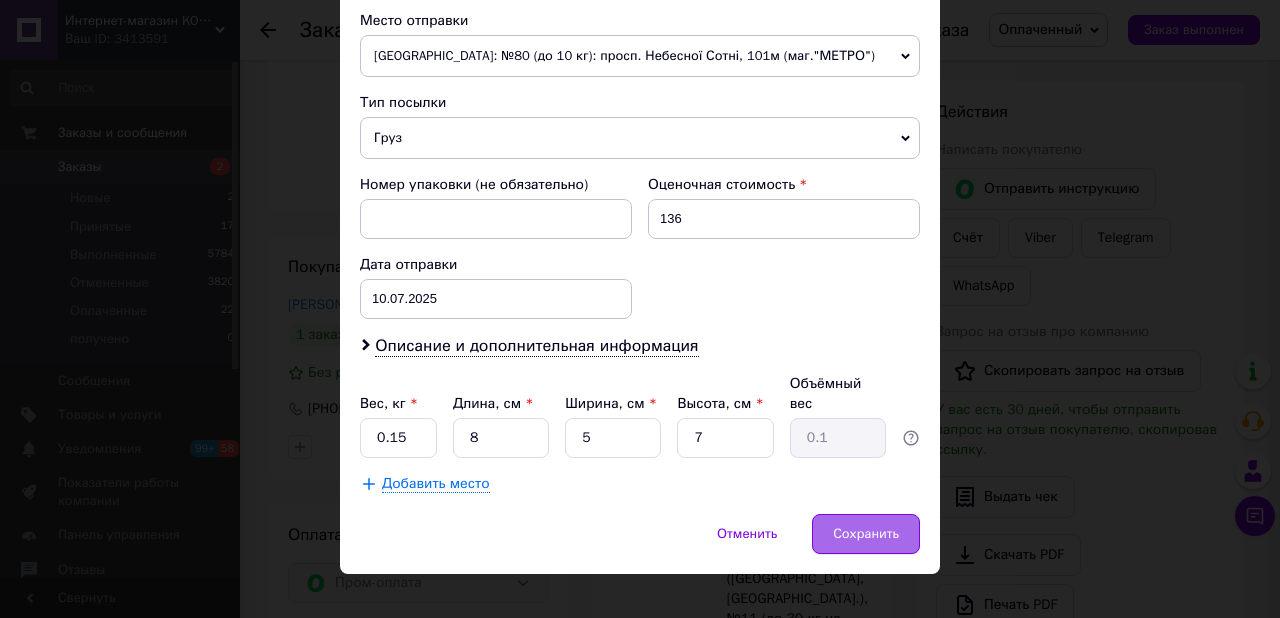 click on "Сохранить" at bounding box center [866, 534] 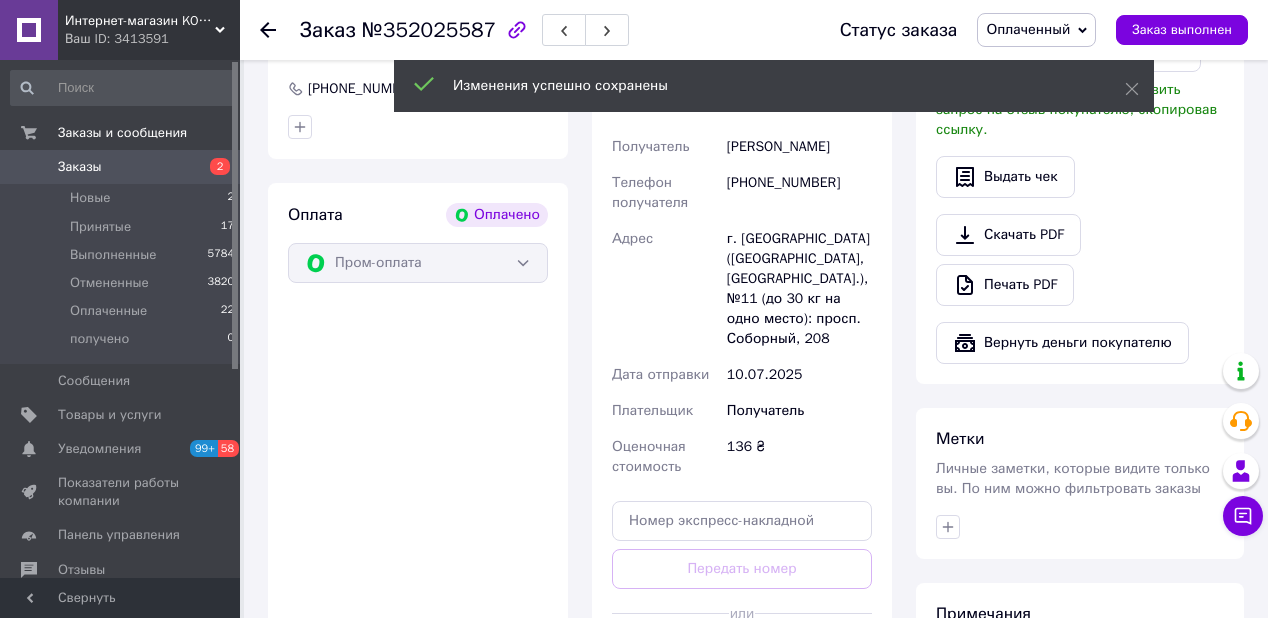 scroll, scrollTop: 1360, scrollLeft: 0, axis: vertical 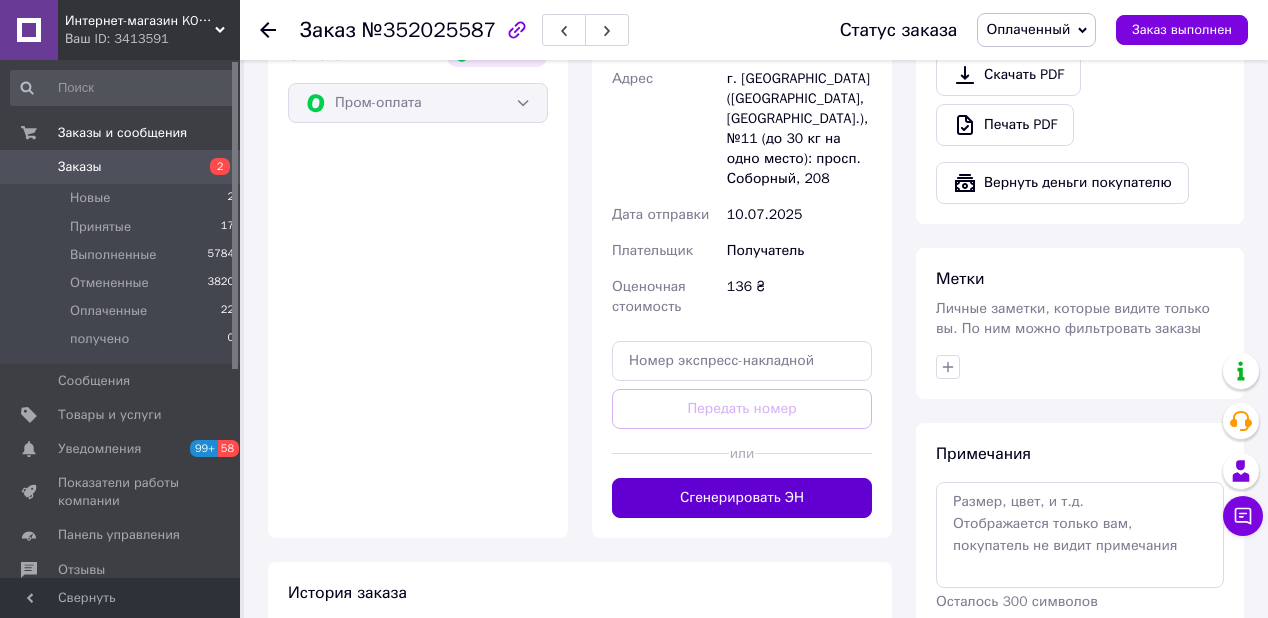 click on "Сгенерировать ЭН" at bounding box center [742, 498] 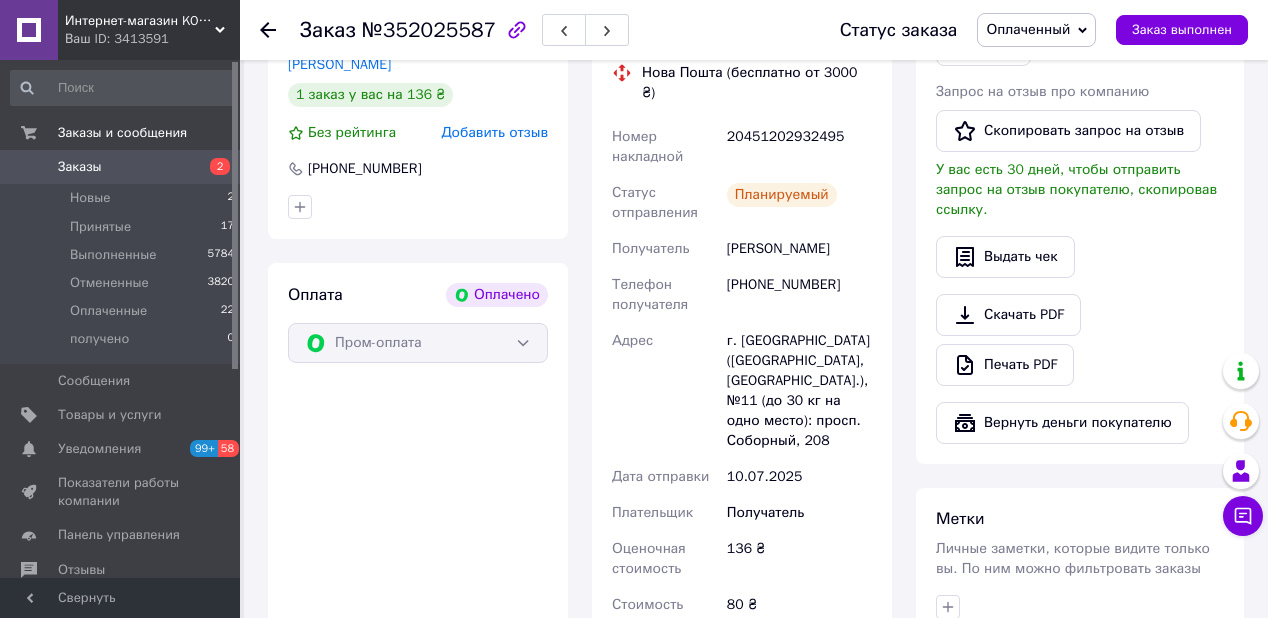 scroll, scrollTop: 800, scrollLeft: 0, axis: vertical 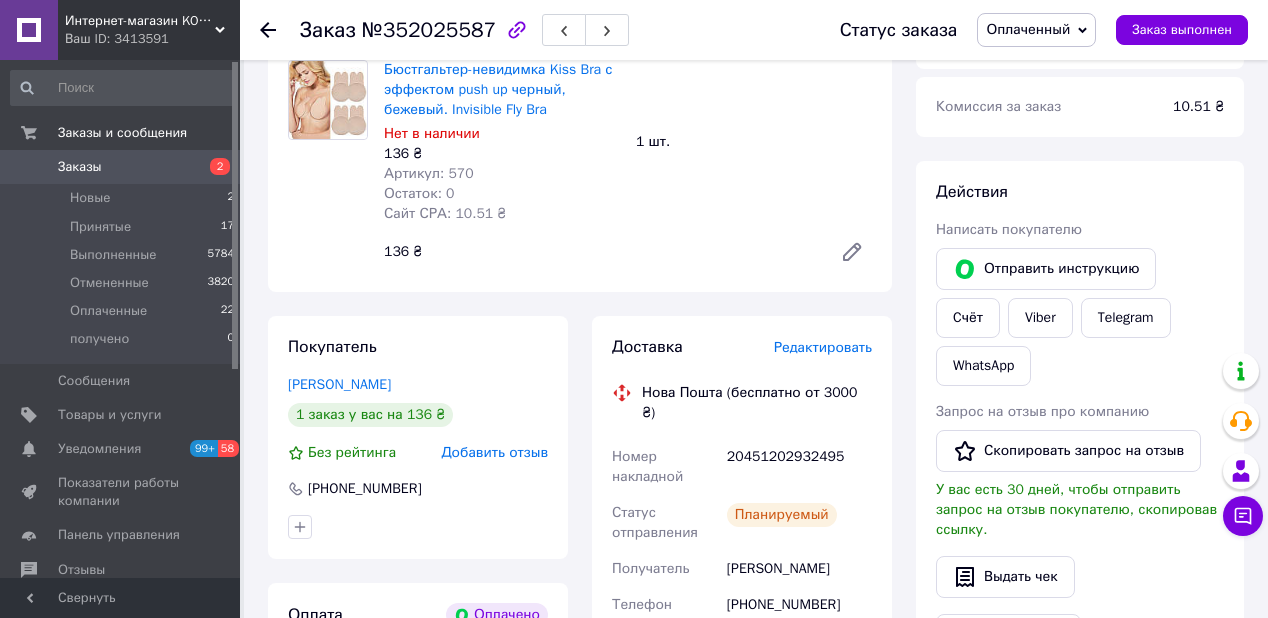 click at bounding box center [268, 30] 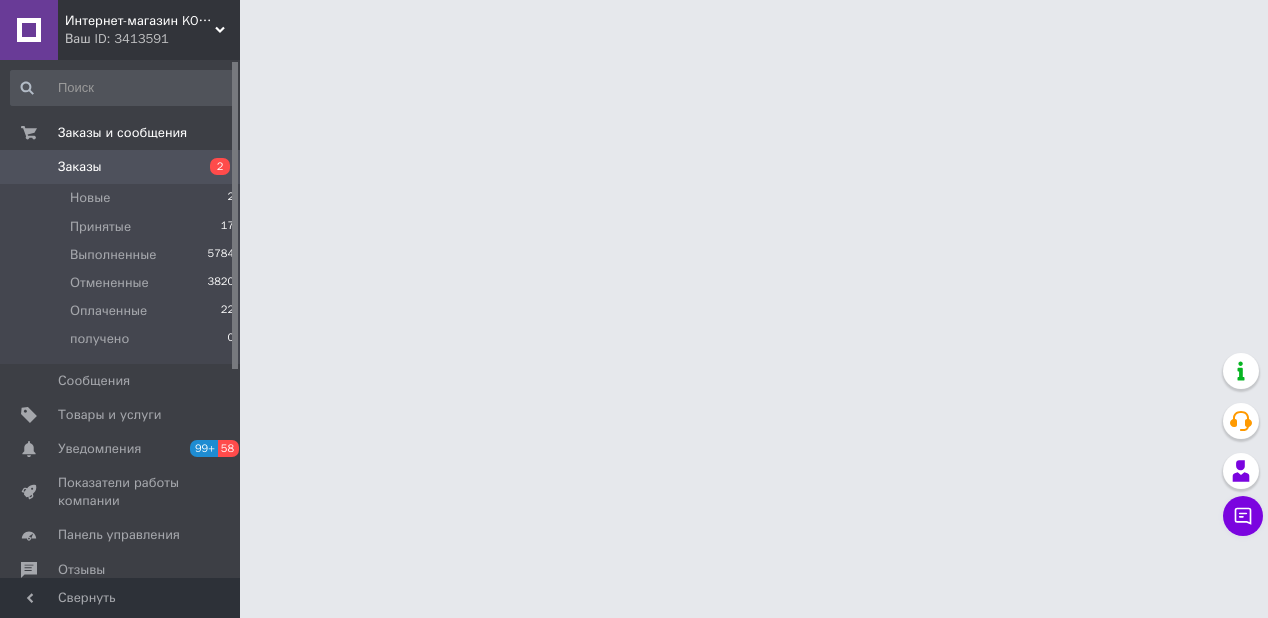 scroll, scrollTop: 0, scrollLeft: 0, axis: both 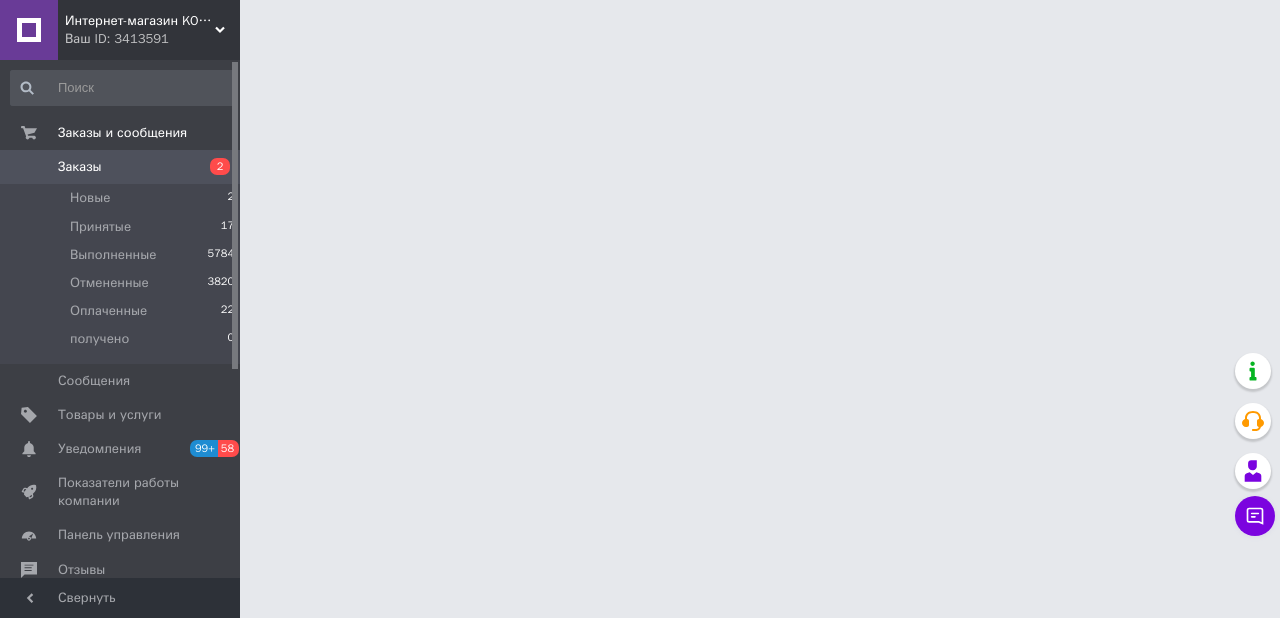 click on "2" at bounding box center (212, 167) 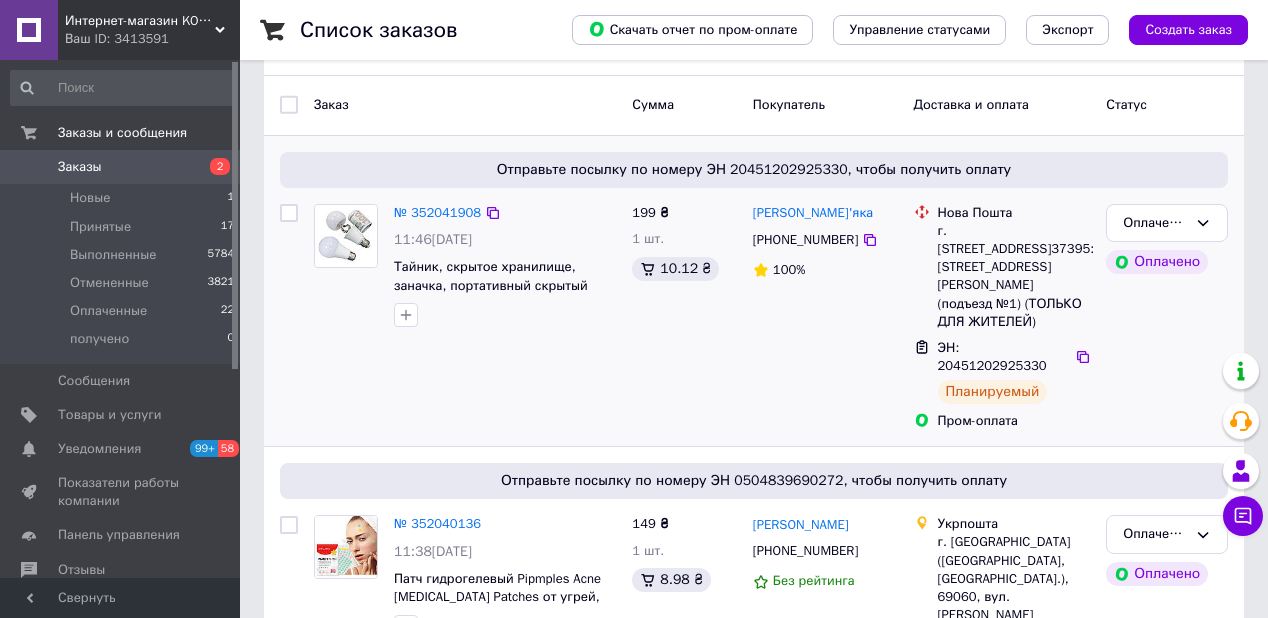 scroll, scrollTop: 0, scrollLeft: 0, axis: both 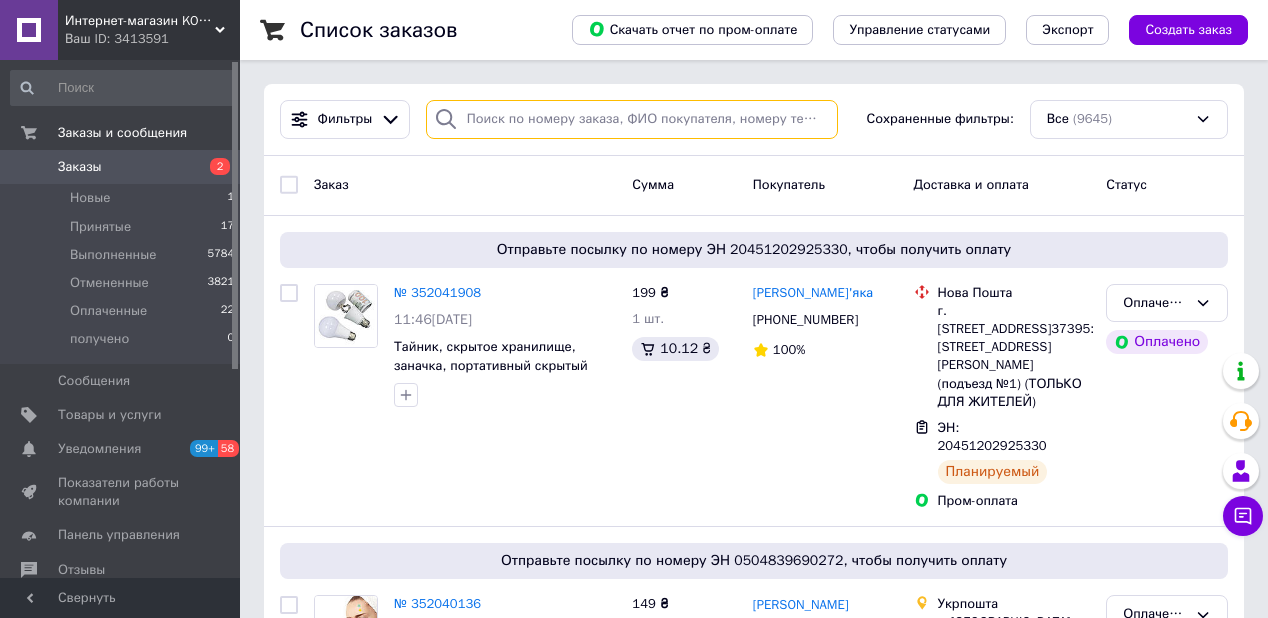 click at bounding box center [632, 119] 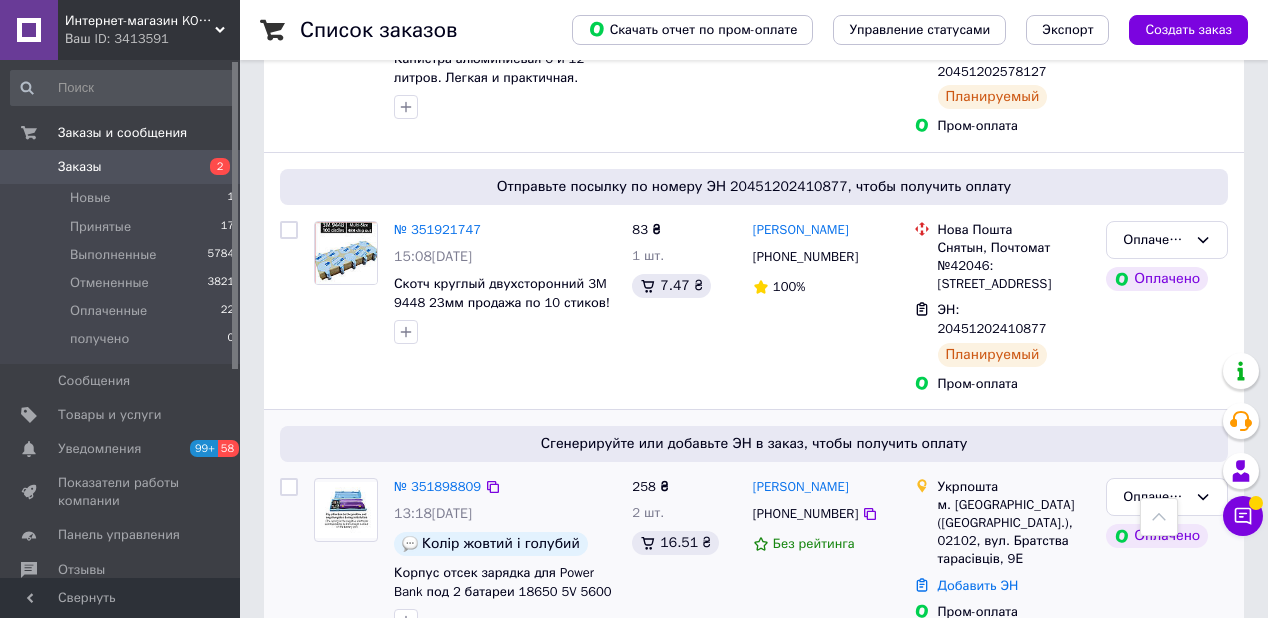 scroll, scrollTop: 4160, scrollLeft: 0, axis: vertical 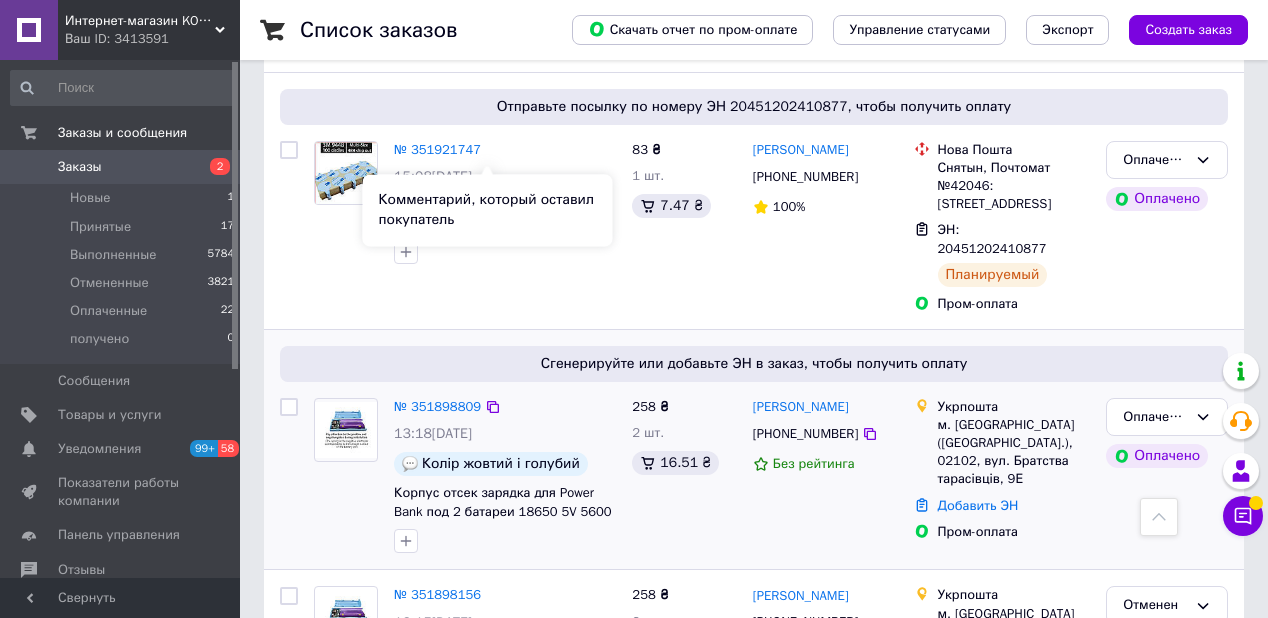 click on "Колір жовтий і голубий" at bounding box center [501, 464] 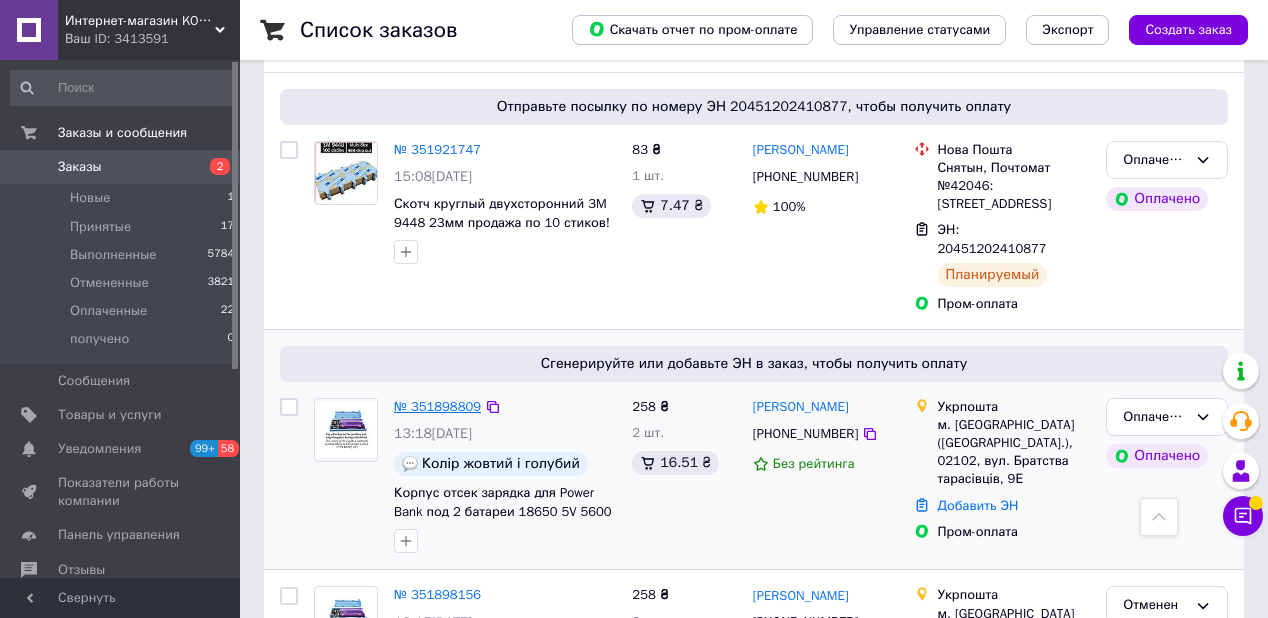 click on "№ 351898809" at bounding box center (437, 406) 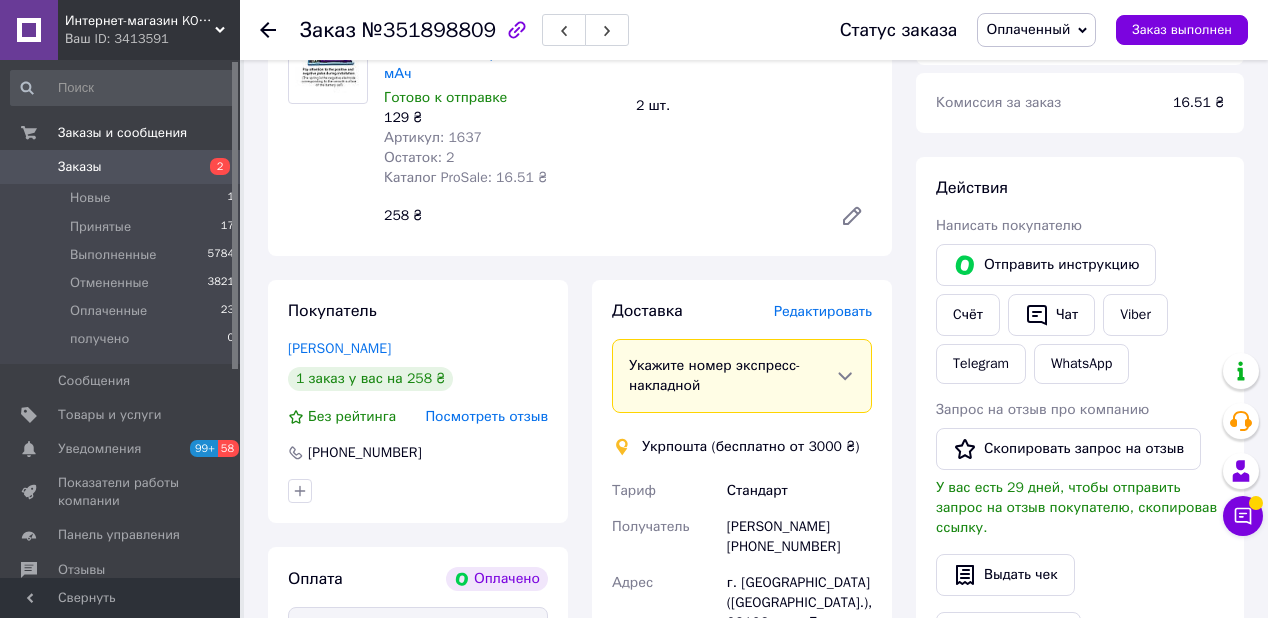 scroll, scrollTop: 609, scrollLeft: 0, axis: vertical 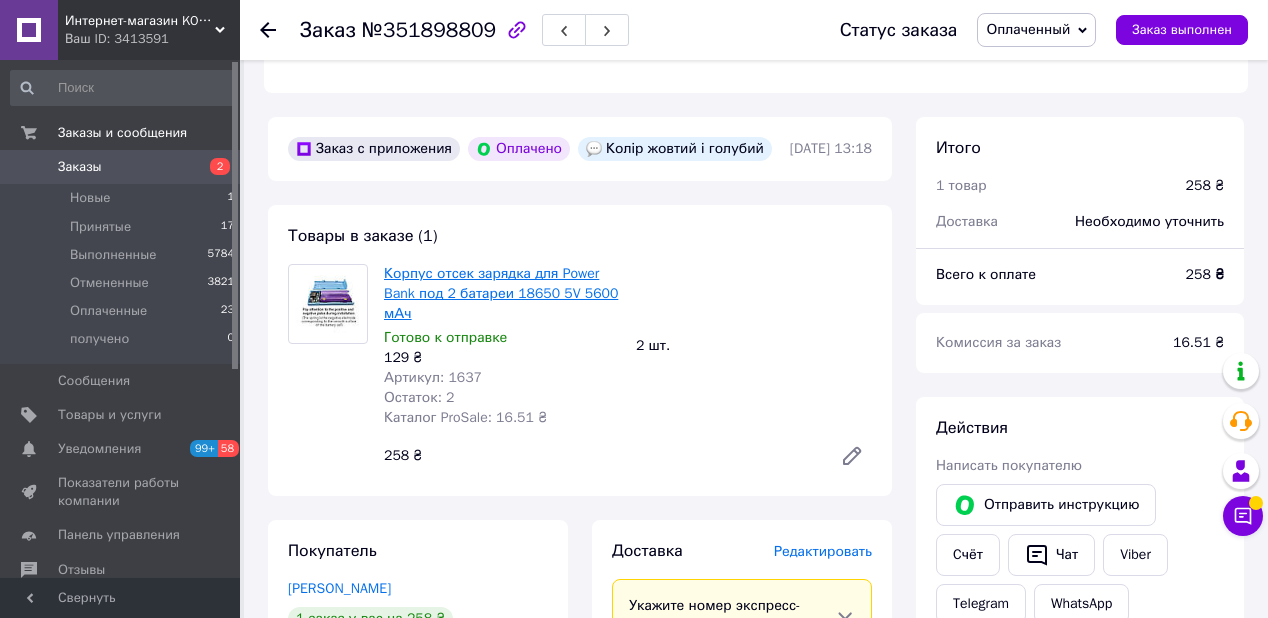 click on "Корпус отсек зарядка для Power Bank под 2 батареи 18650 5V 5600 мАч" at bounding box center (501, 293) 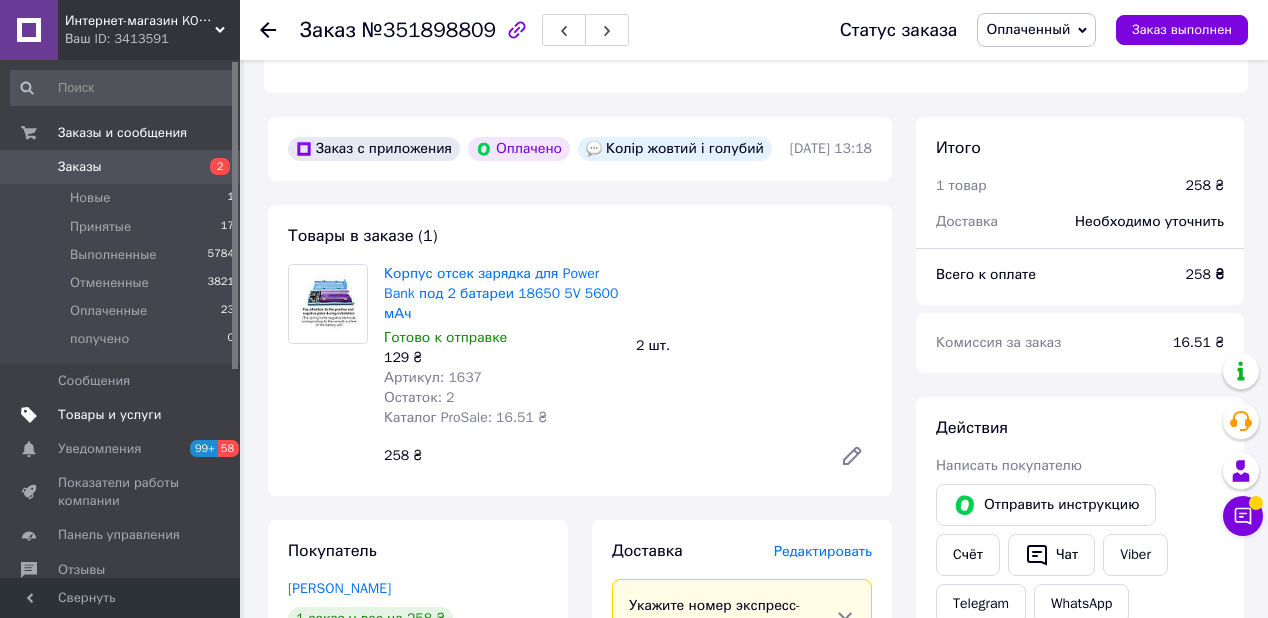 click on "Товары и услуги" at bounding box center [110, 415] 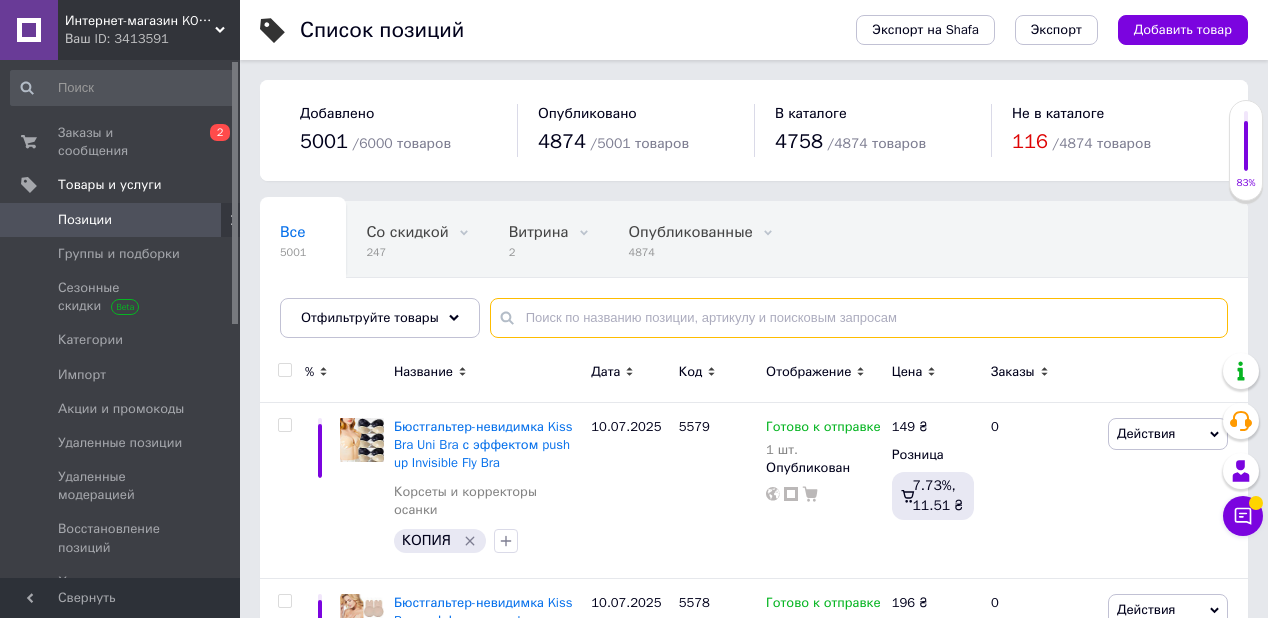 click at bounding box center [859, 318] 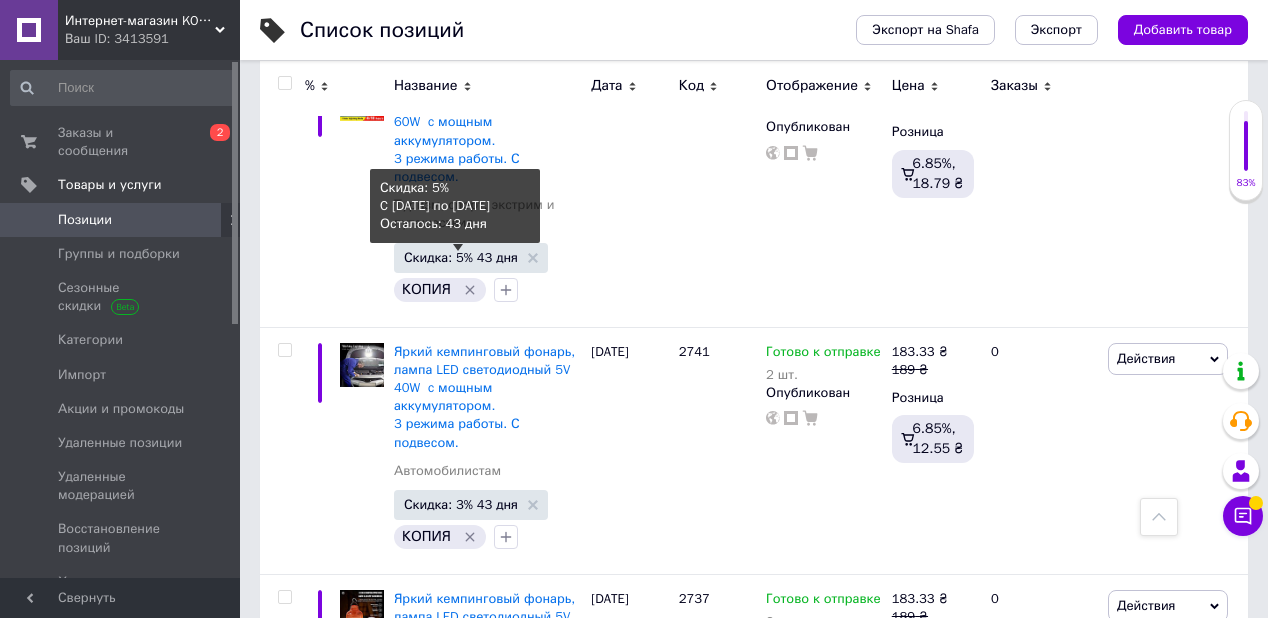 scroll, scrollTop: 6080, scrollLeft: 0, axis: vertical 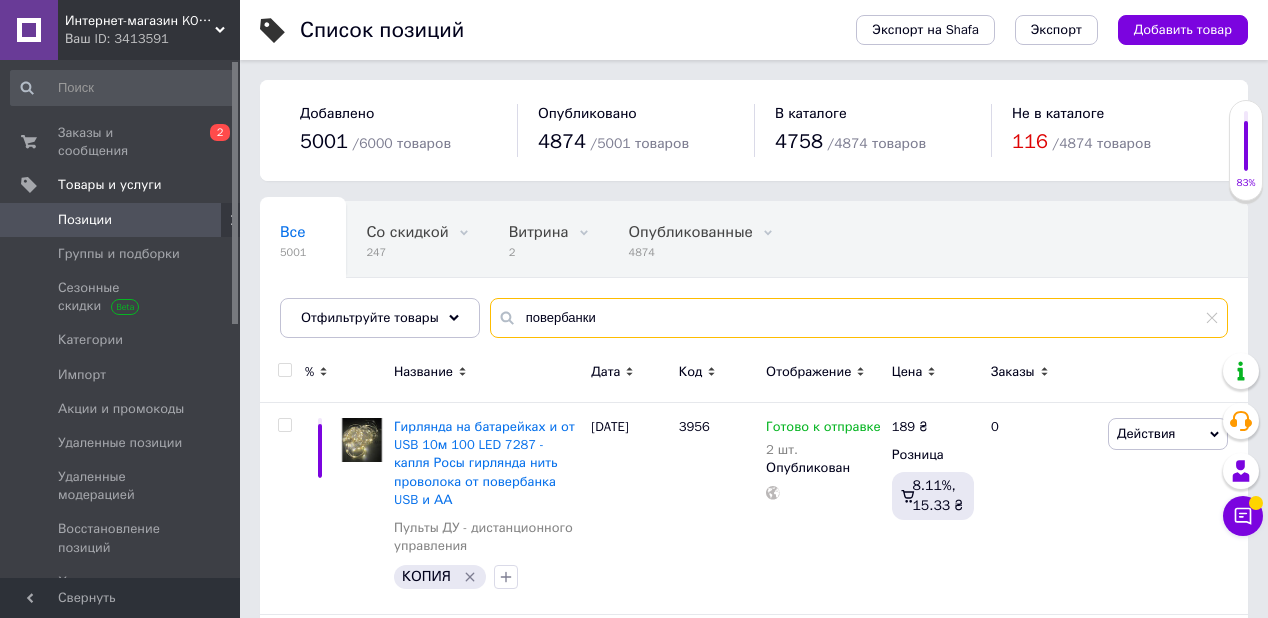 click on "повербанки" at bounding box center [859, 318] 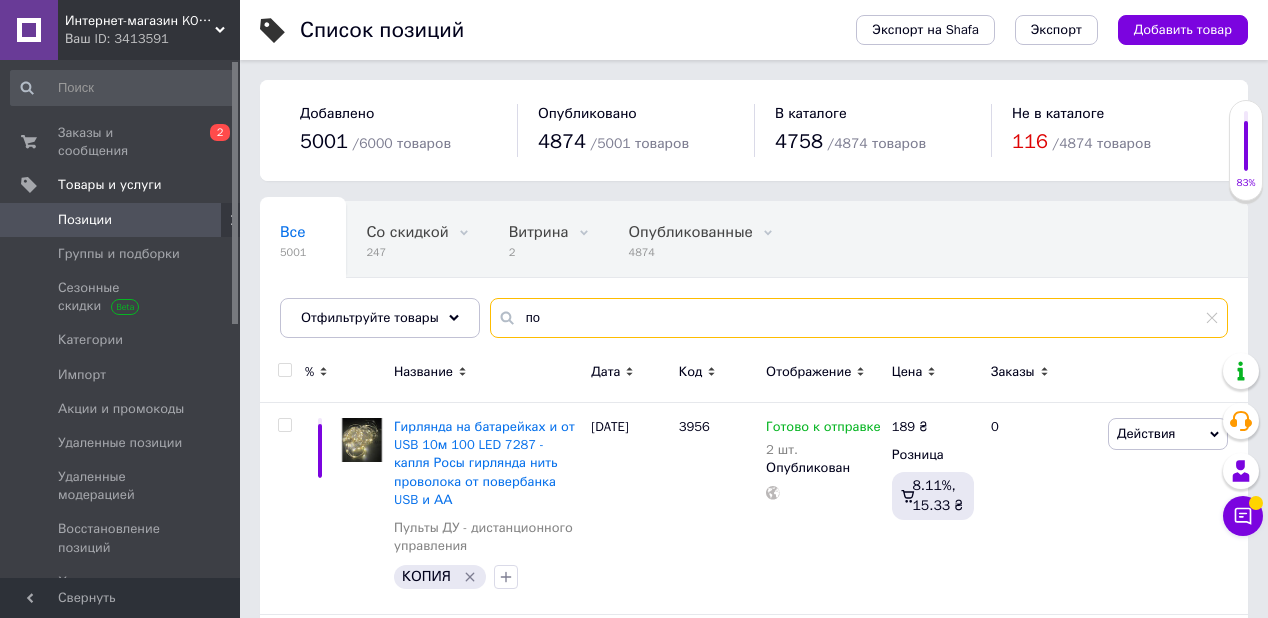 type on "п" 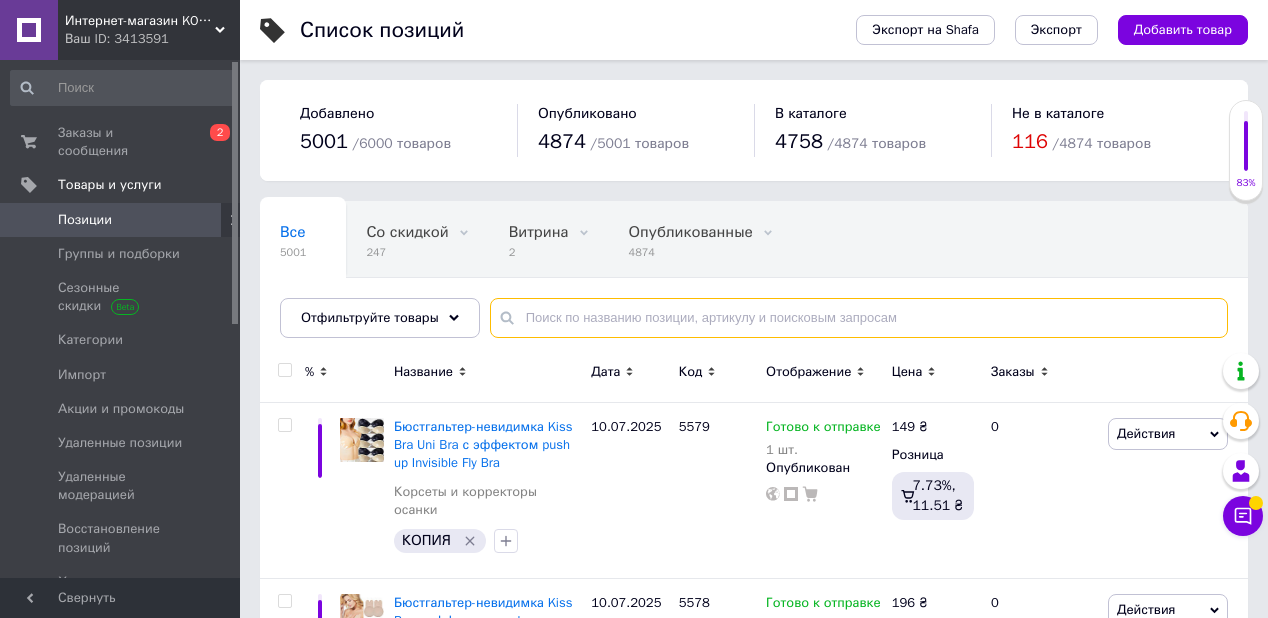click at bounding box center (859, 318) 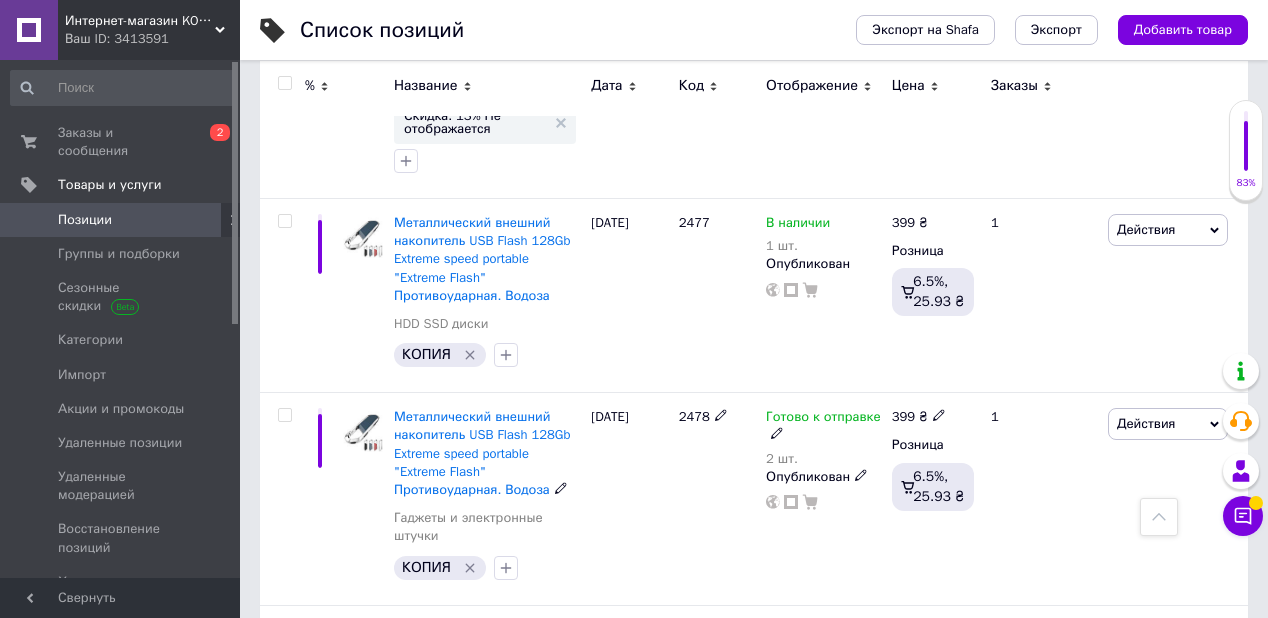 scroll, scrollTop: 8400, scrollLeft: 0, axis: vertical 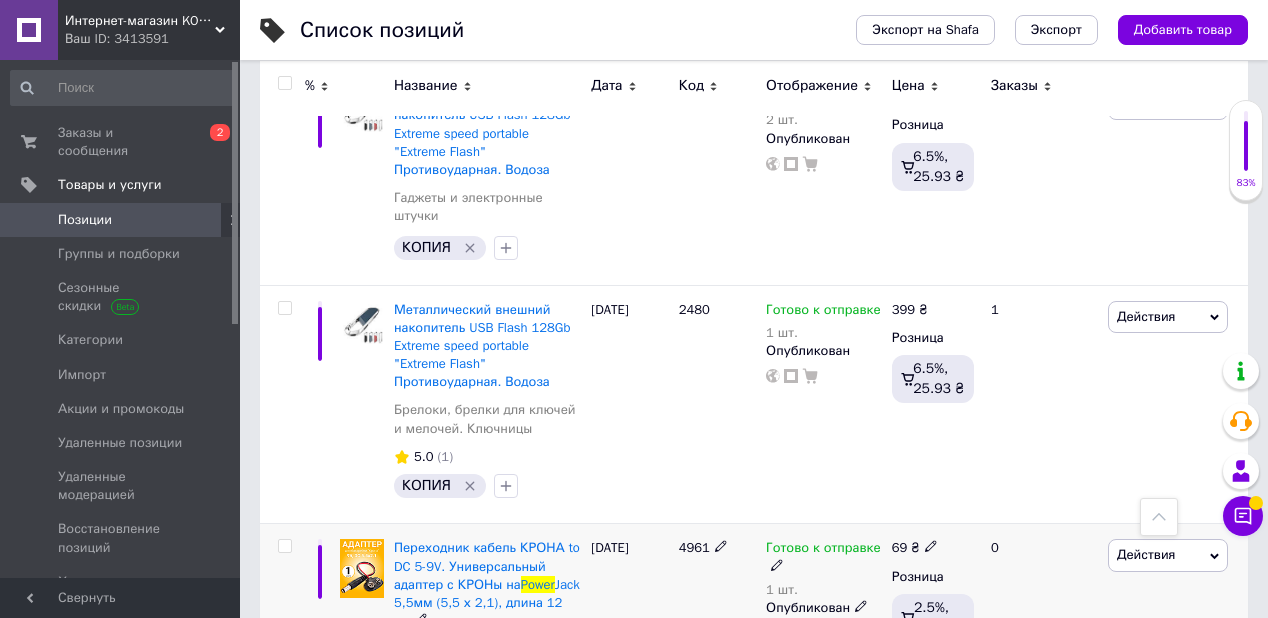 type on "power" 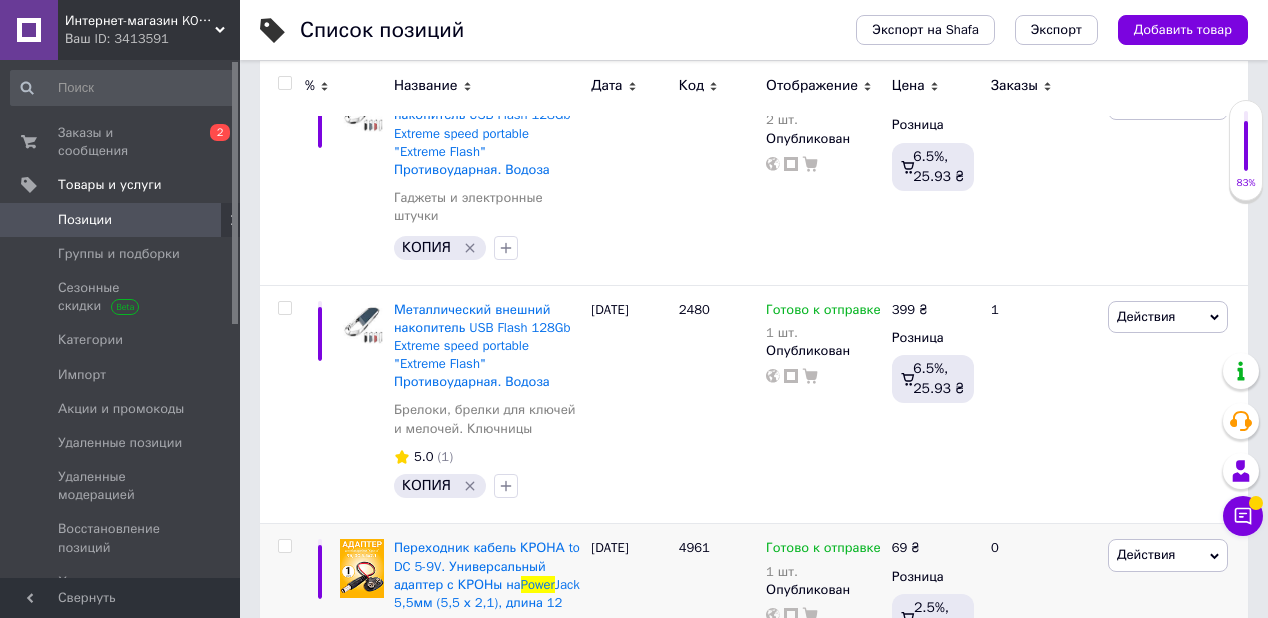 scroll, scrollTop: 60, scrollLeft: 0, axis: vertical 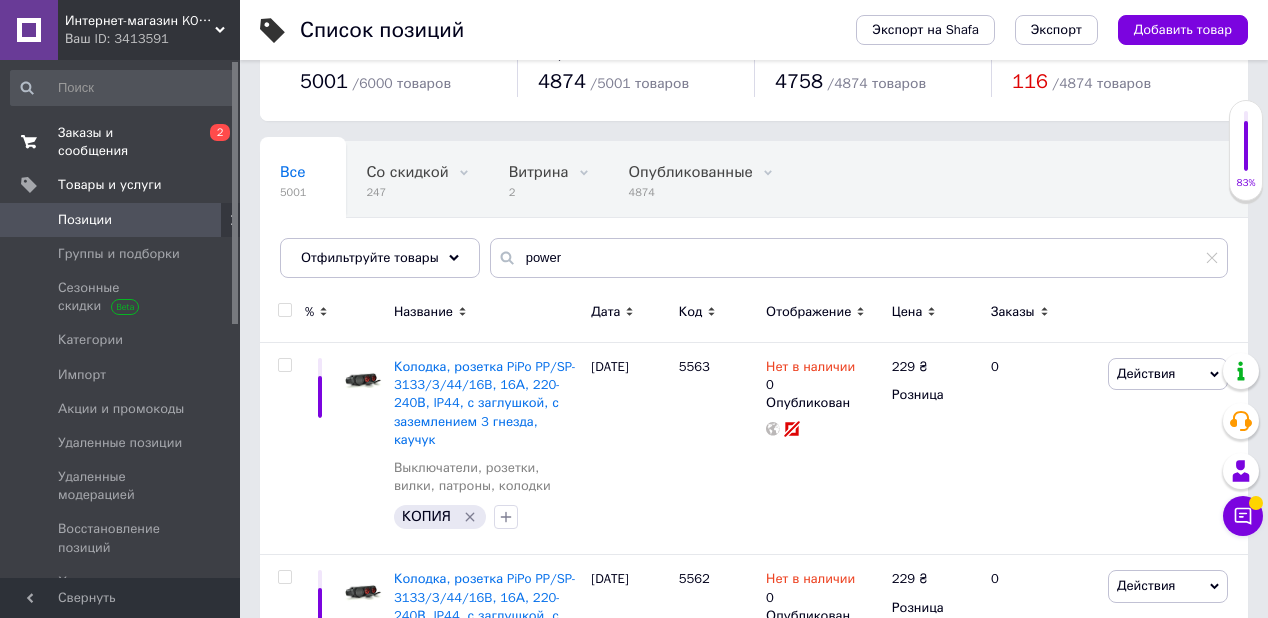 click on "Заказы и сообщения" at bounding box center (121, 142) 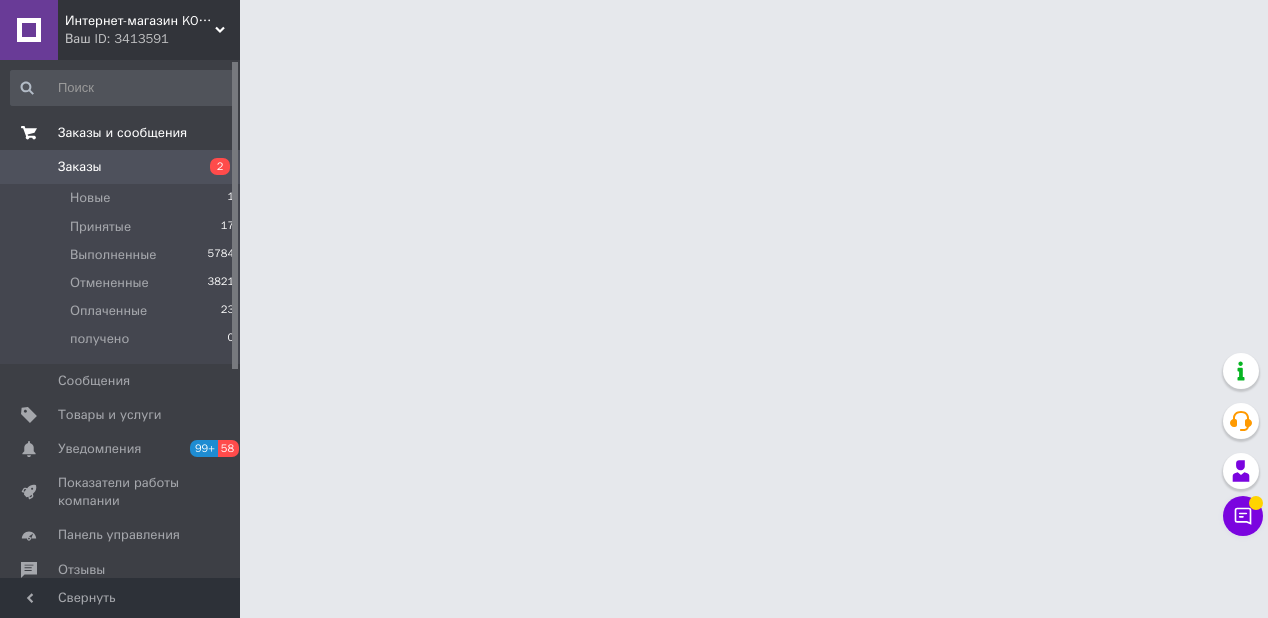 scroll, scrollTop: 0, scrollLeft: 0, axis: both 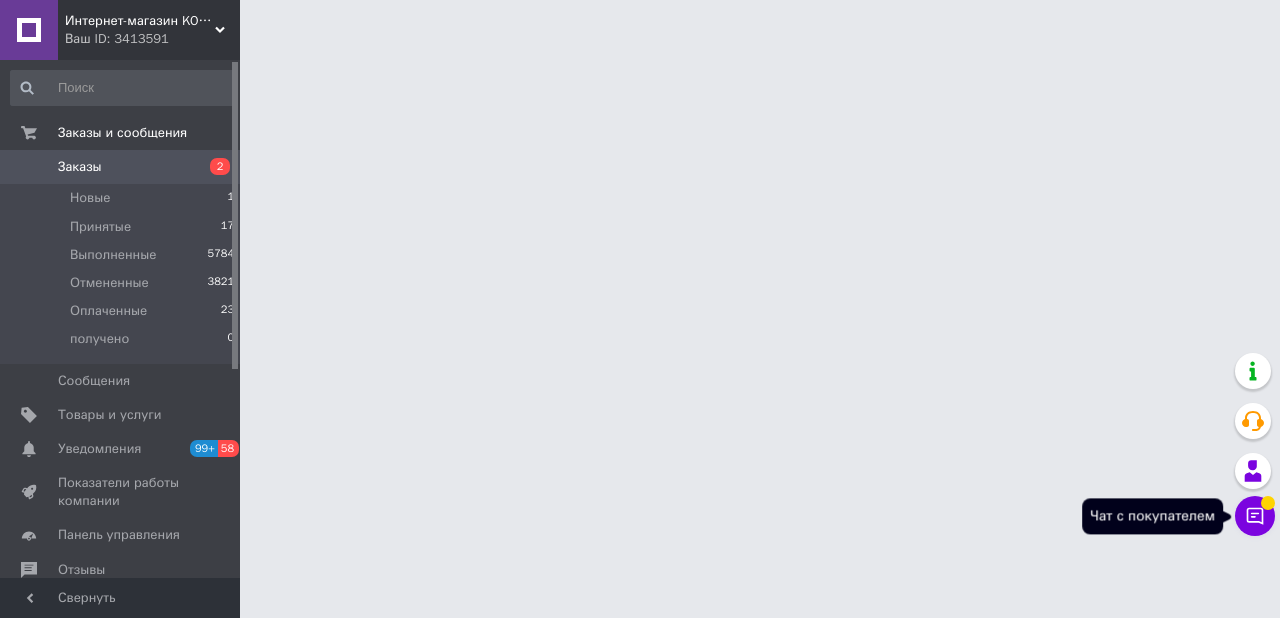 click at bounding box center (1268, 503) 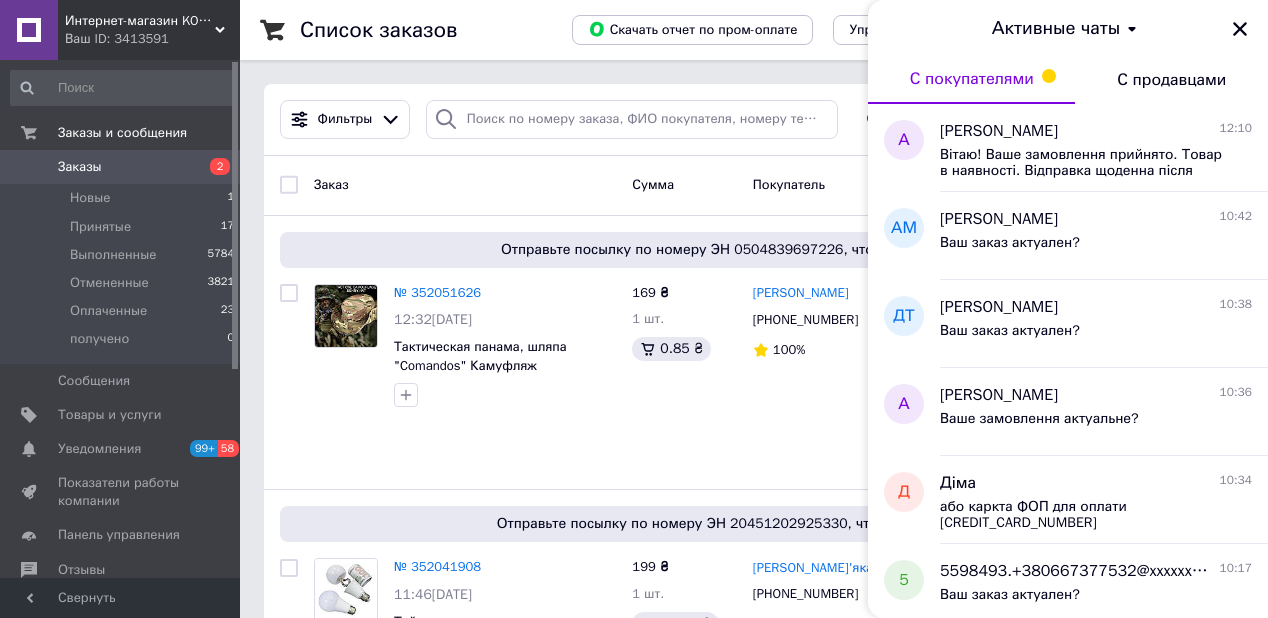 click on "Заказы 2" at bounding box center [123, 167] 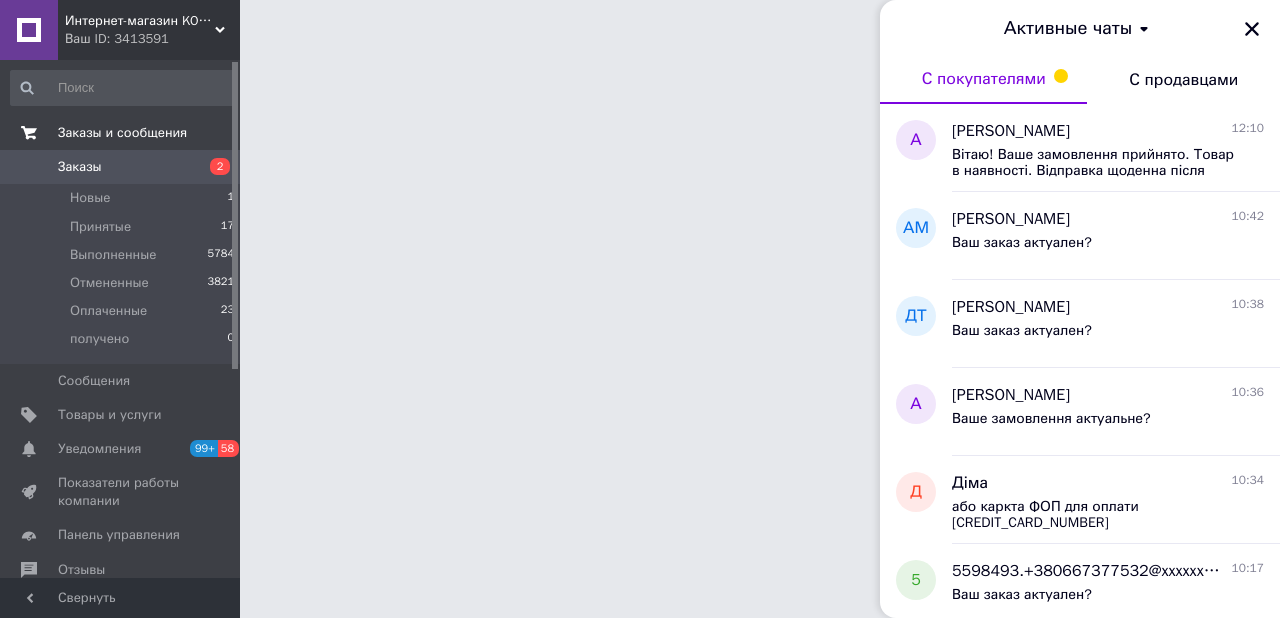 click on "Заказы и сообщения" at bounding box center (122, 133) 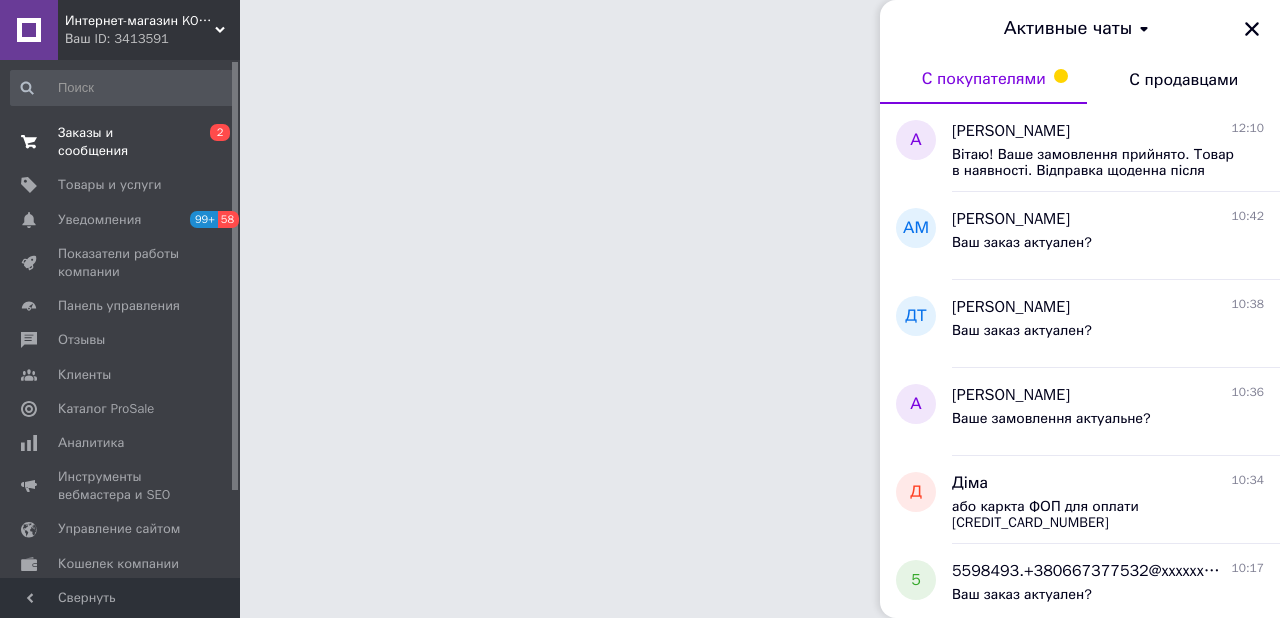 click on "Заказы и сообщения" at bounding box center (121, 142) 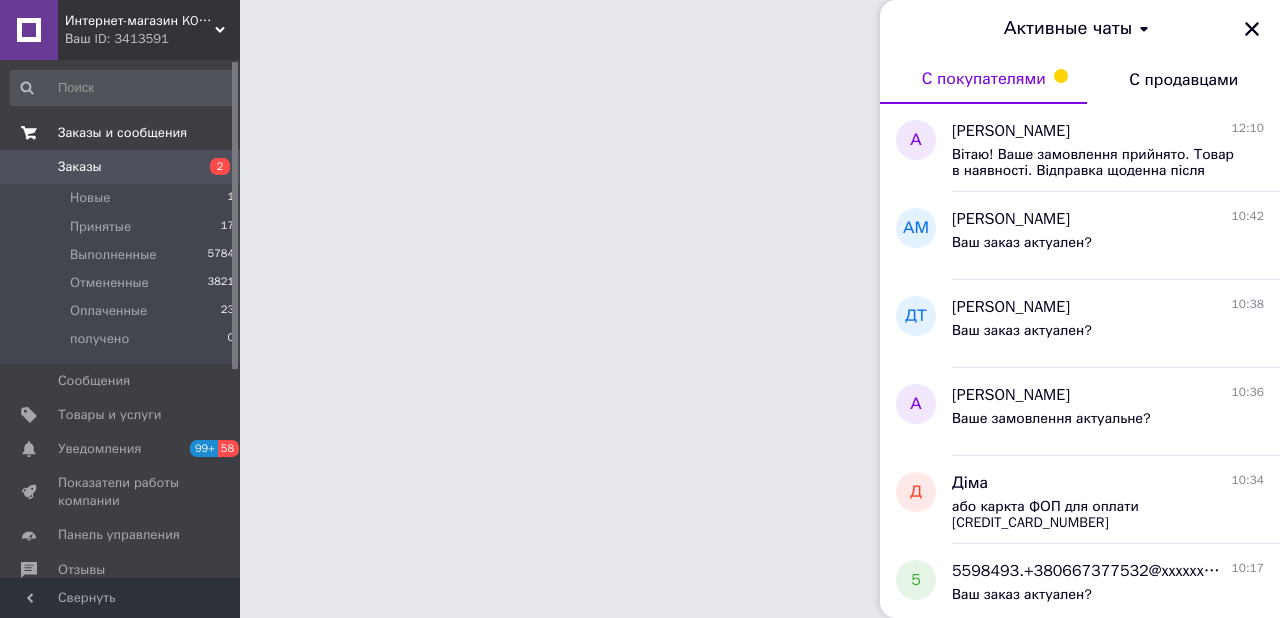 click on "Заказы и сообщения" at bounding box center (122, 133) 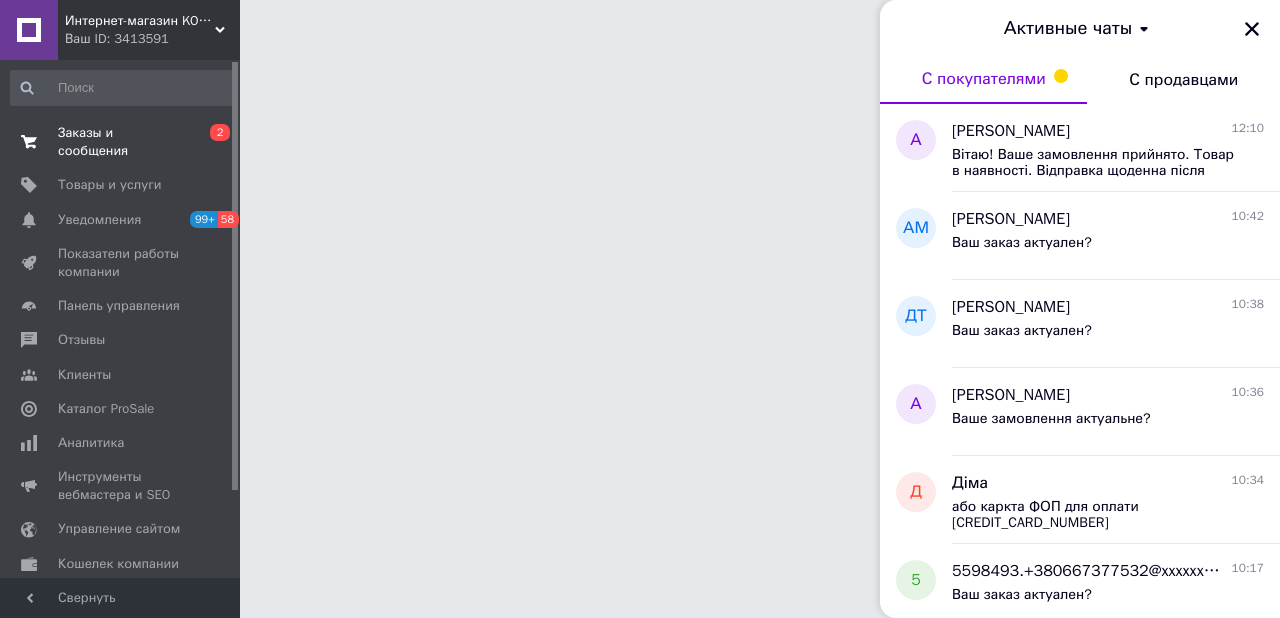 click on "Заказы и сообщения" at bounding box center (121, 142) 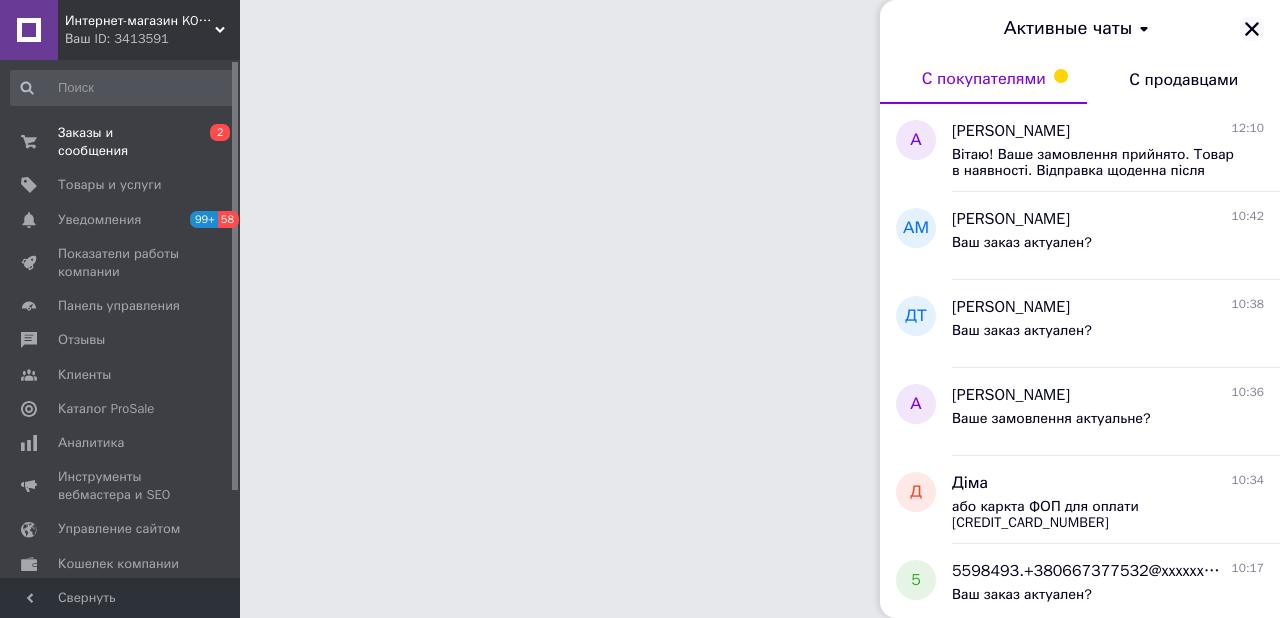 click at bounding box center (1252, 29) 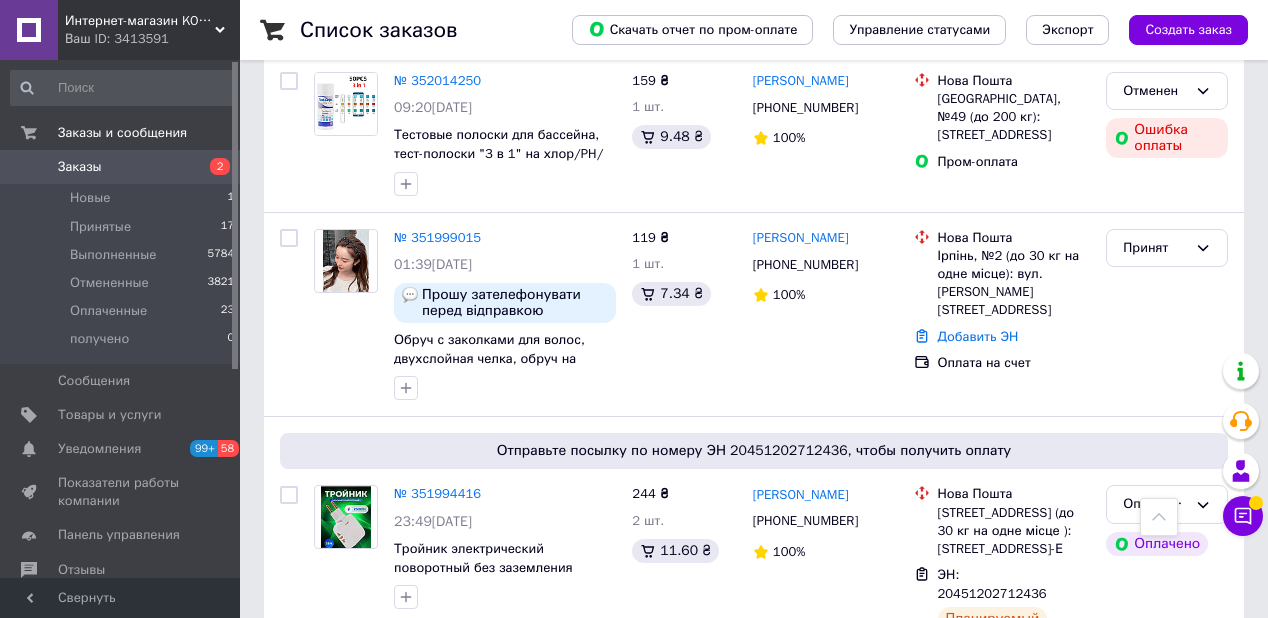 scroll, scrollTop: 2160, scrollLeft: 0, axis: vertical 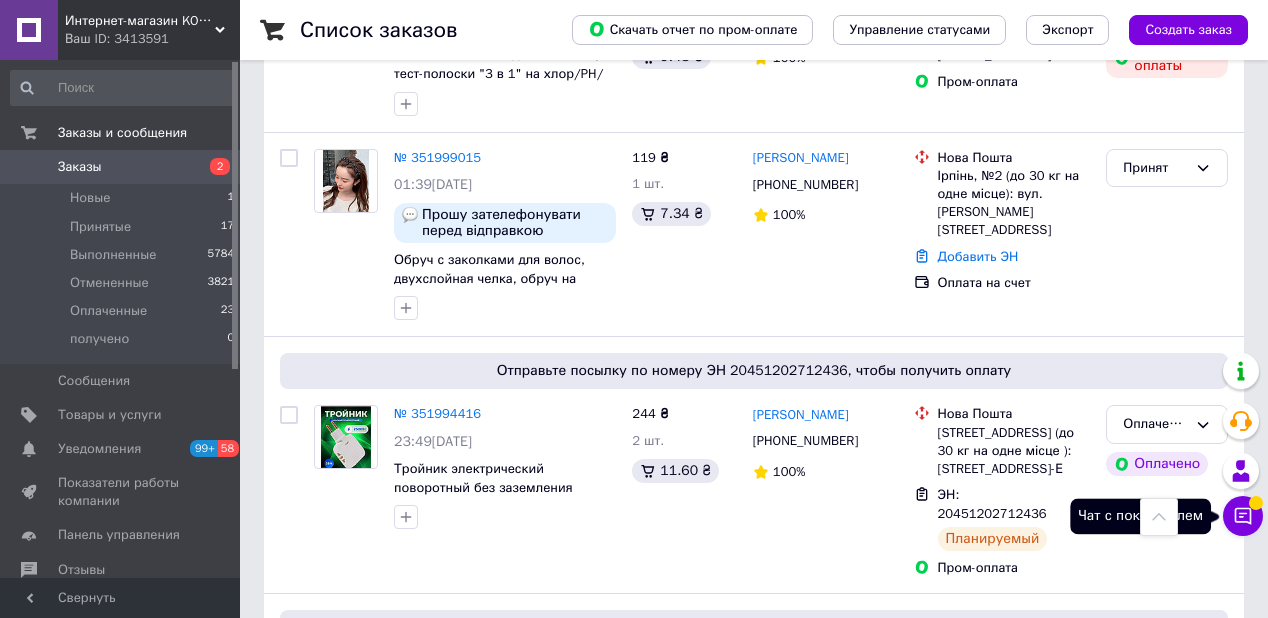 click 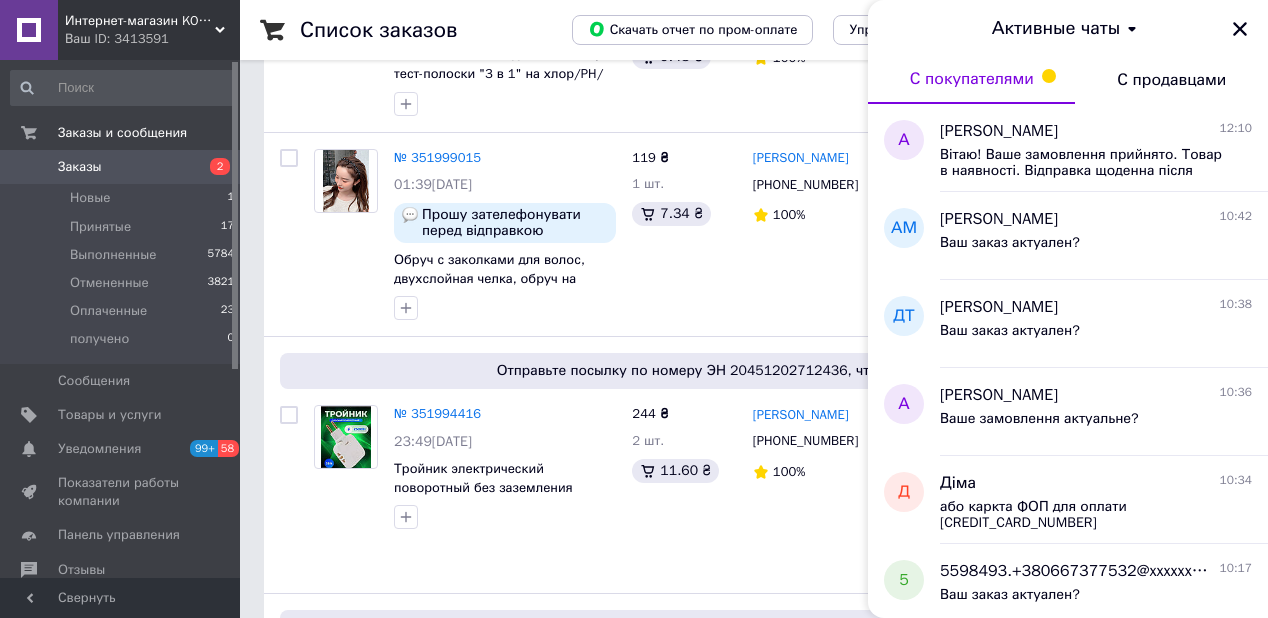 click on "Заказы" at bounding box center (121, 167) 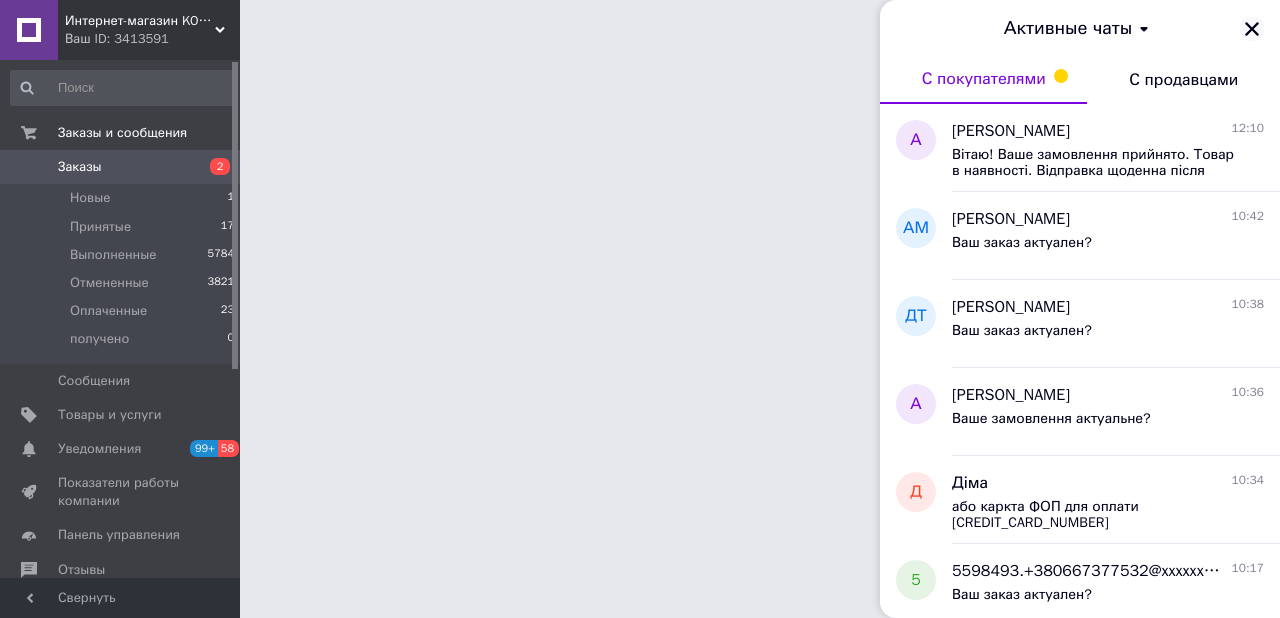 click 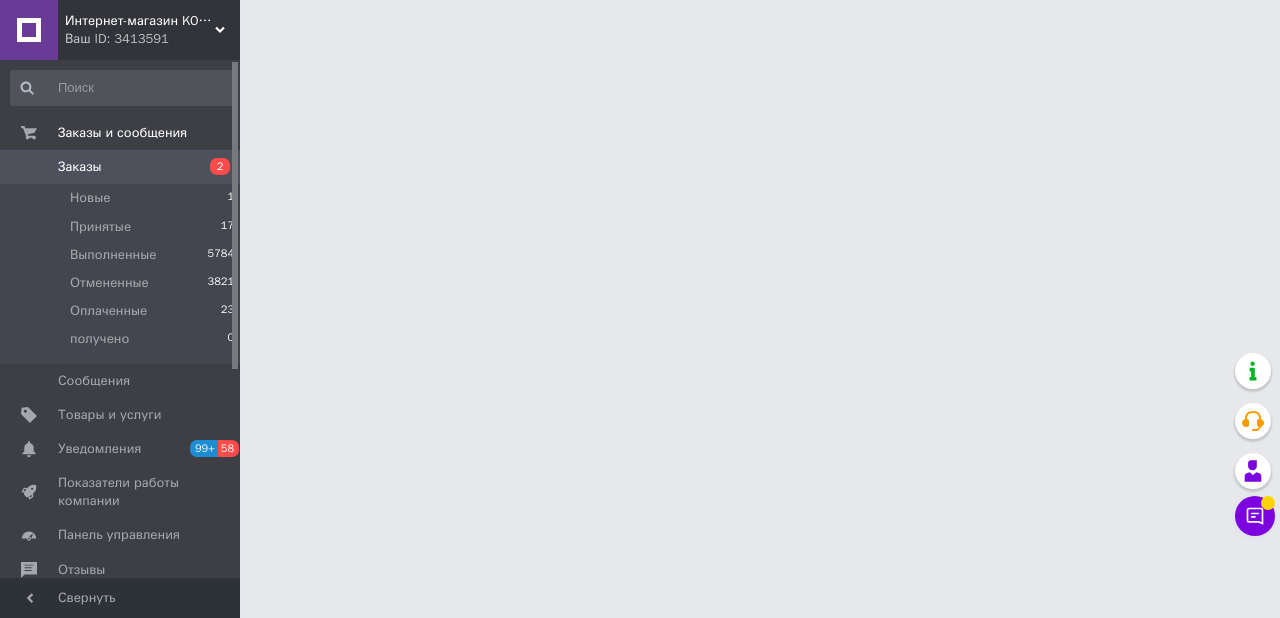 click on "Заказы" at bounding box center (121, 167) 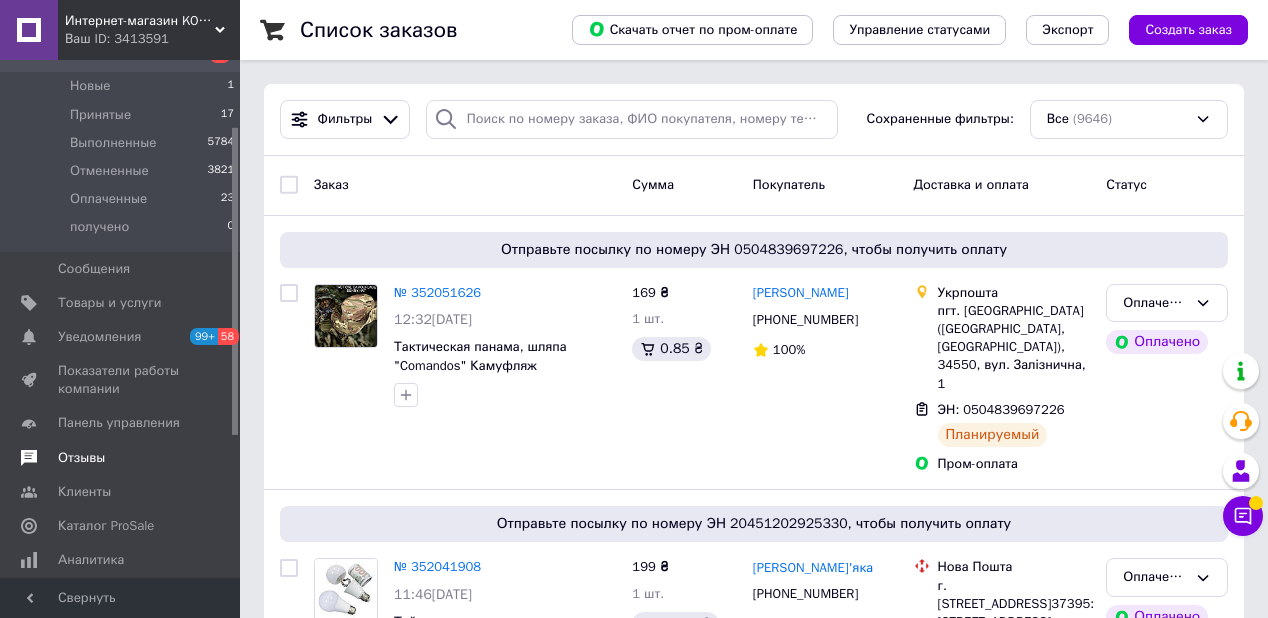 scroll, scrollTop: 0, scrollLeft: 0, axis: both 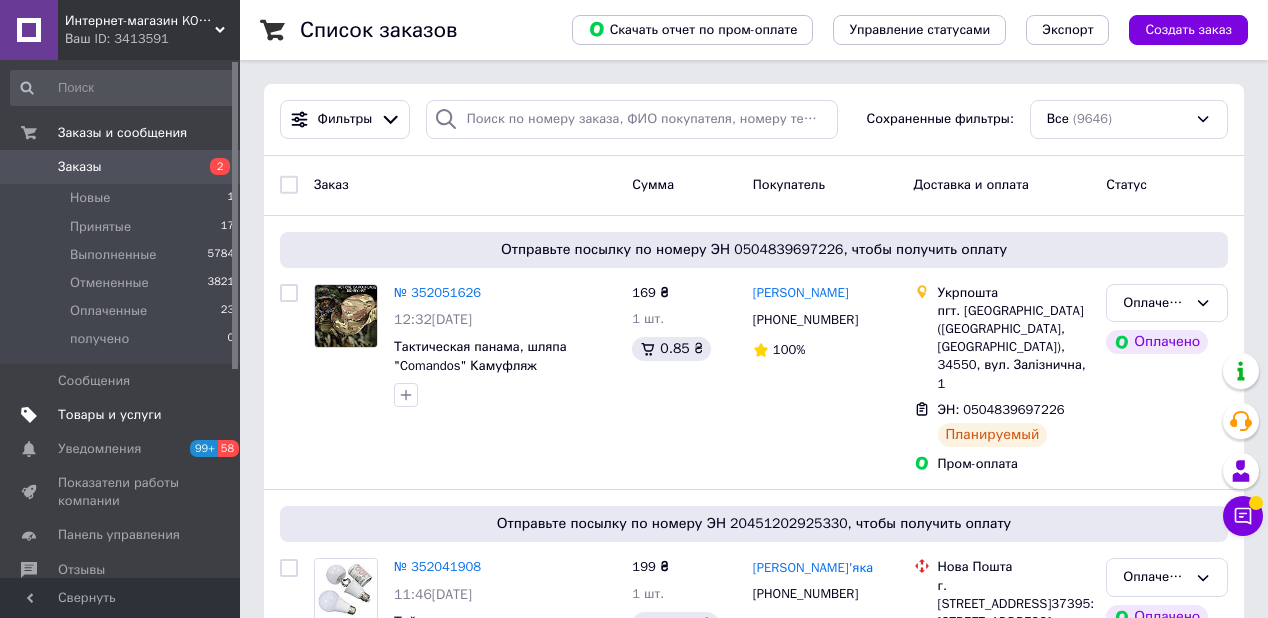 click on "Товары и услуги" at bounding box center [110, 415] 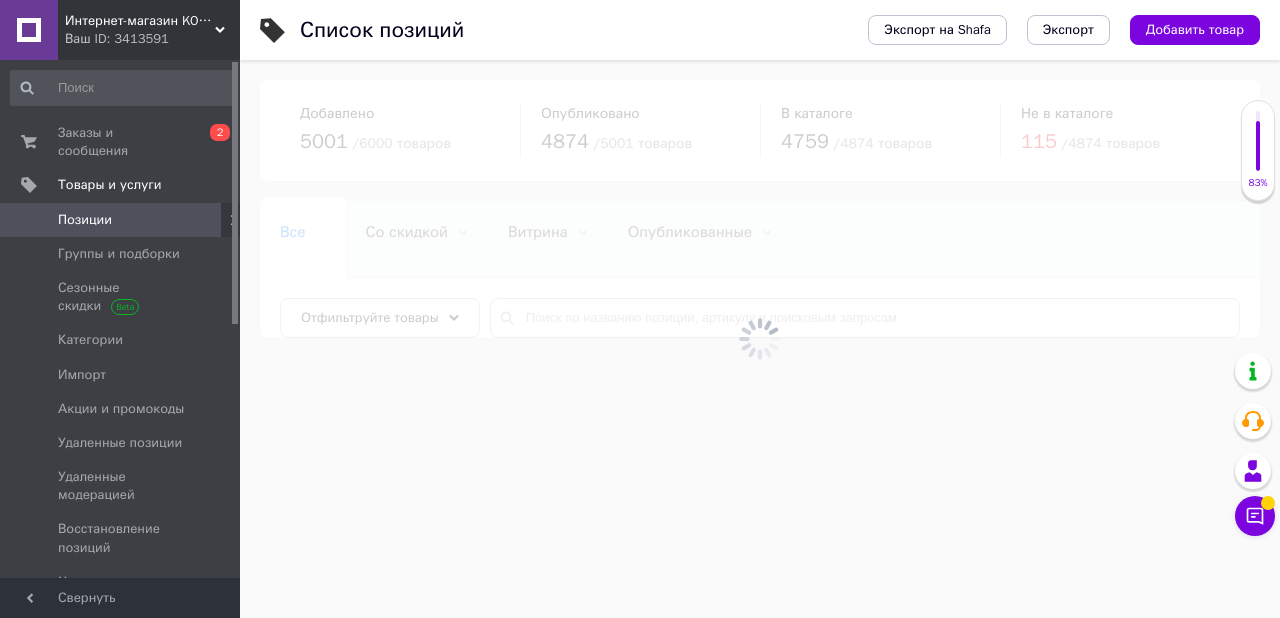 click at bounding box center [212, 220] 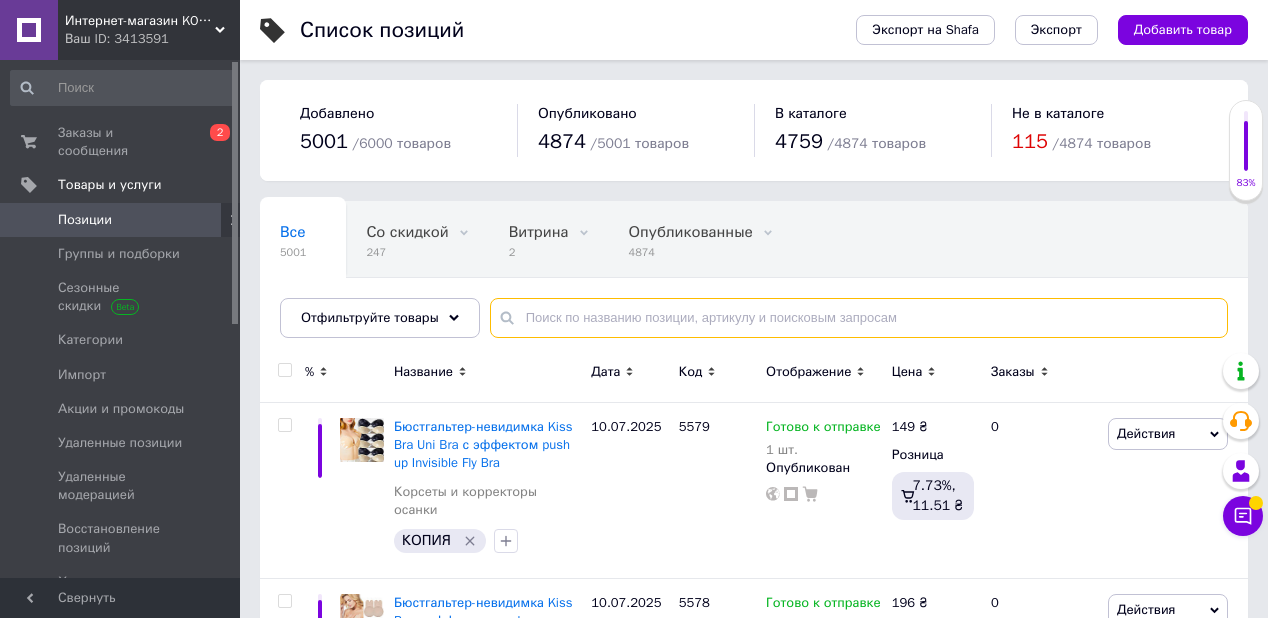 click at bounding box center (859, 318) 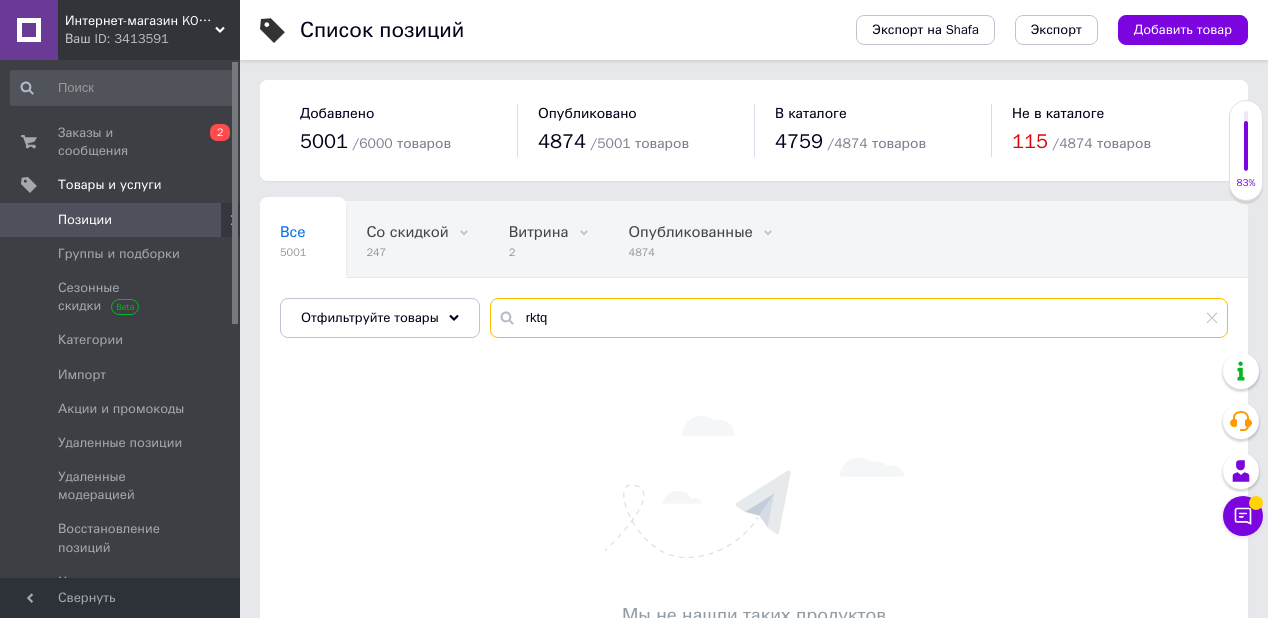 click on "rktq" at bounding box center (859, 318) 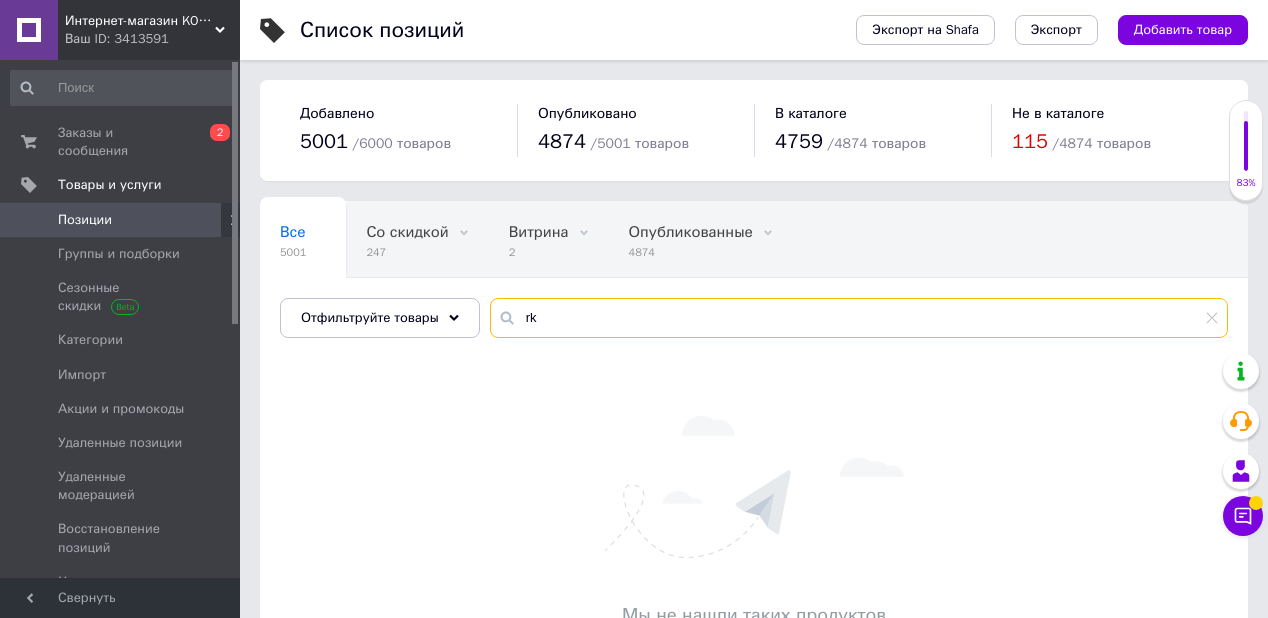 type on "r" 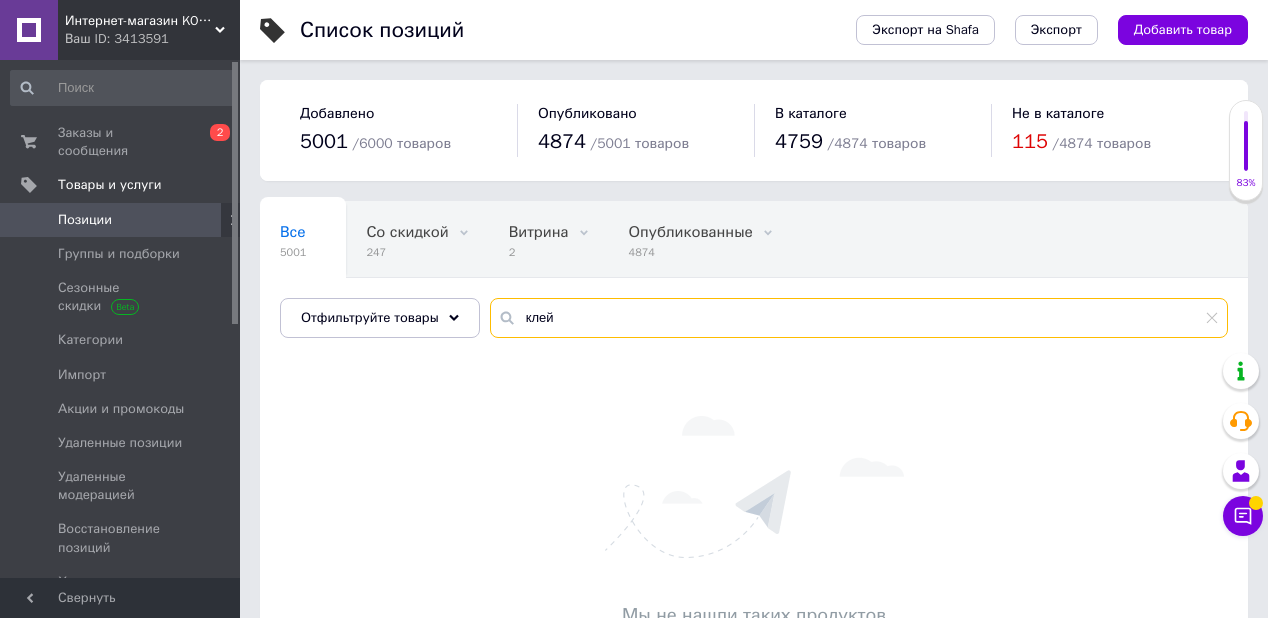 type on "клей" 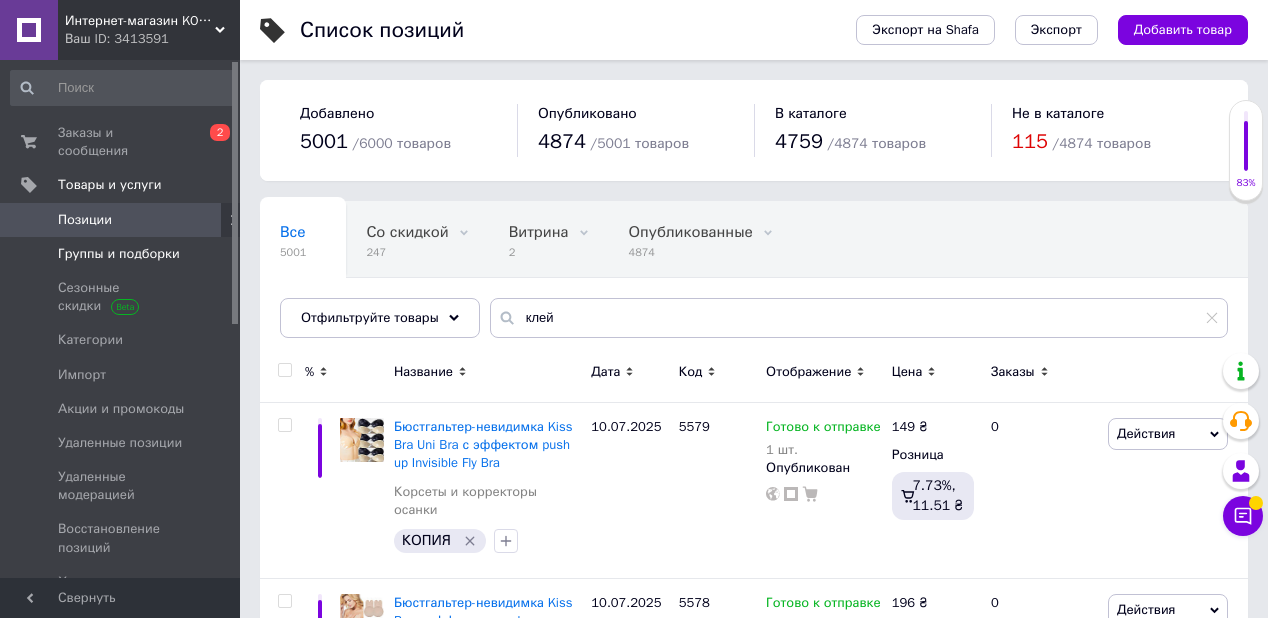 click on "Группы и подборки" at bounding box center [119, 254] 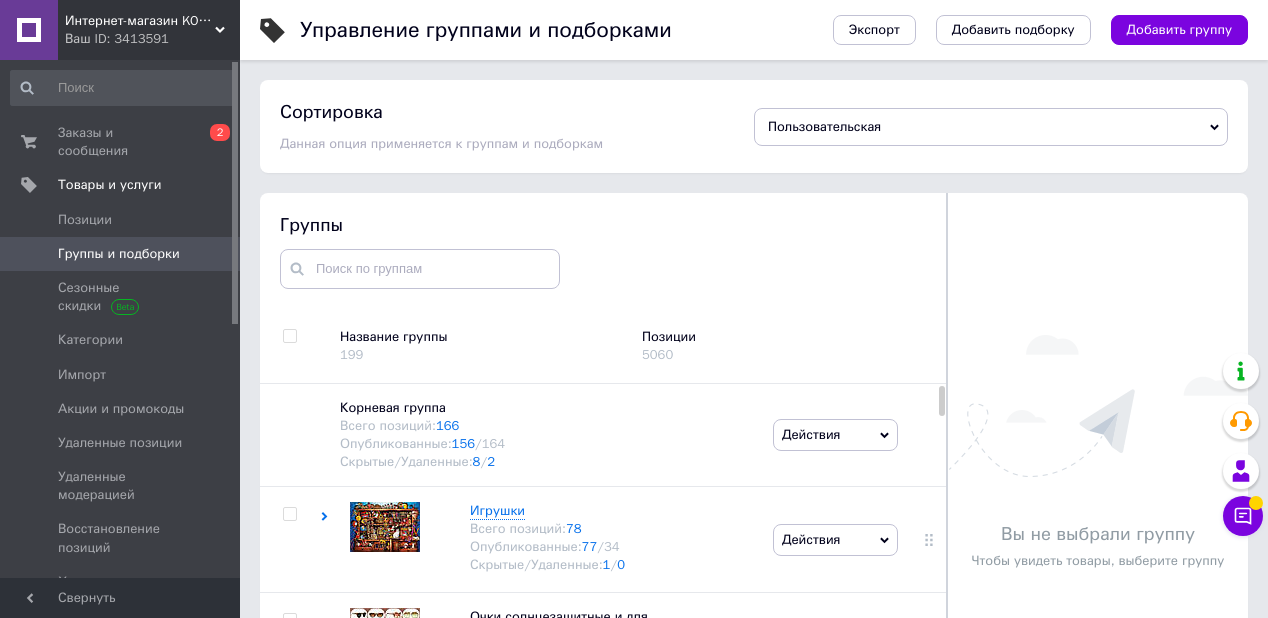 scroll, scrollTop: 113, scrollLeft: 0, axis: vertical 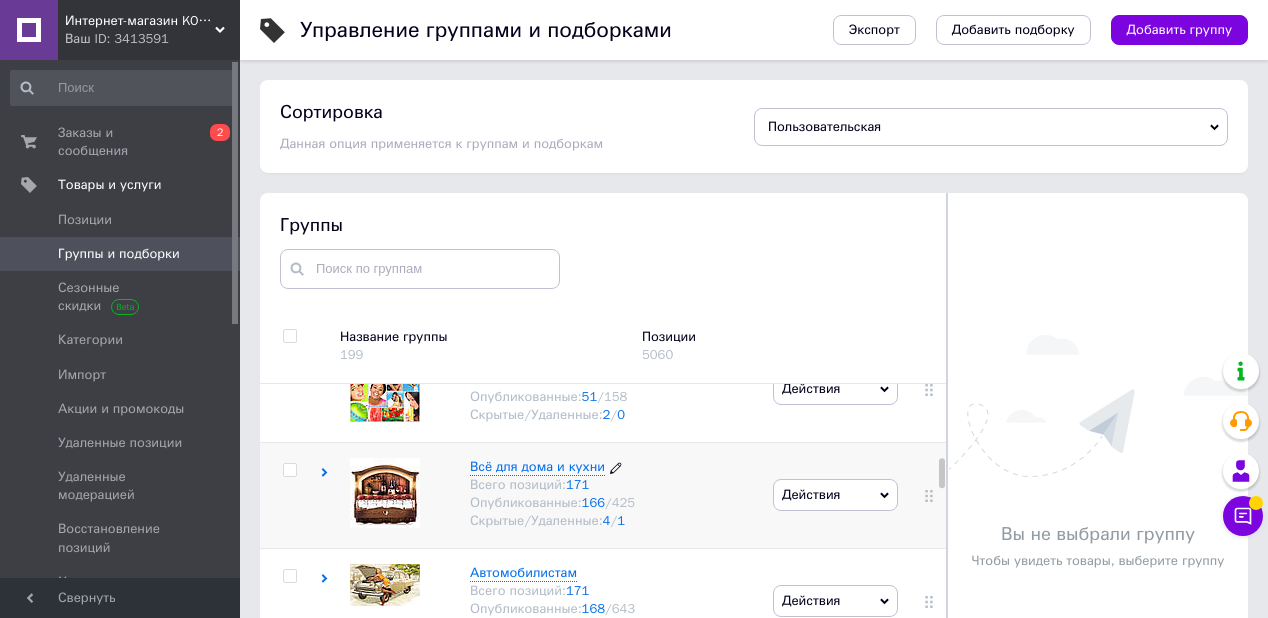 click on "Всё для дома и кухни" at bounding box center (537, 466) 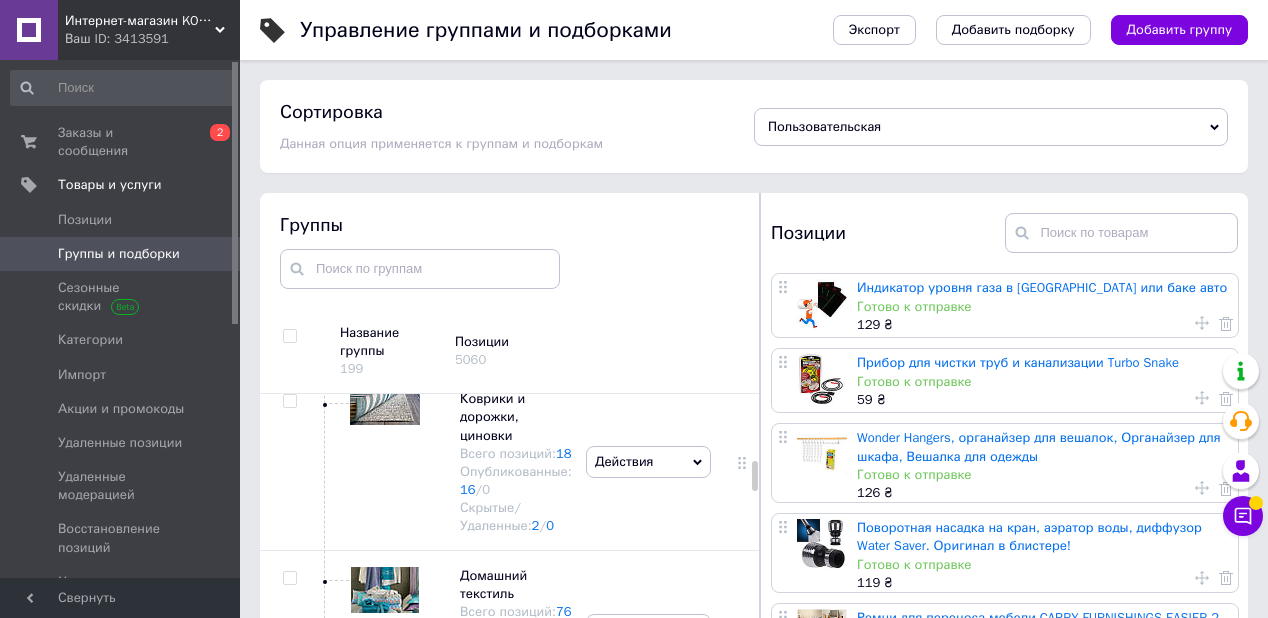 scroll, scrollTop: 2233, scrollLeft: 0, axis: vertical 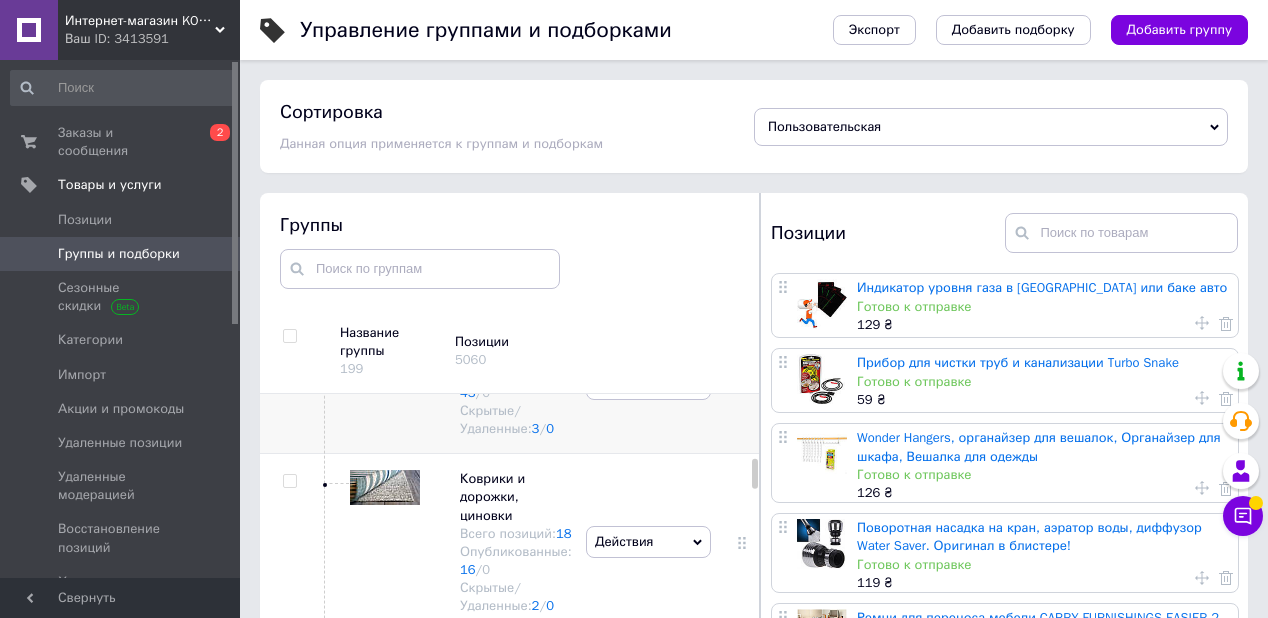 click on "Клеи и скотчи" at bounding box center [504, 338] 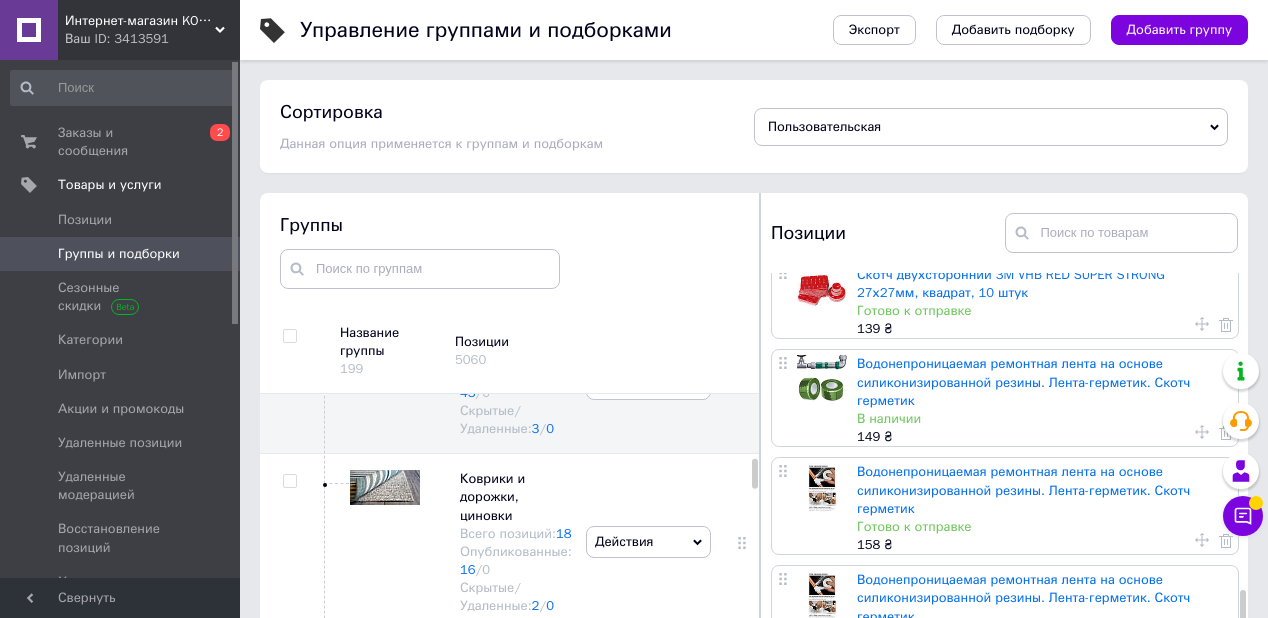 scroll, scrollTop: 1437, scrollLeft: 0, axis: vertical 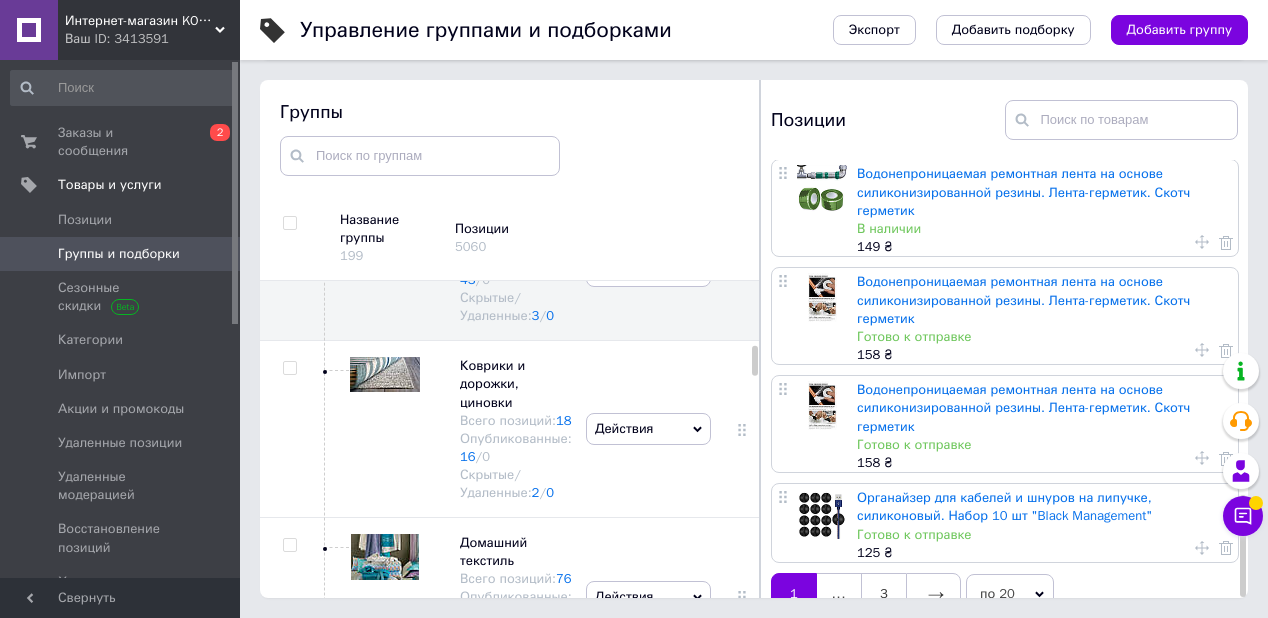 click 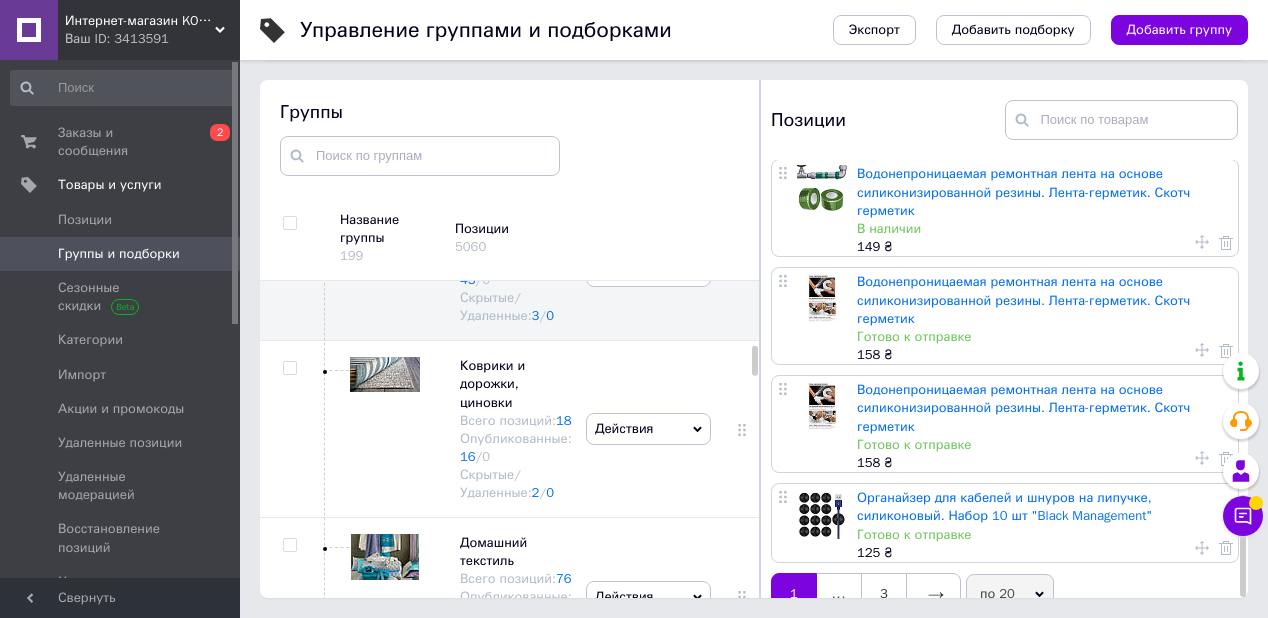 click on "по 20" at bounding box center (1010, 594) 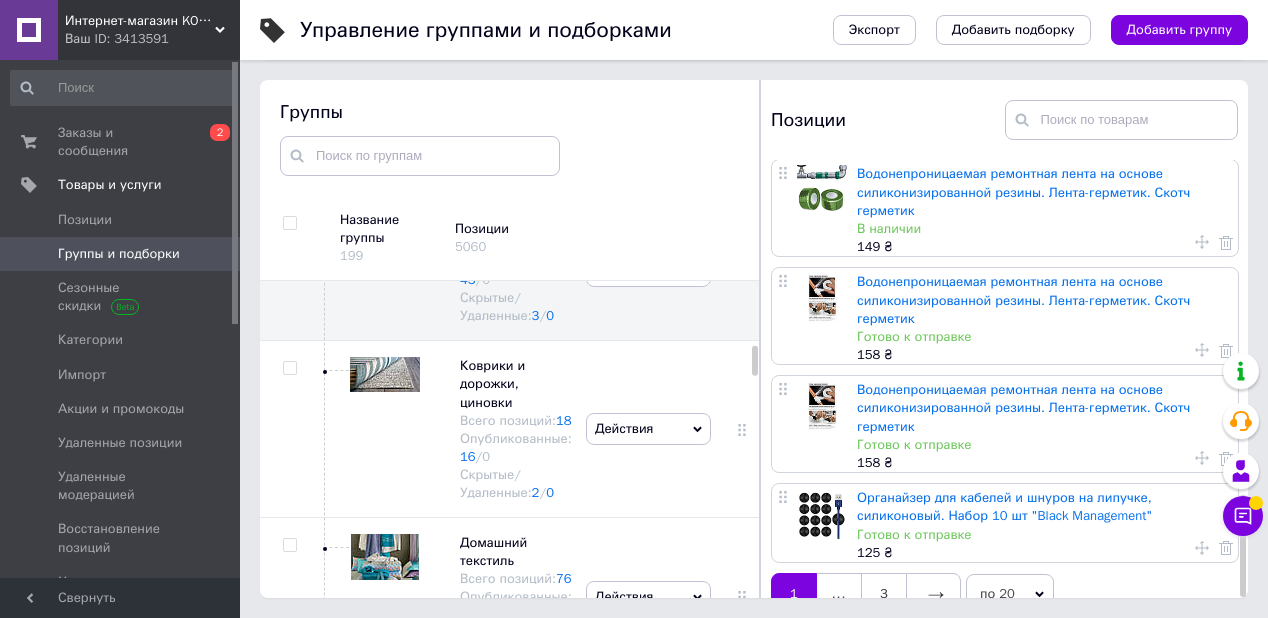 click on "по 20" at bounding box center (1010, 594) 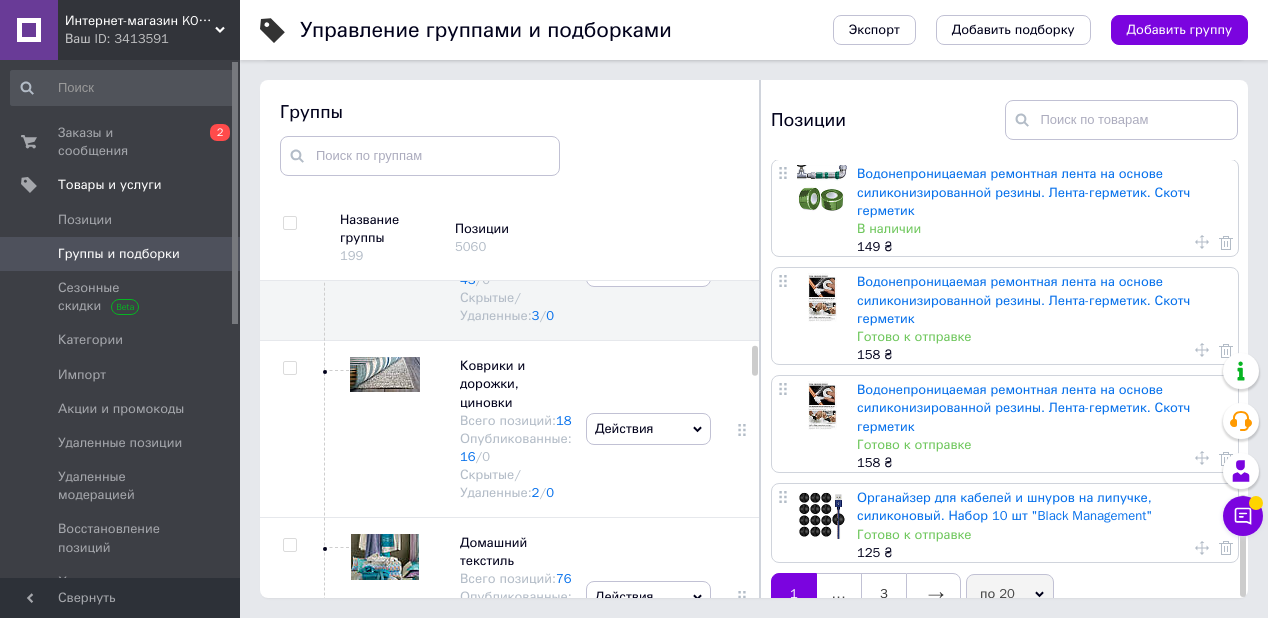 click on "Управление группами и подборками Экспорт Добавить подборку Добавить группу Сортировка Данная опция применяется к группам и подборкам Пользовательская По артикулам (А-Я) По артикулам (Я-А) По дате добавления (от старых к новым) По дате добавления (от новых к старым) В алфавитном порядке (А-Я) В алфавитном порядке (Я-А) По росту цены По убыванию цены Группы Название группы 199 Позиции 5060 Корневая группа Всего позиций:  166 Опубликованные:  156  /  164 Скрытые/Удаленные:  8  /  2 Действия Добавить подгруппу Добавить товар Игрушки Всего позиций:  78 Опубликованные:  77  /  34" at bounding box center (754, 252) 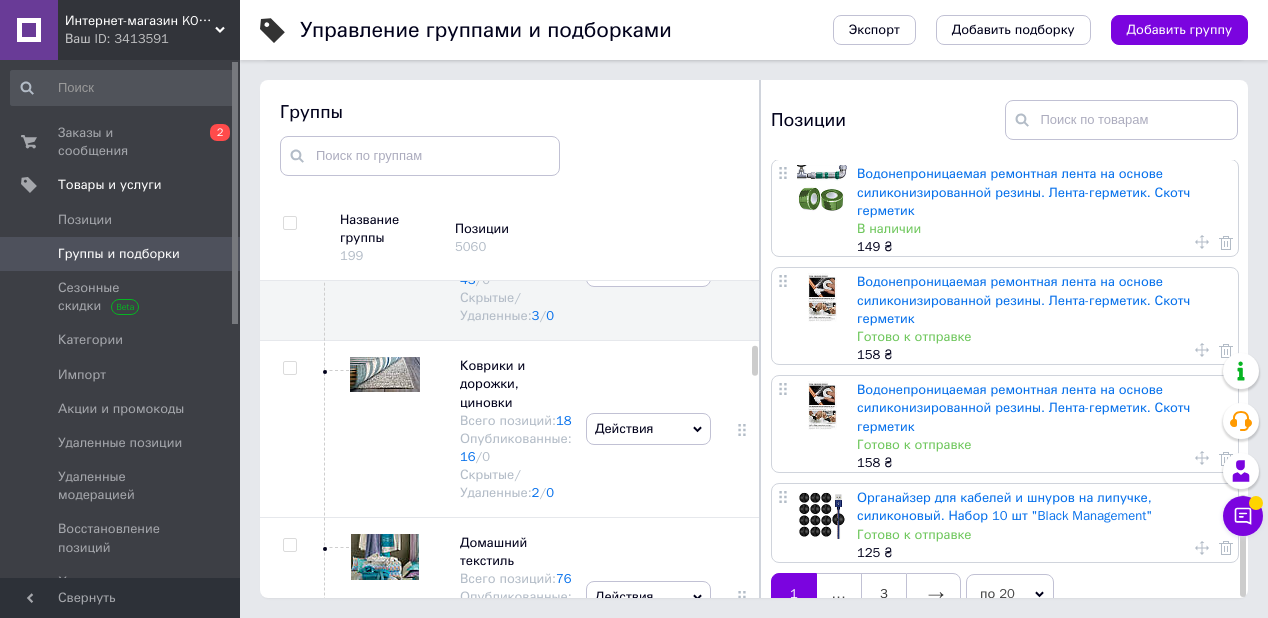 click on "по 20" at bounding box center (1010, 594) 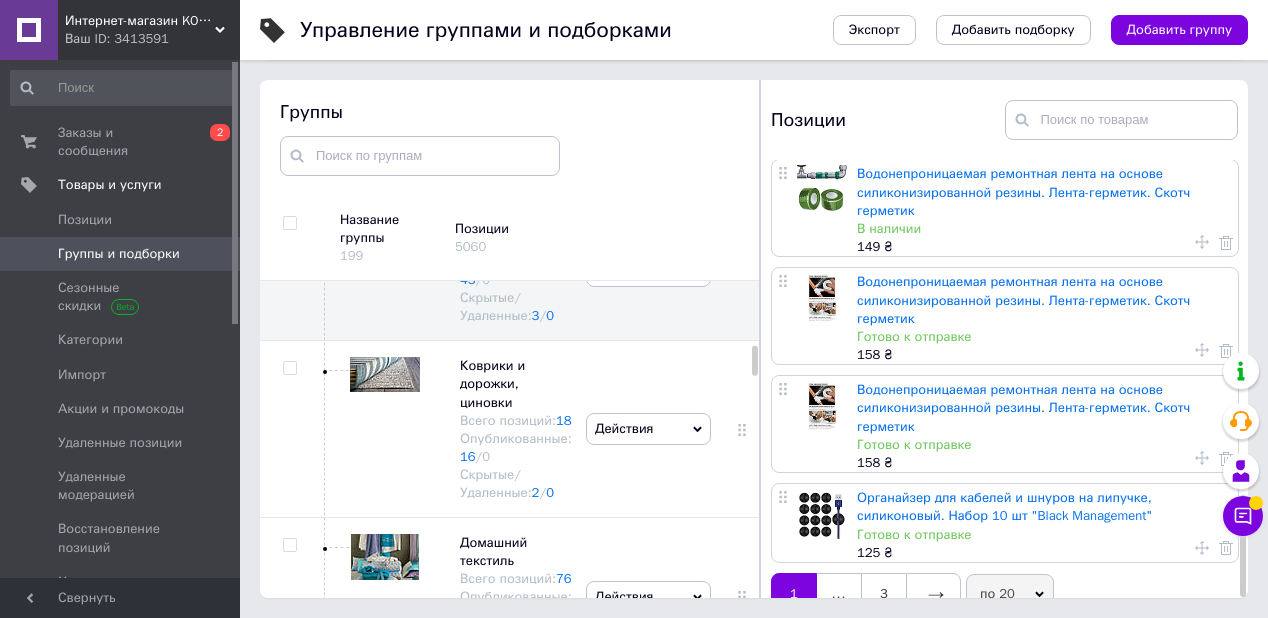 scroll, scrollTop: 1516, scrollLeft: 0, axis: vertical 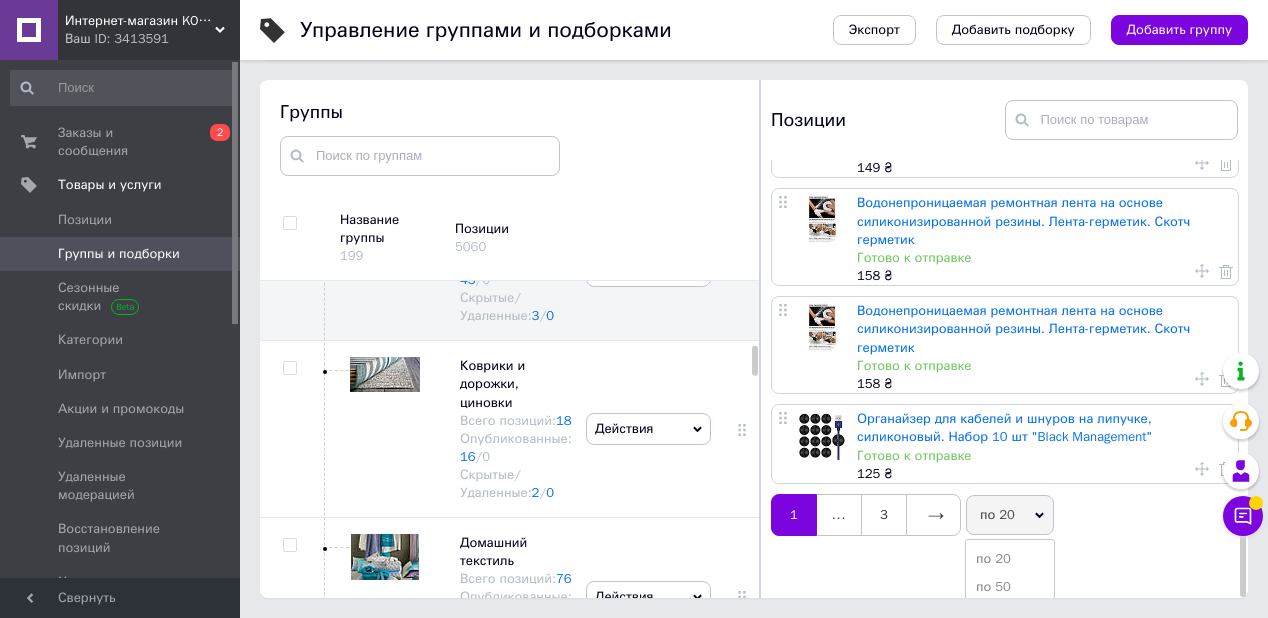 click on "по 100" at bounding box center (1010, 616) 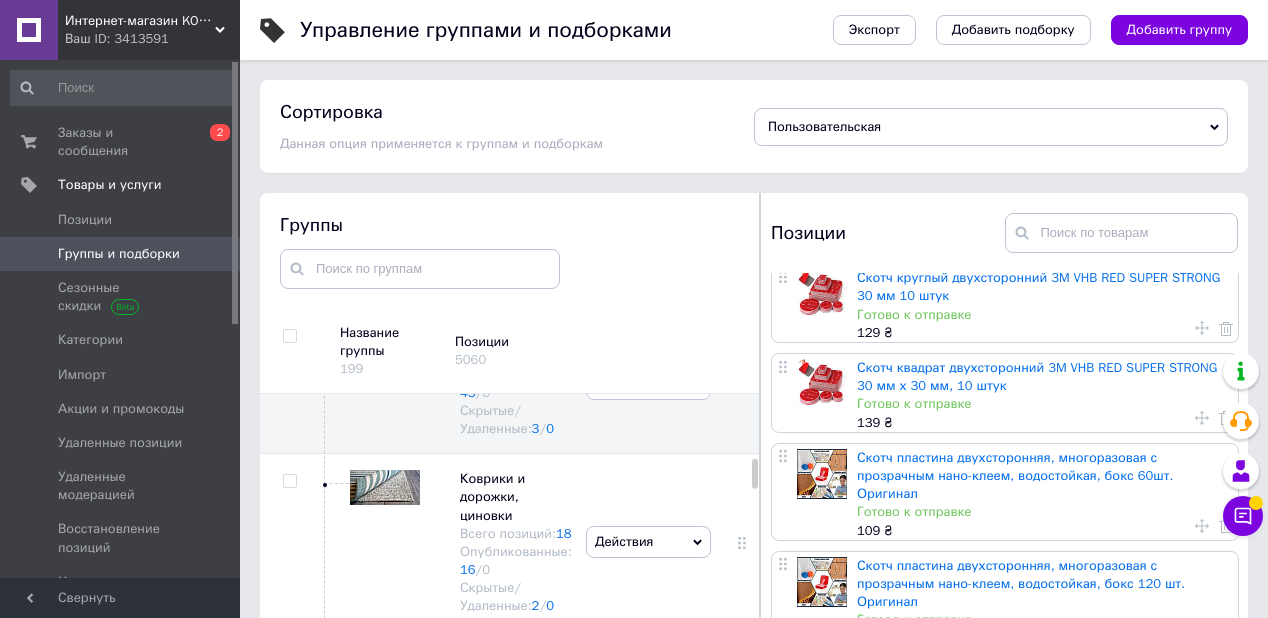 scroll, scrollTop: 3600, scrollLeft: 0, axis: vertical 